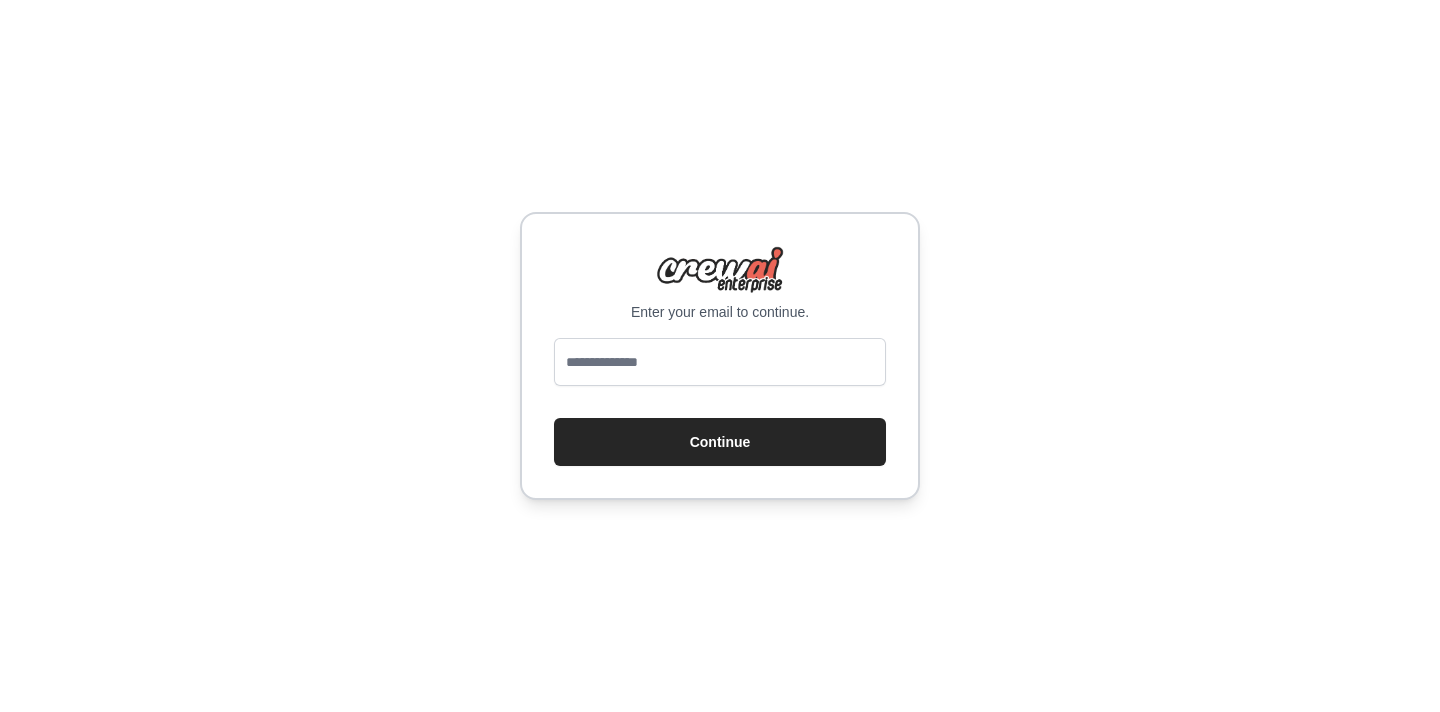 scroll, scrollTop: 0, scrollLeft: 0, axis: both 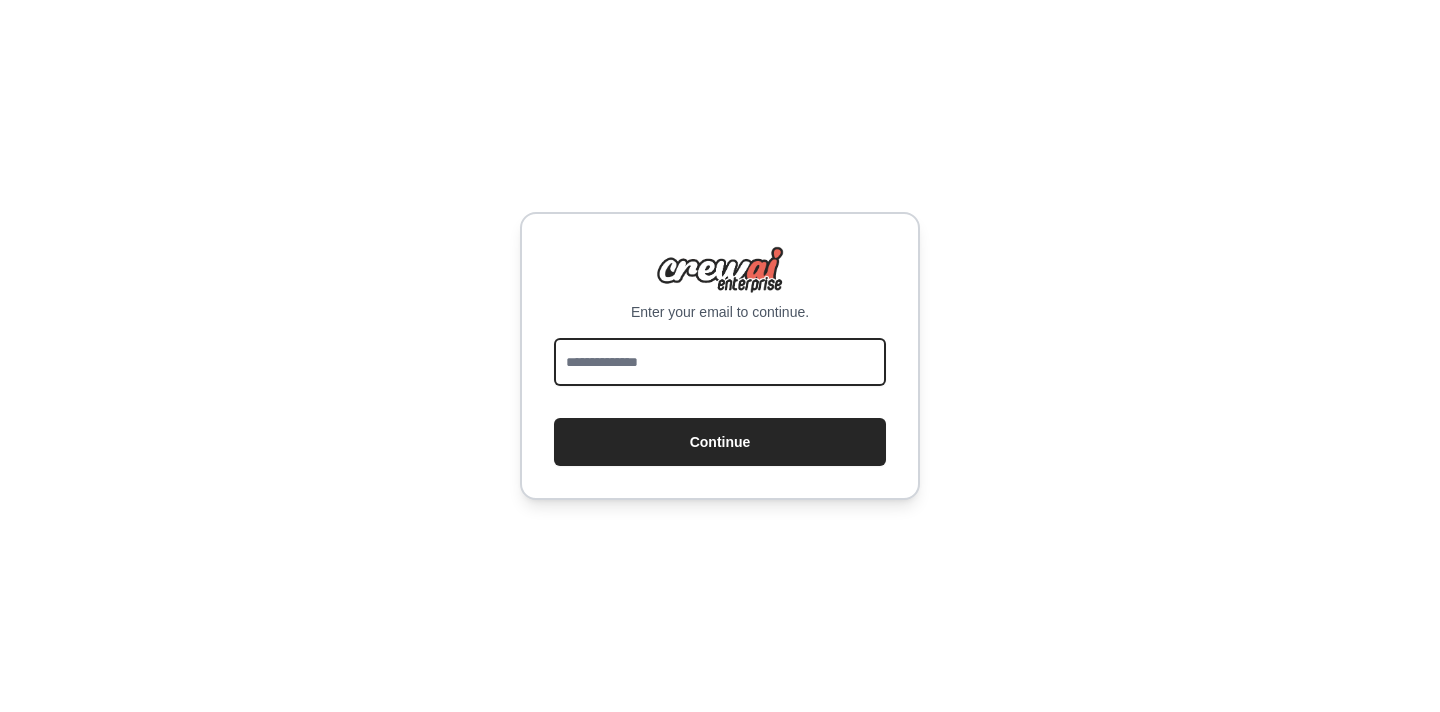 click at bounding box center [720, 362] 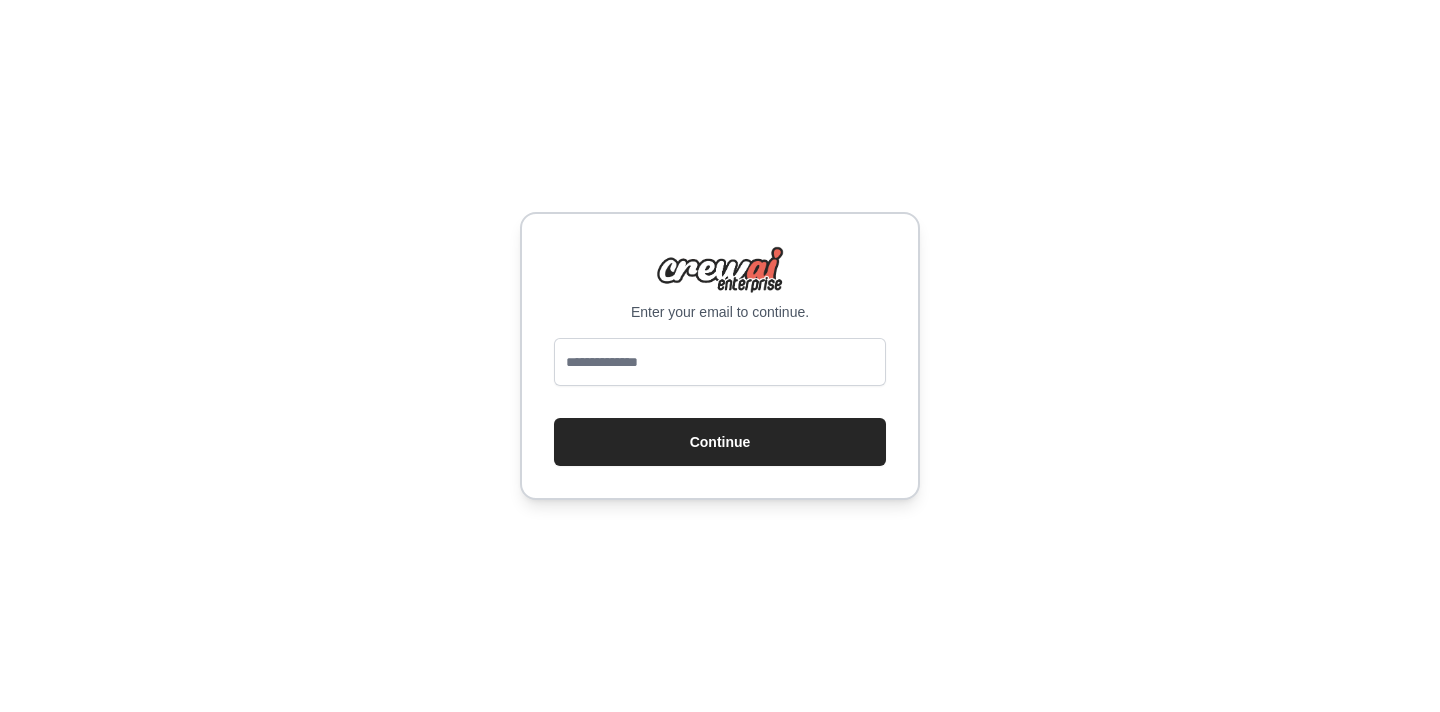 scroll, scrollTop: 0, scrollLeft: 0, axis: both 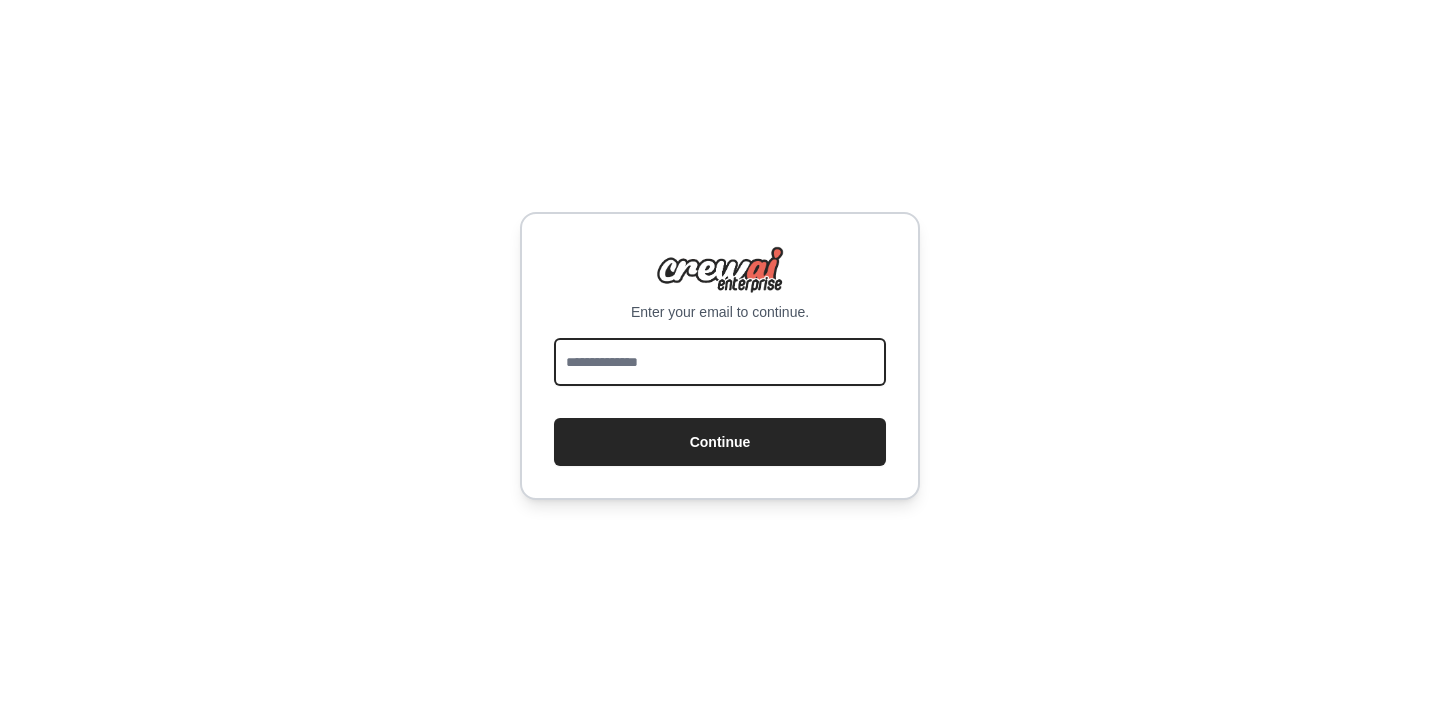 click at bounding box center [720, 362] 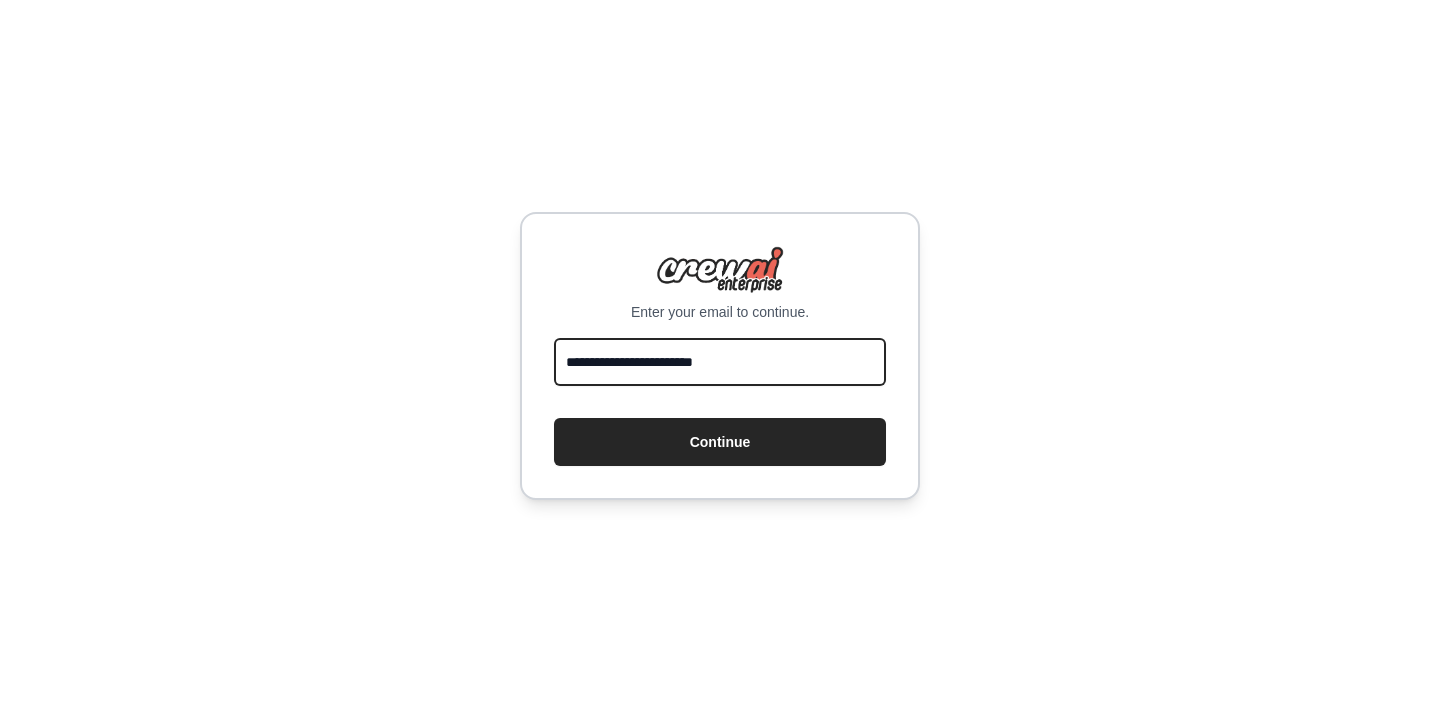 type on "**********" 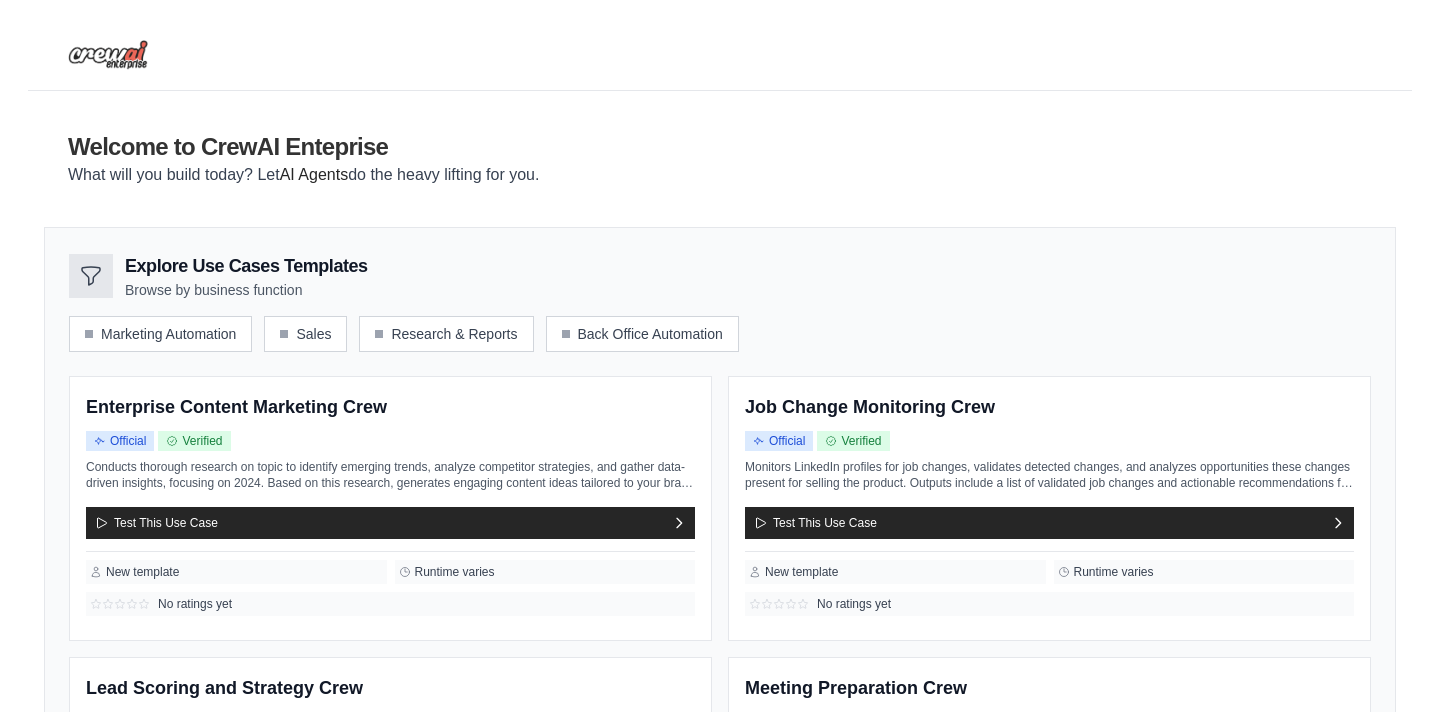 scroll, scrollTop: 0, scrollLeft: 0, axis: both 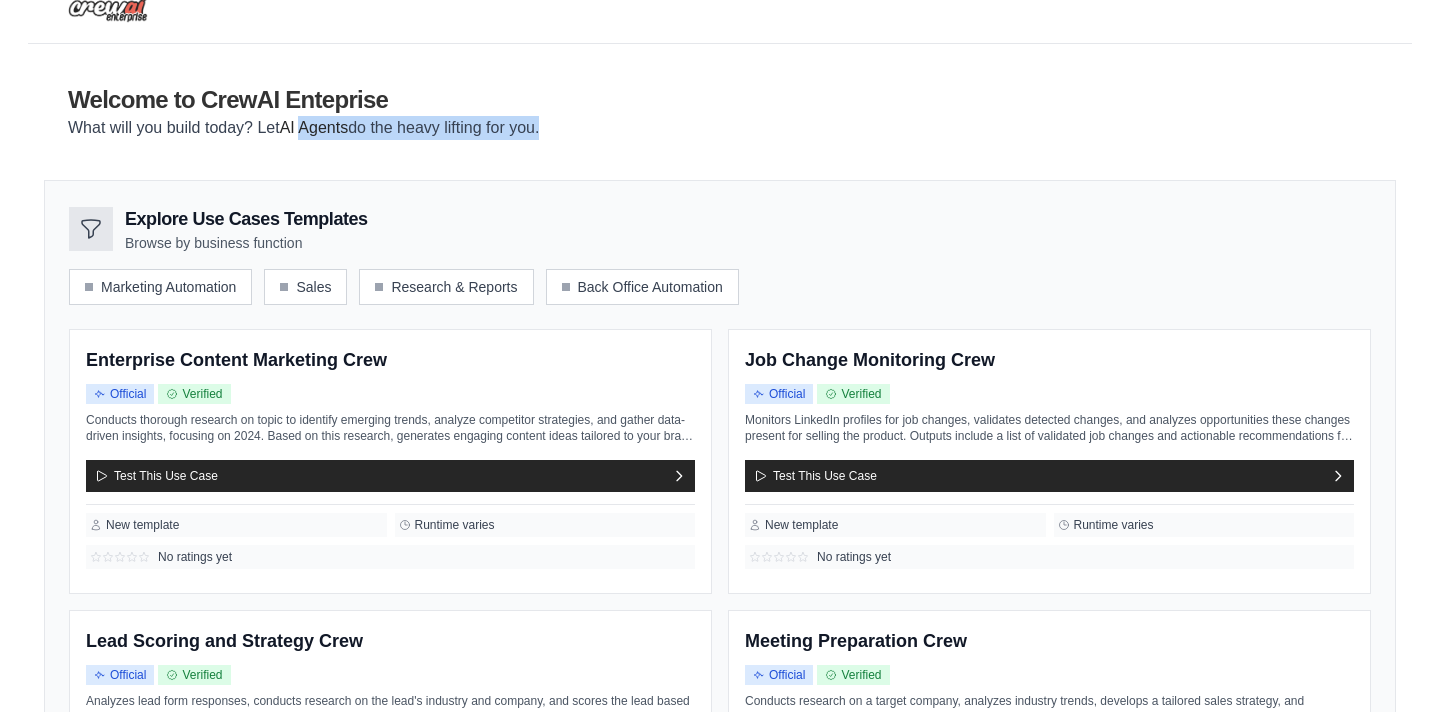 drag, startPoint x: 316, startPoint y: 136, endPoint x: 442, endPoint y: 134, distance: 126.01587 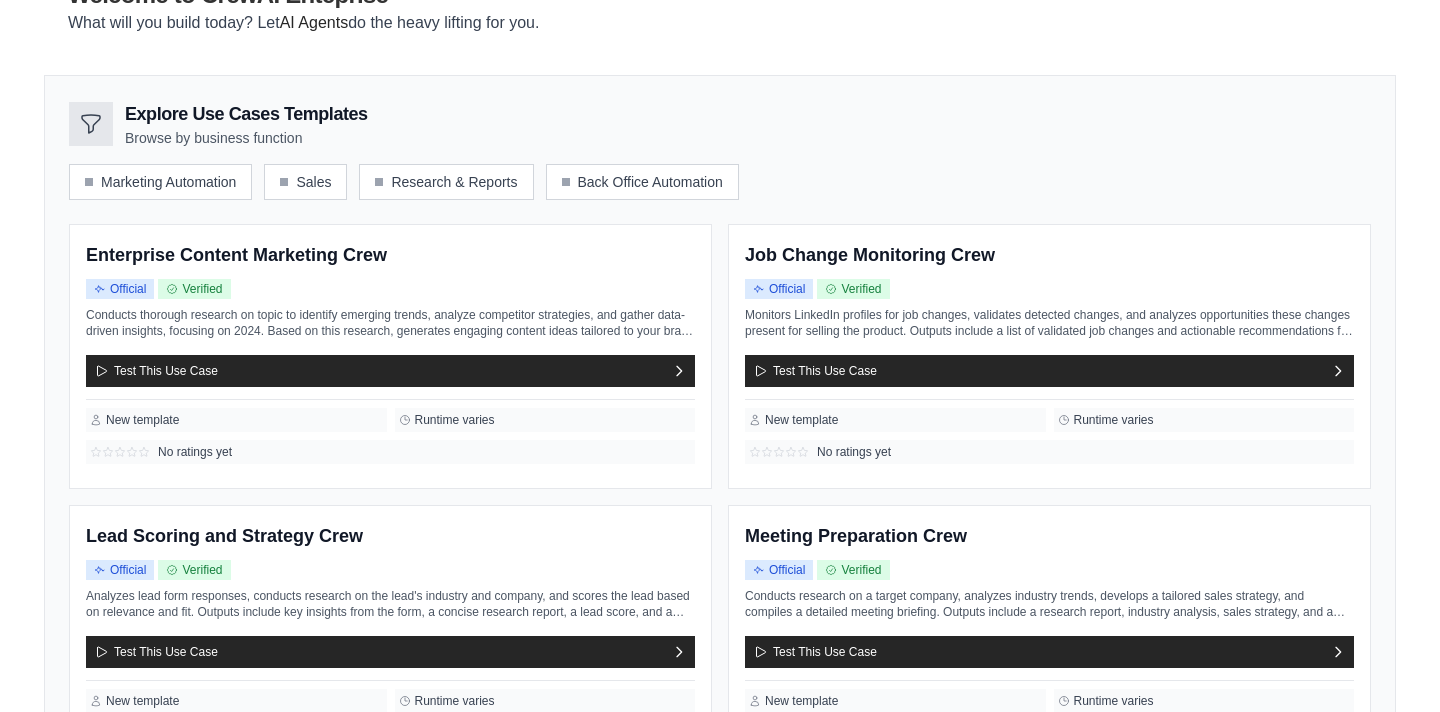 scroll, scrollTop: 167, scrollLeft: 0, axis: vertical 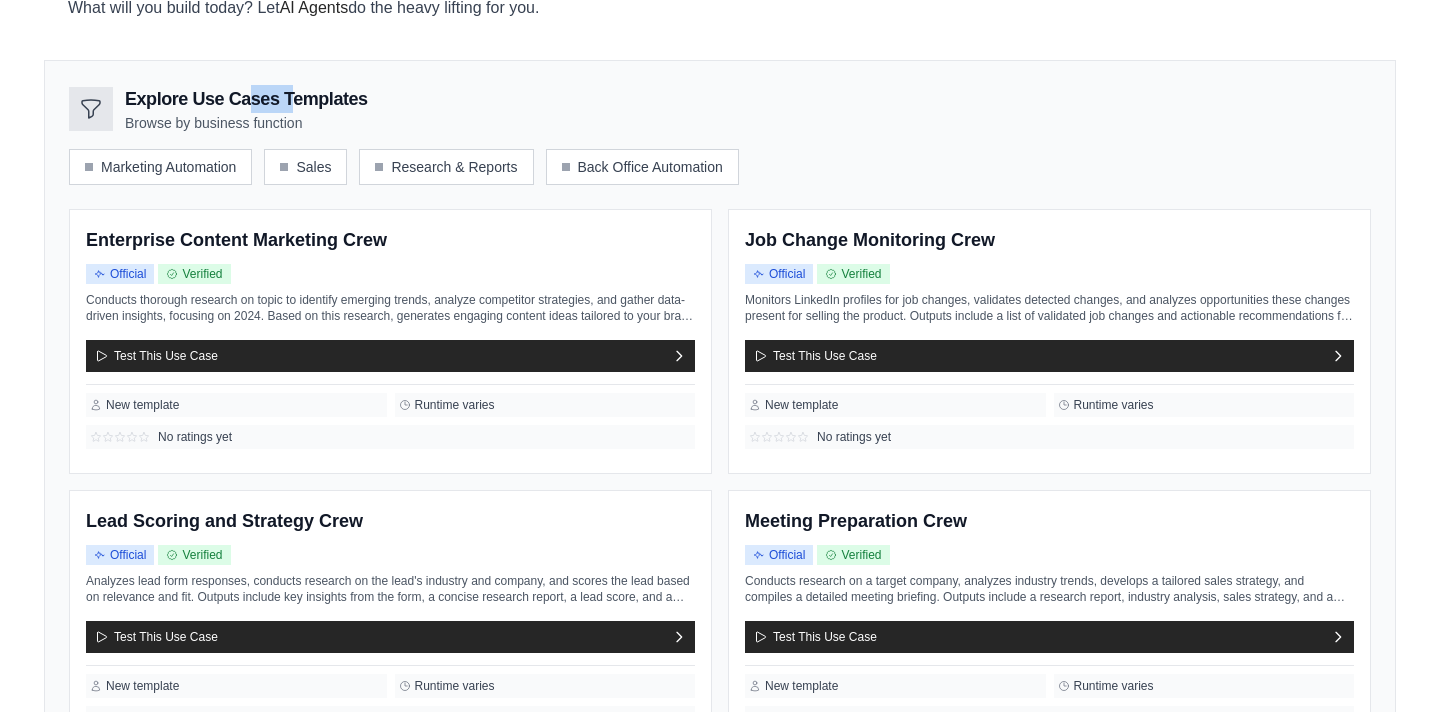 drag, startPoint x: 249, startPoint y: 100, endPoint x: 340, endPoint y: 100, distance: 91 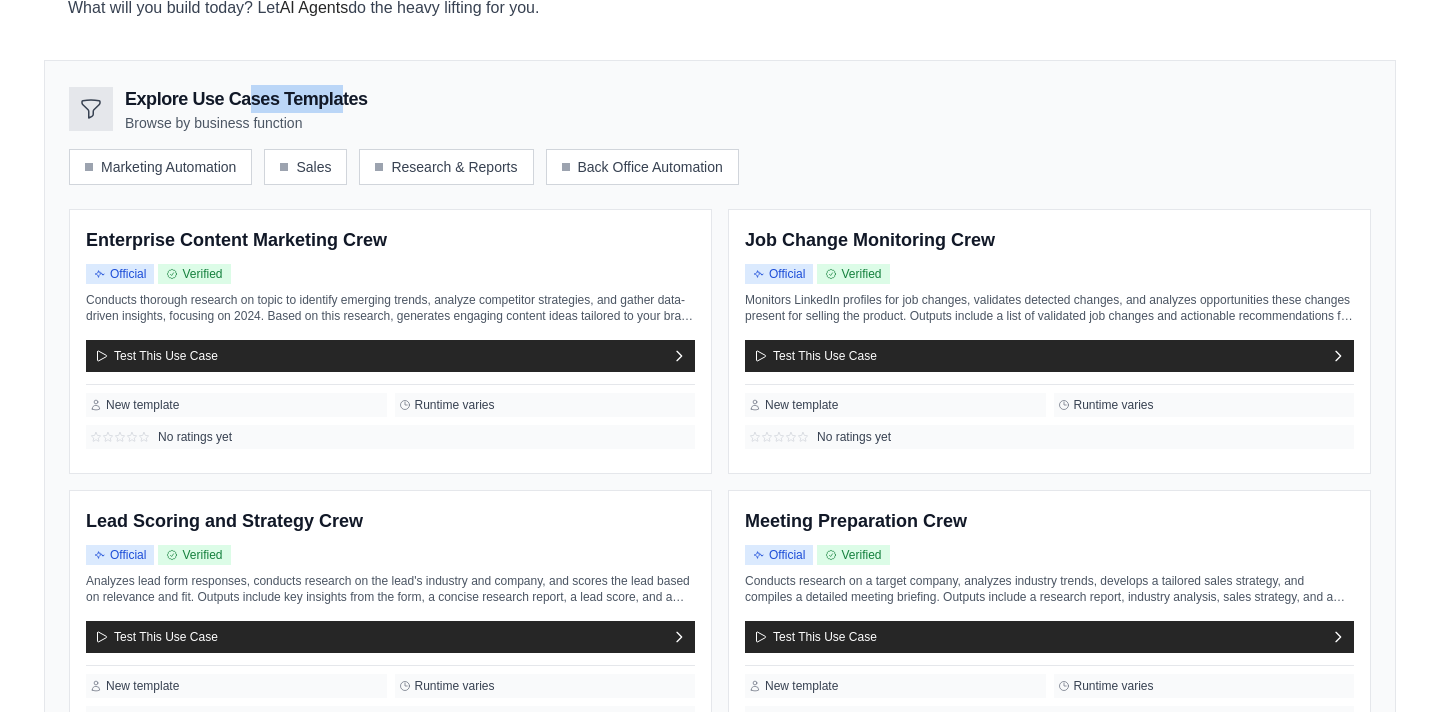 click on "Explore Use Cases Templates" at bounding box center [246, 99] 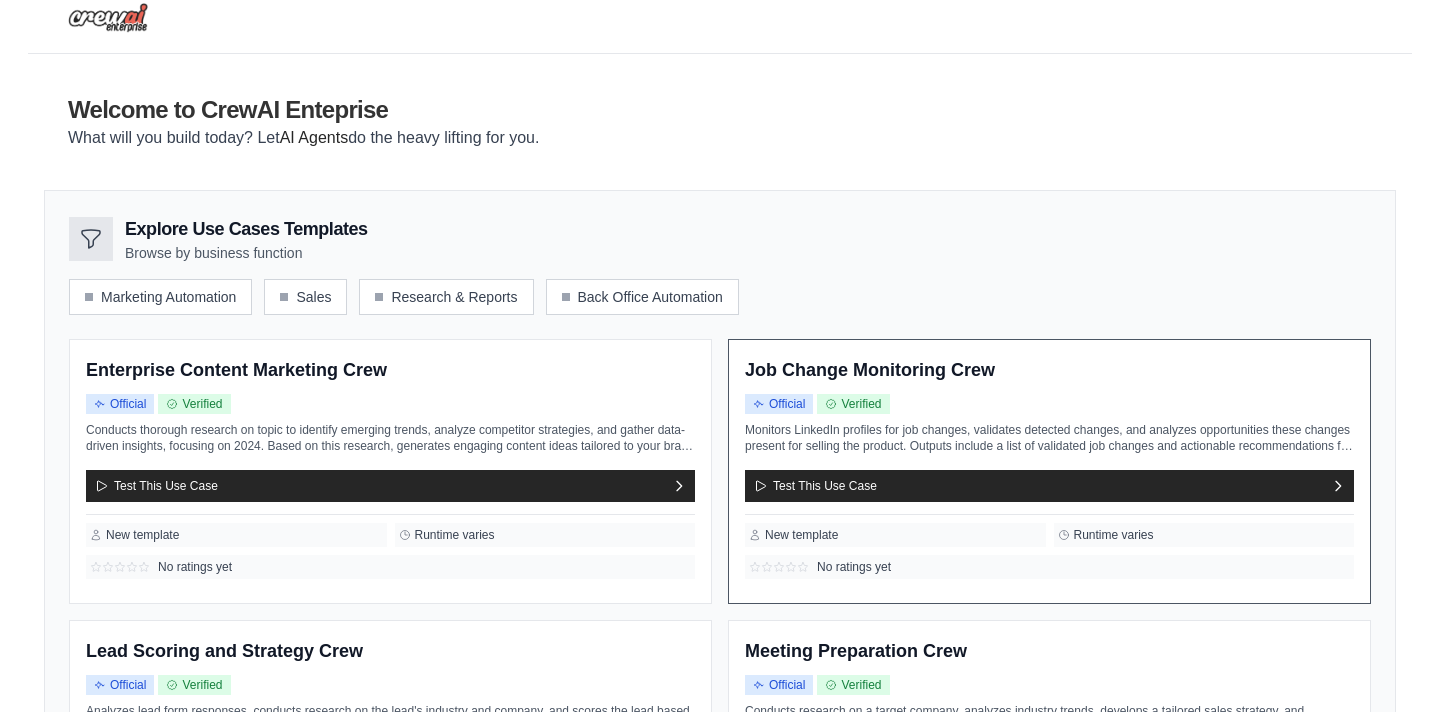 scroll, scrollTop: 80, scrollLeft: 0, axis: vertical 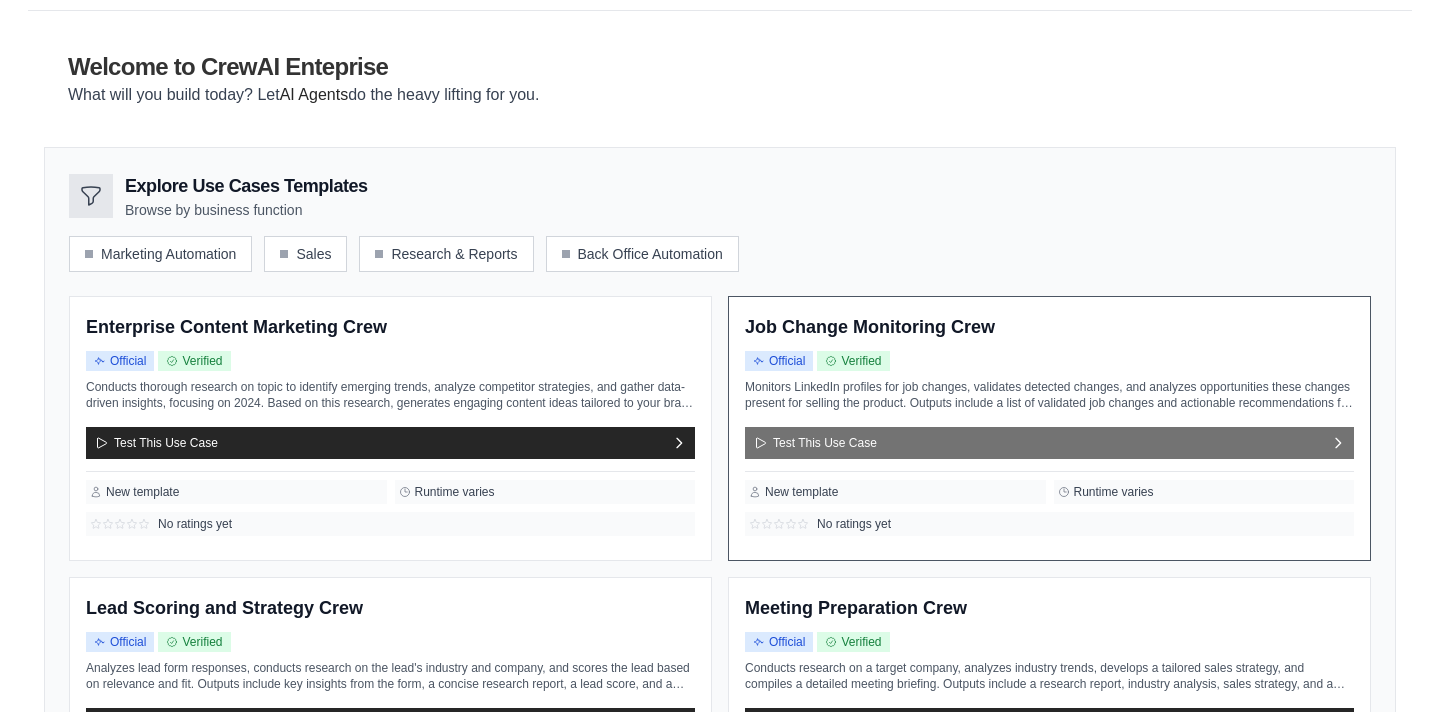 click on "Test This Use Case" at bounding box center (815, 443) 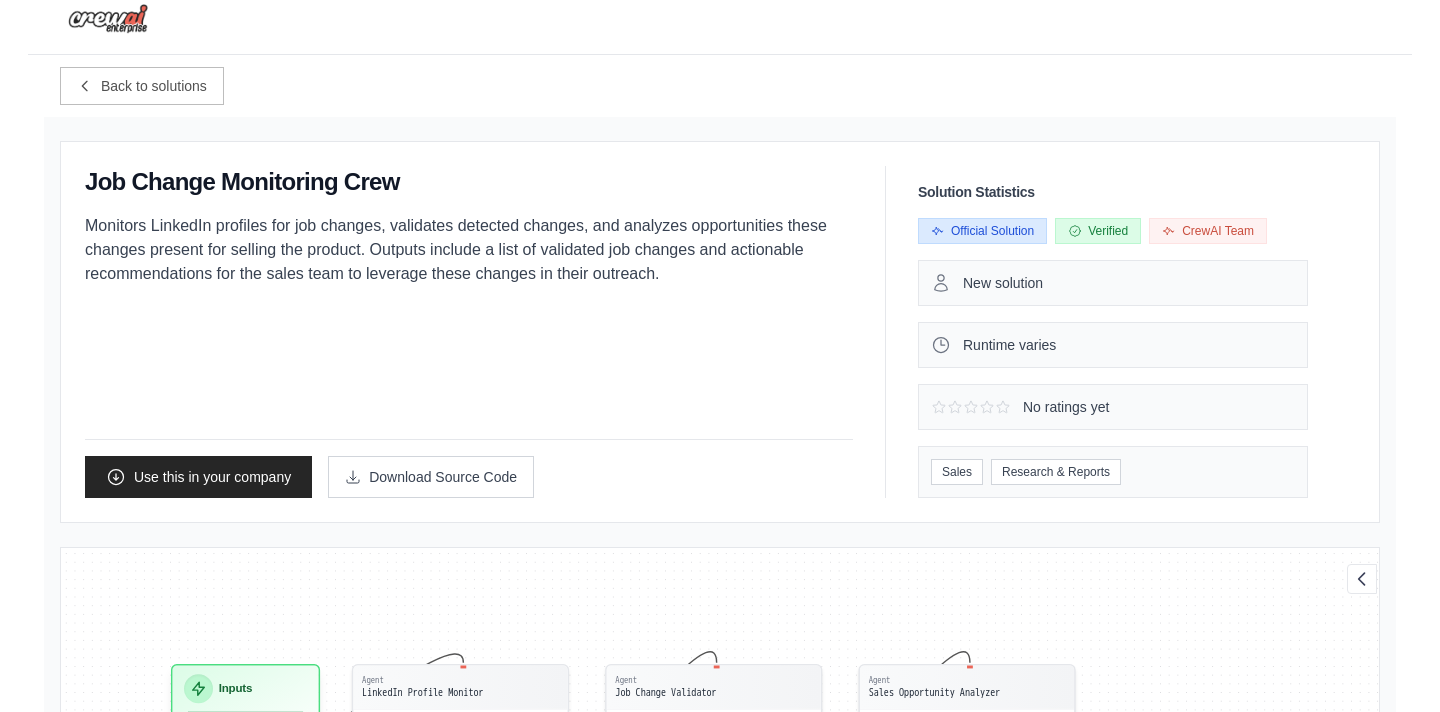 scroll, scrollTop: 41, scrollLeft: 0, axis: vertical 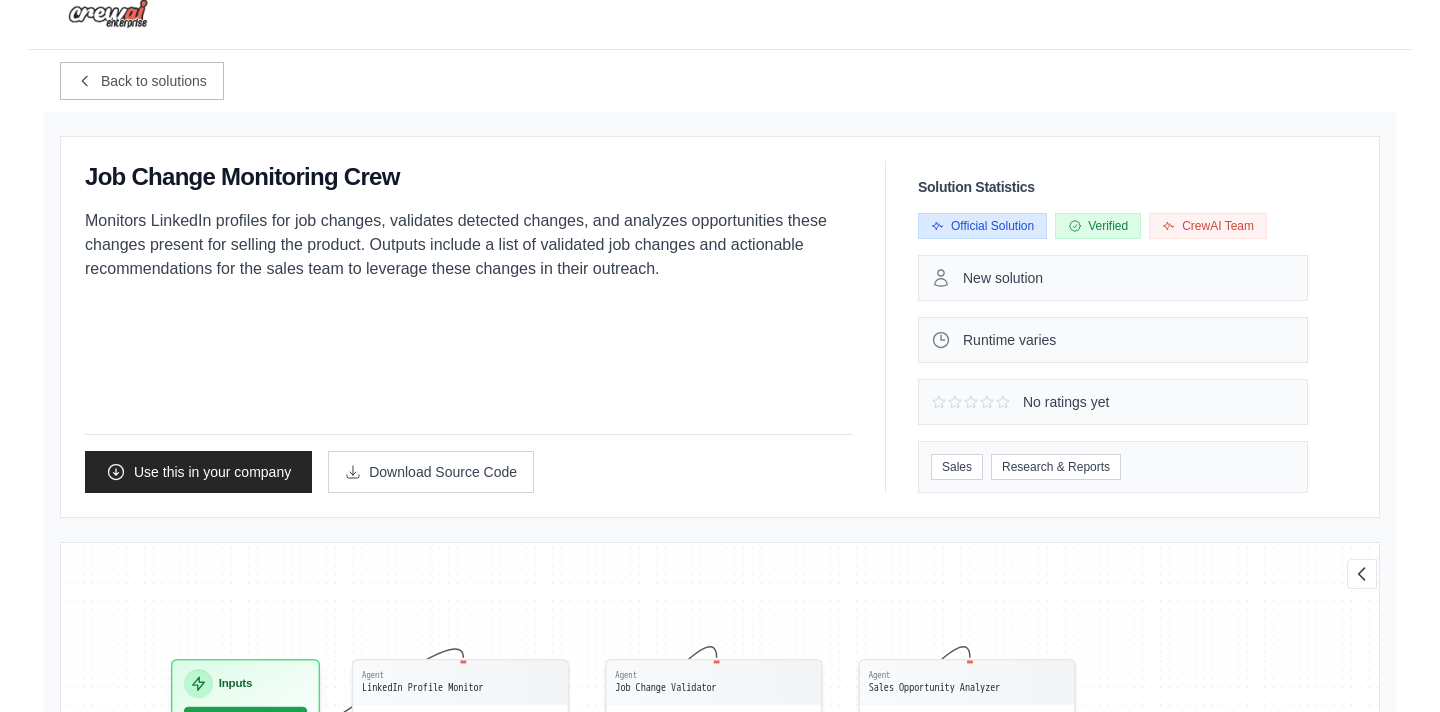 click on "New solution" at bounding box center [1113, 278] 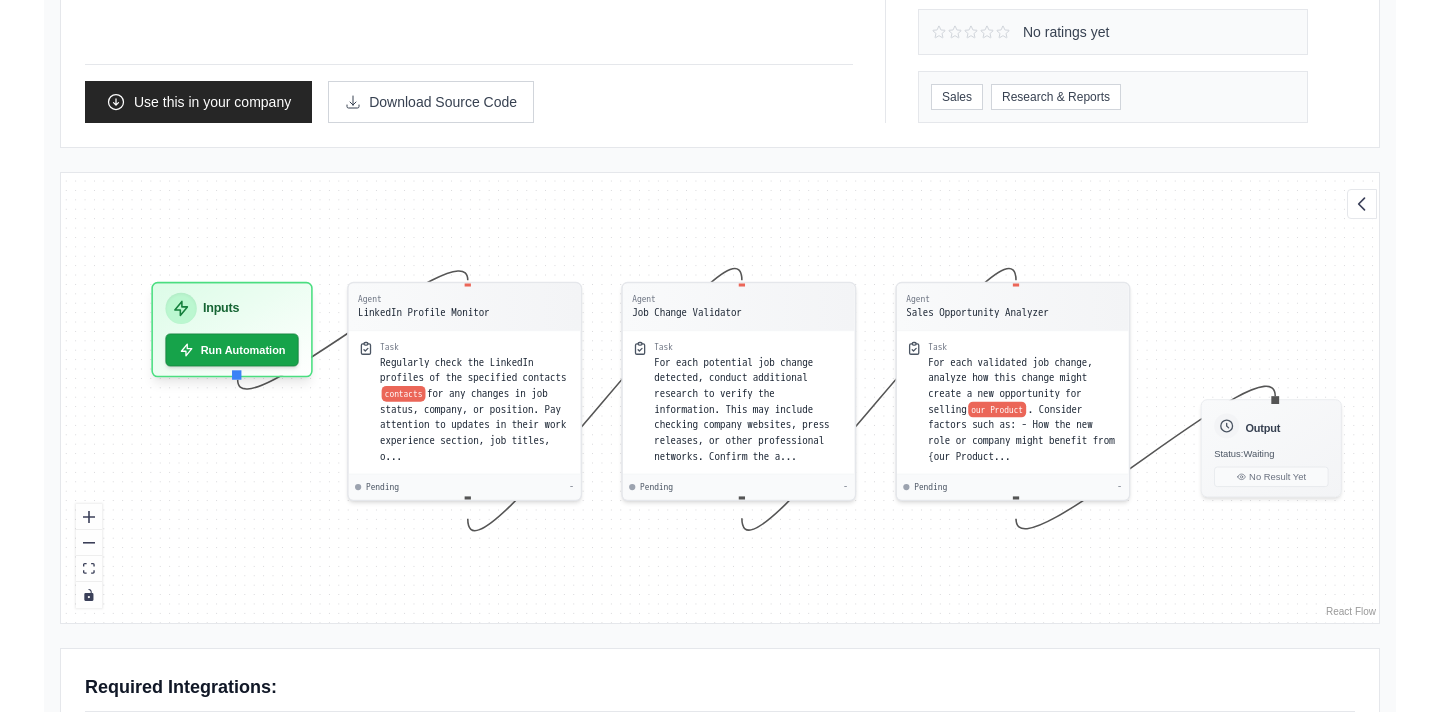 scroll, scrollTop: 423, scrollLeft: 0, axis: vertical 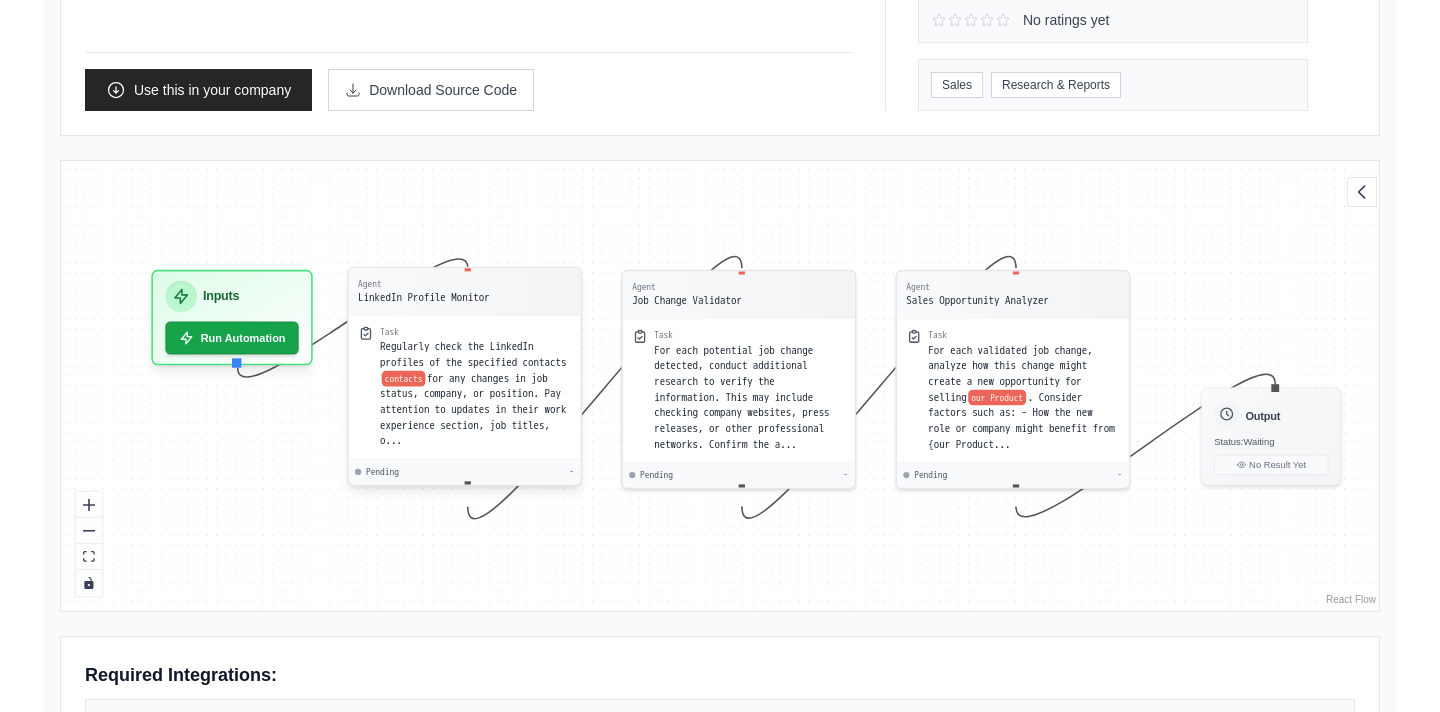 click on "LinkedIn Profile Monitor" at bounding box center [424, 298] 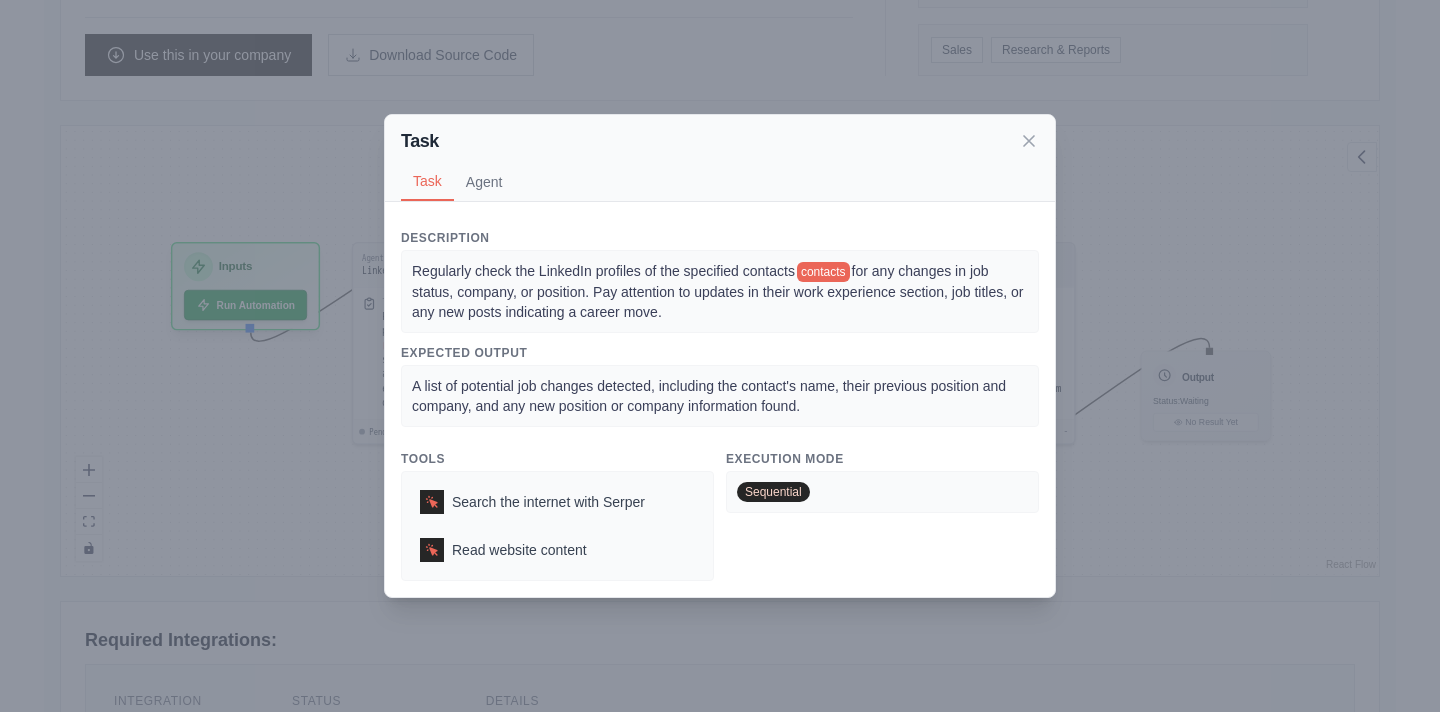 scroll, scrollTop: 449, scrollLeft: 0, axis: vertical 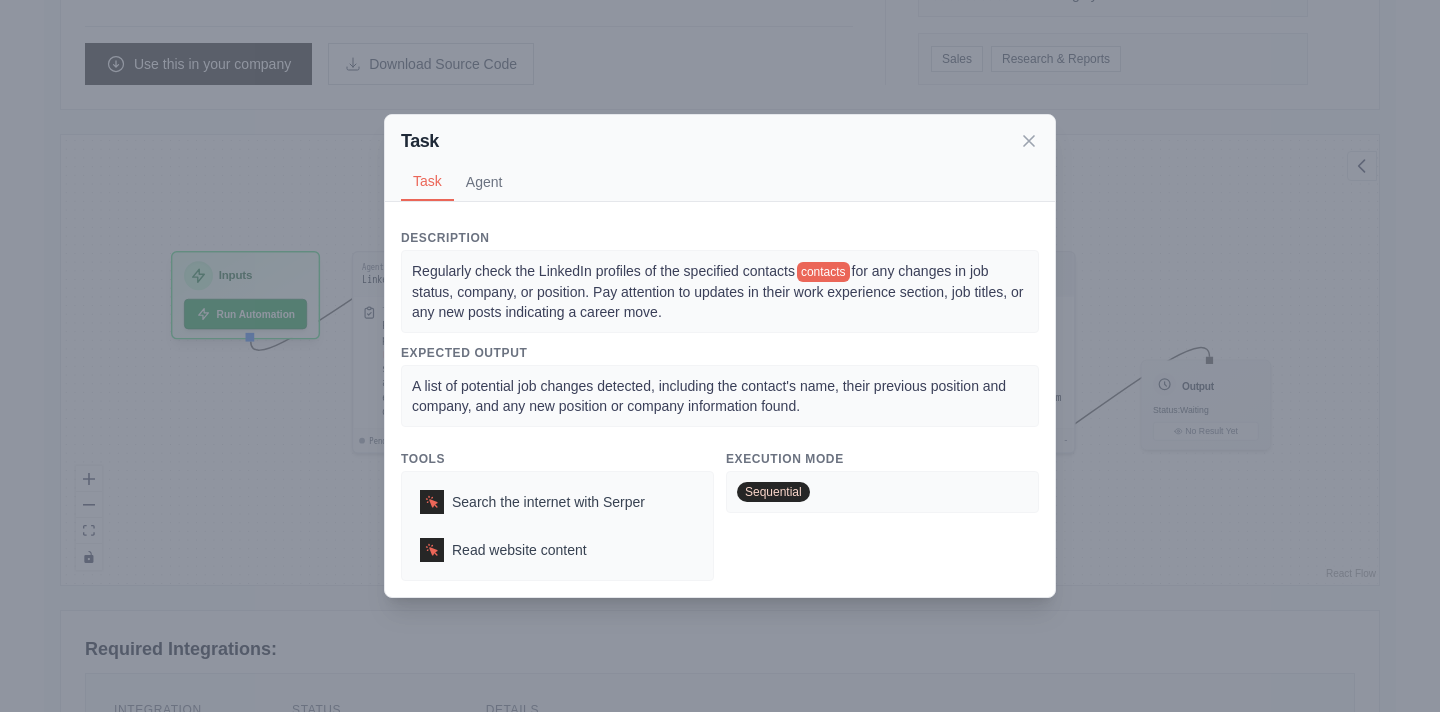 click on "contacts" at bounding box center (823, 272) 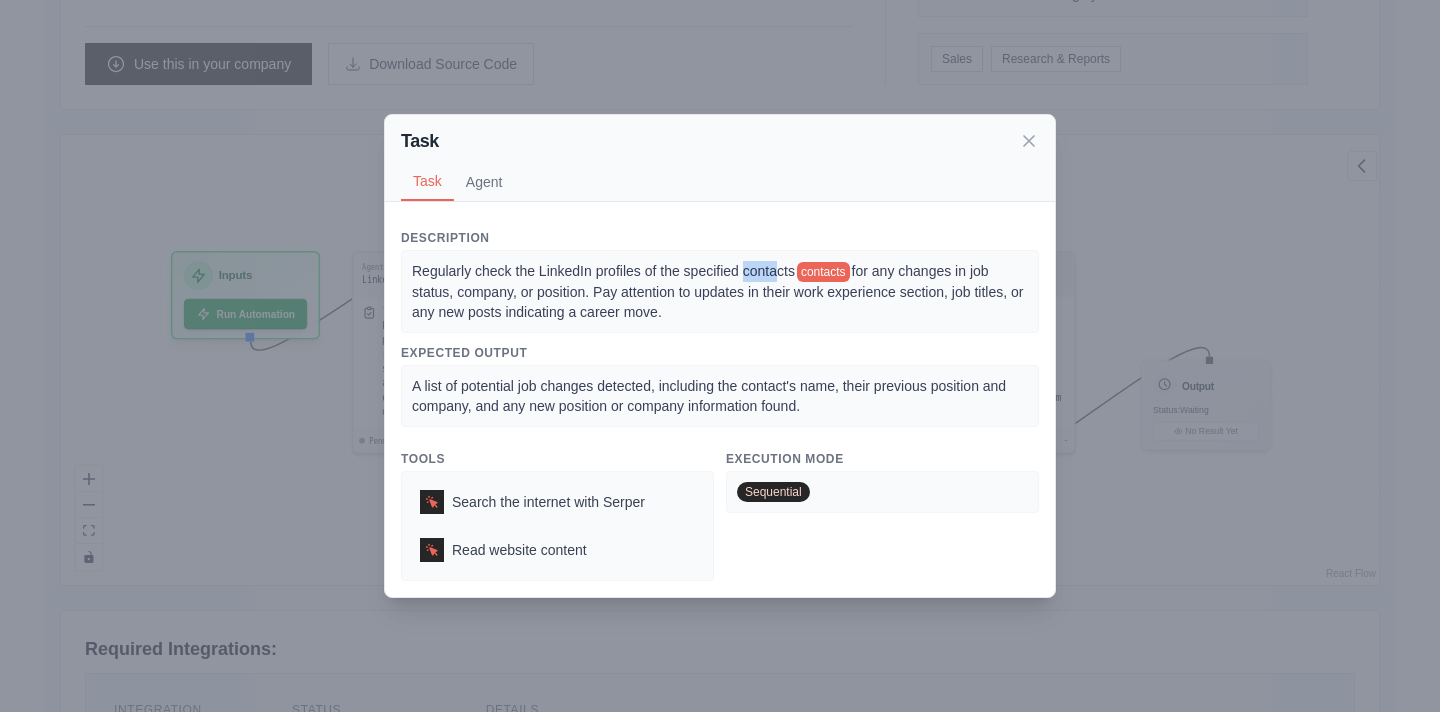 drag, startPoint x: 766, startPoint y: 272, endPoint x: 810, endPoint y: 272, distance: 44 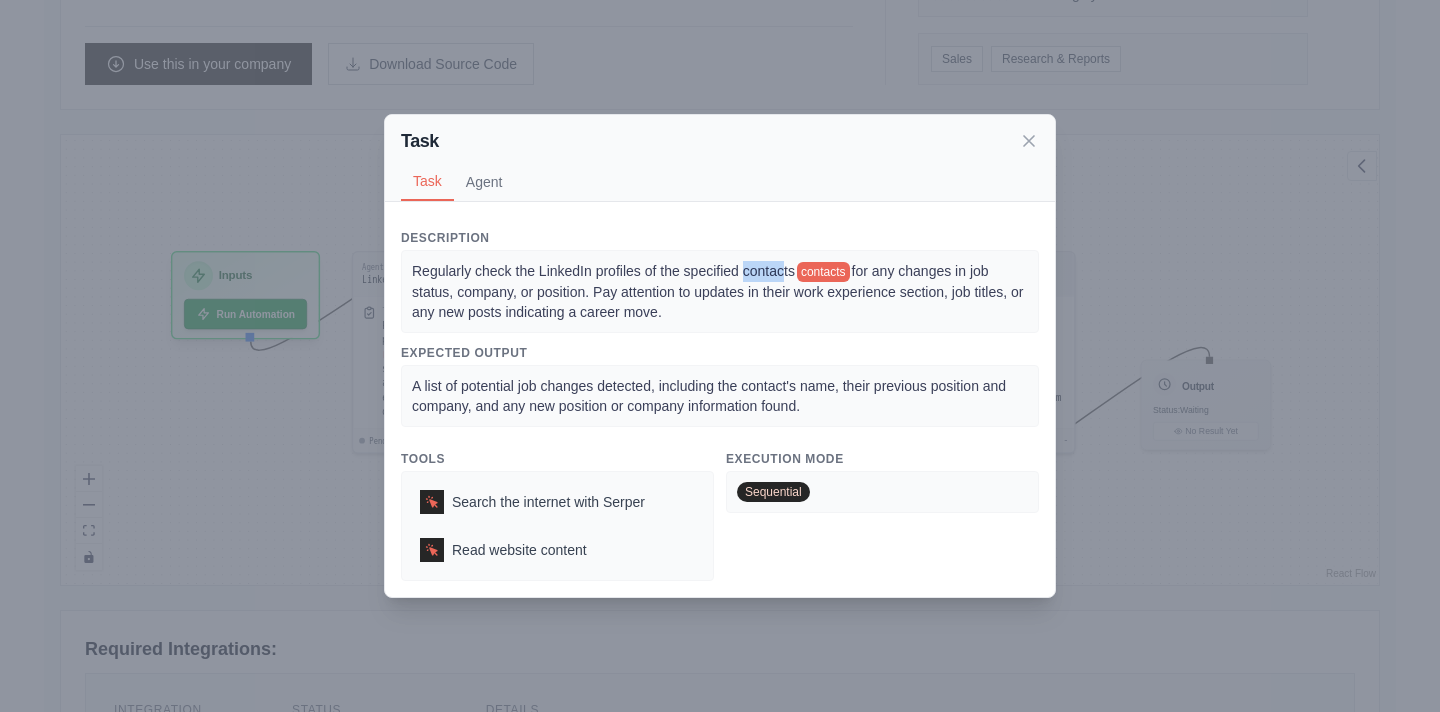click on "Regularly check the LinkedIn profiles of the specified contacts" at bounding box center (603, 271) 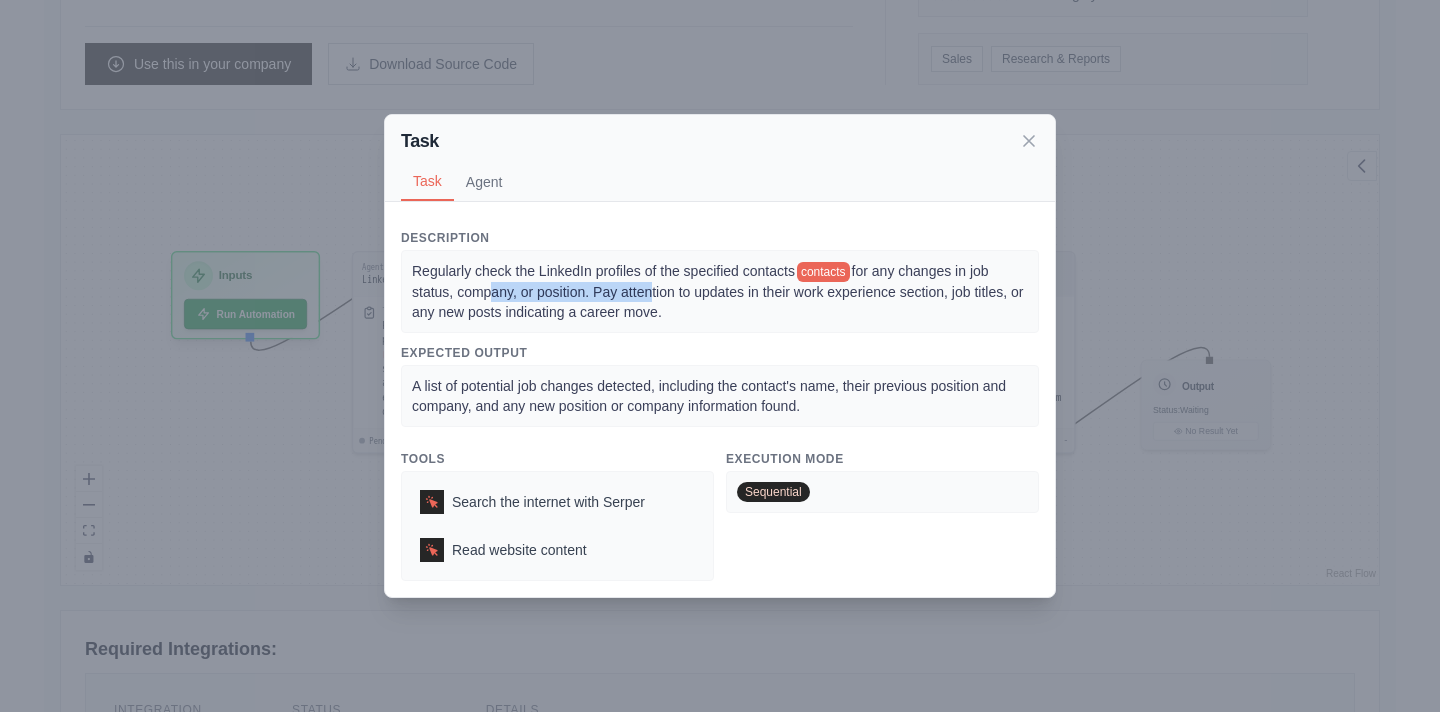 drag, startPoint x: 508, startPoint y: 291, endPoint x: 718, endPoint y: 288, distance: 210.02142 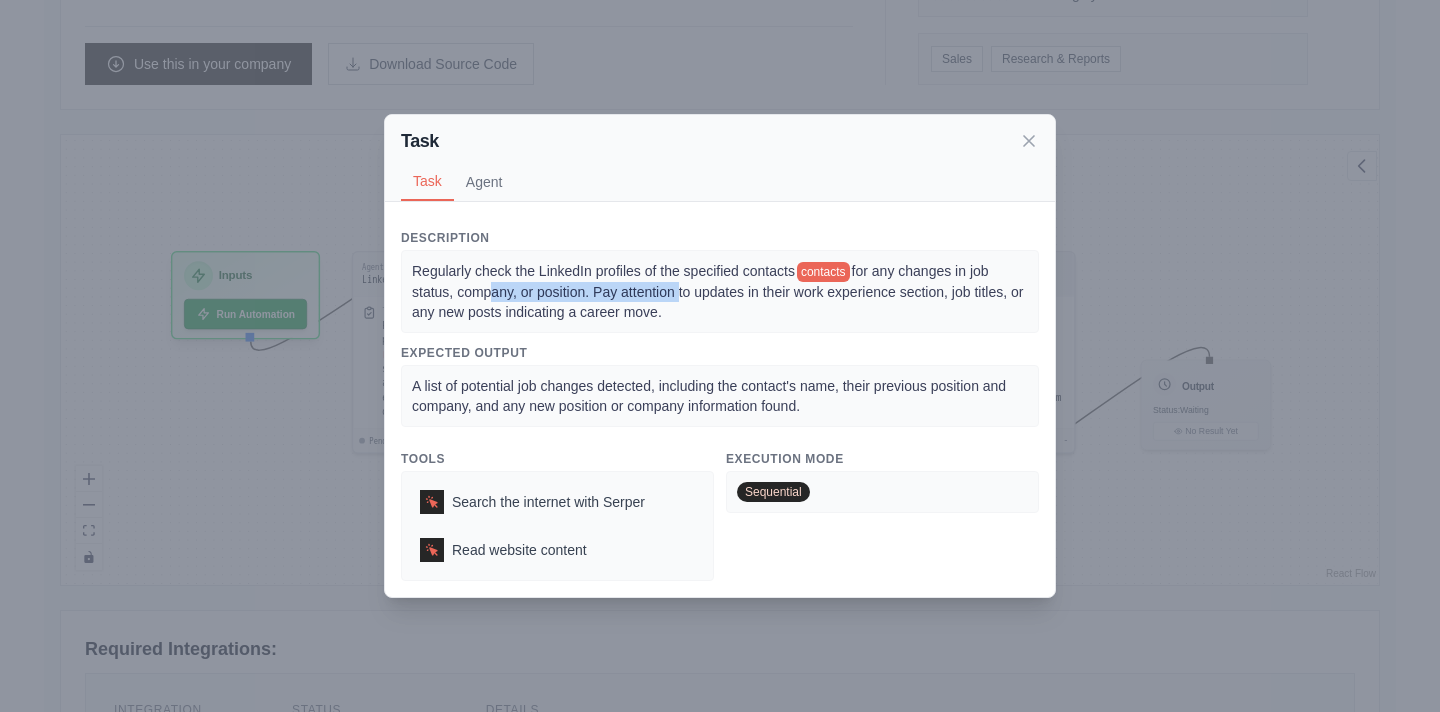 click on "for any changes in job status, company, or position. Pay attention to updates in their work experience section, job titles, or any new posts indicating a career move." at bounding box center [719, 291] 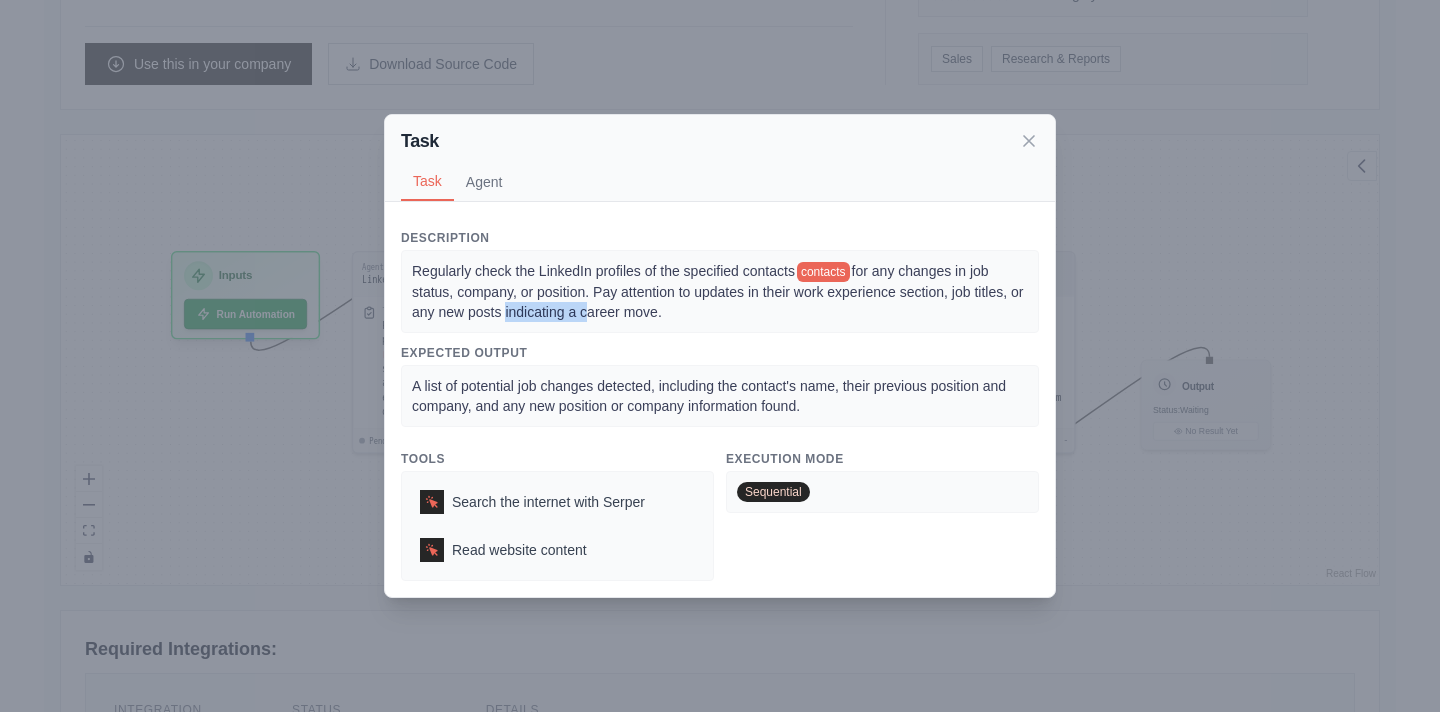 drag, startPoint x: 591, startPoint y: 316, endPoint x: 677, endPoint y: 316, distance: 86 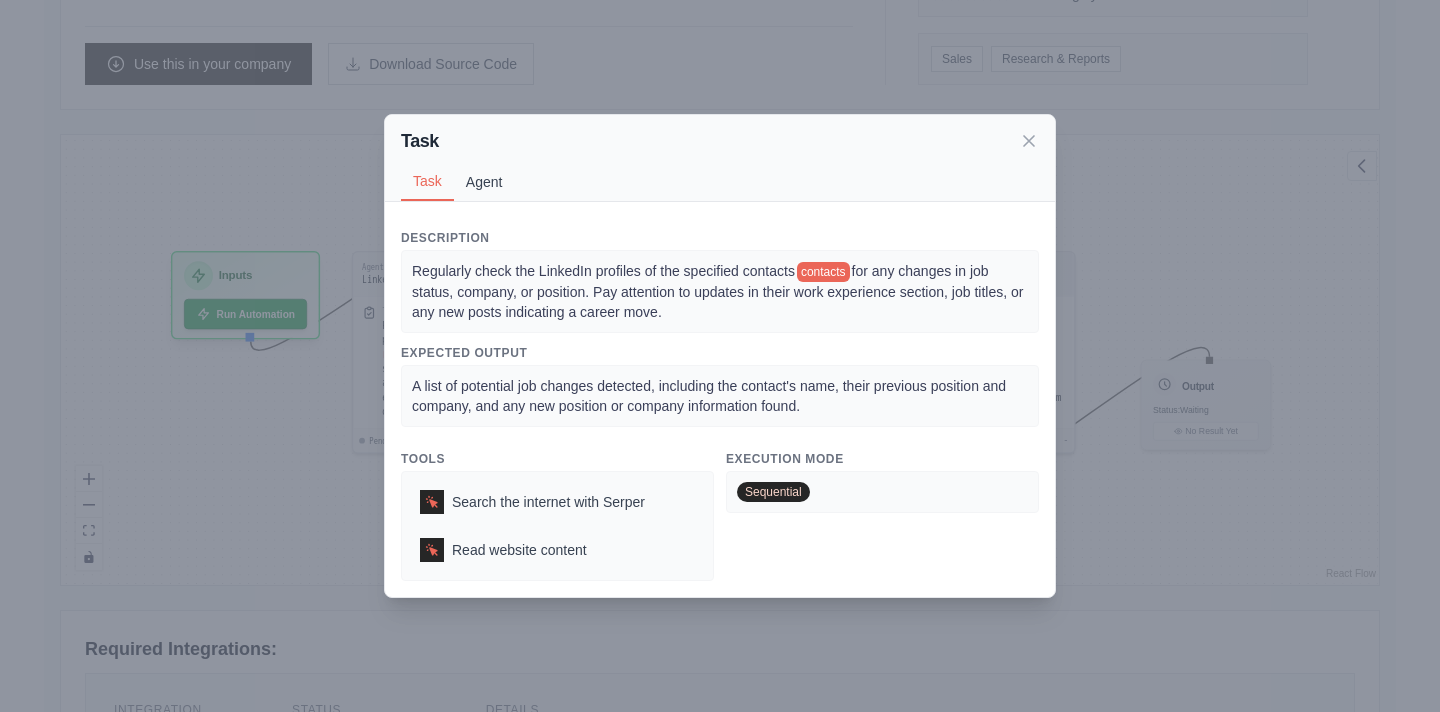 click on "Agent" at bounding box center (484, 182) 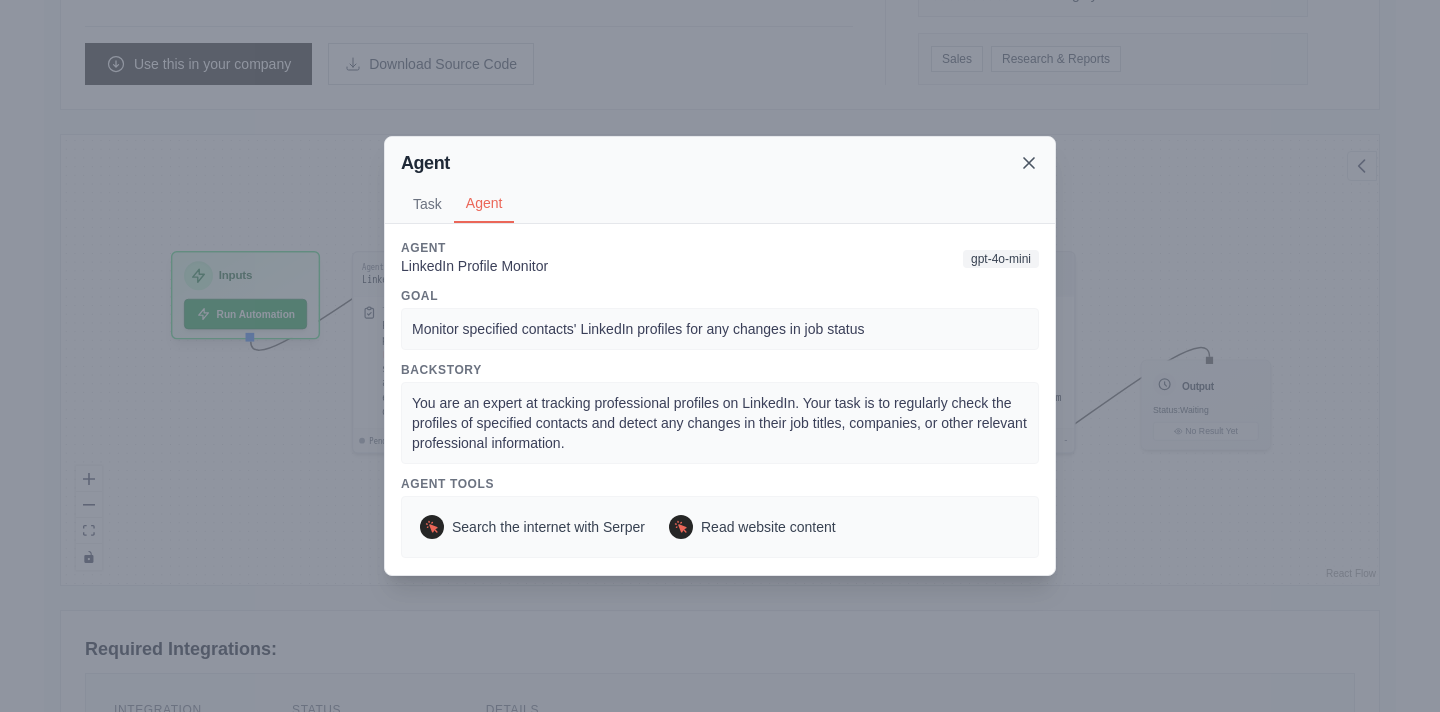 click 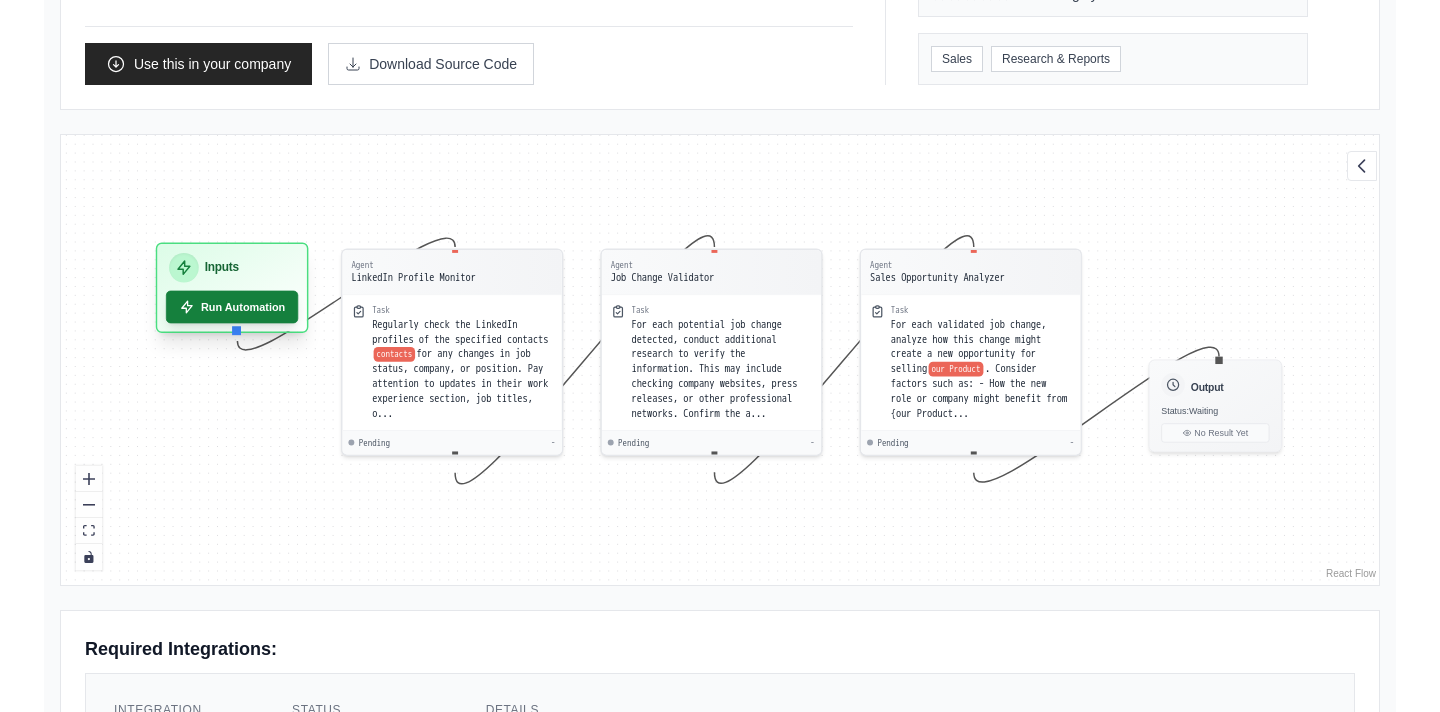 drag, startPoint x: 269, startPoint y: 308, endPoint x: 283, endPoint y: 307, distance: 14.035668 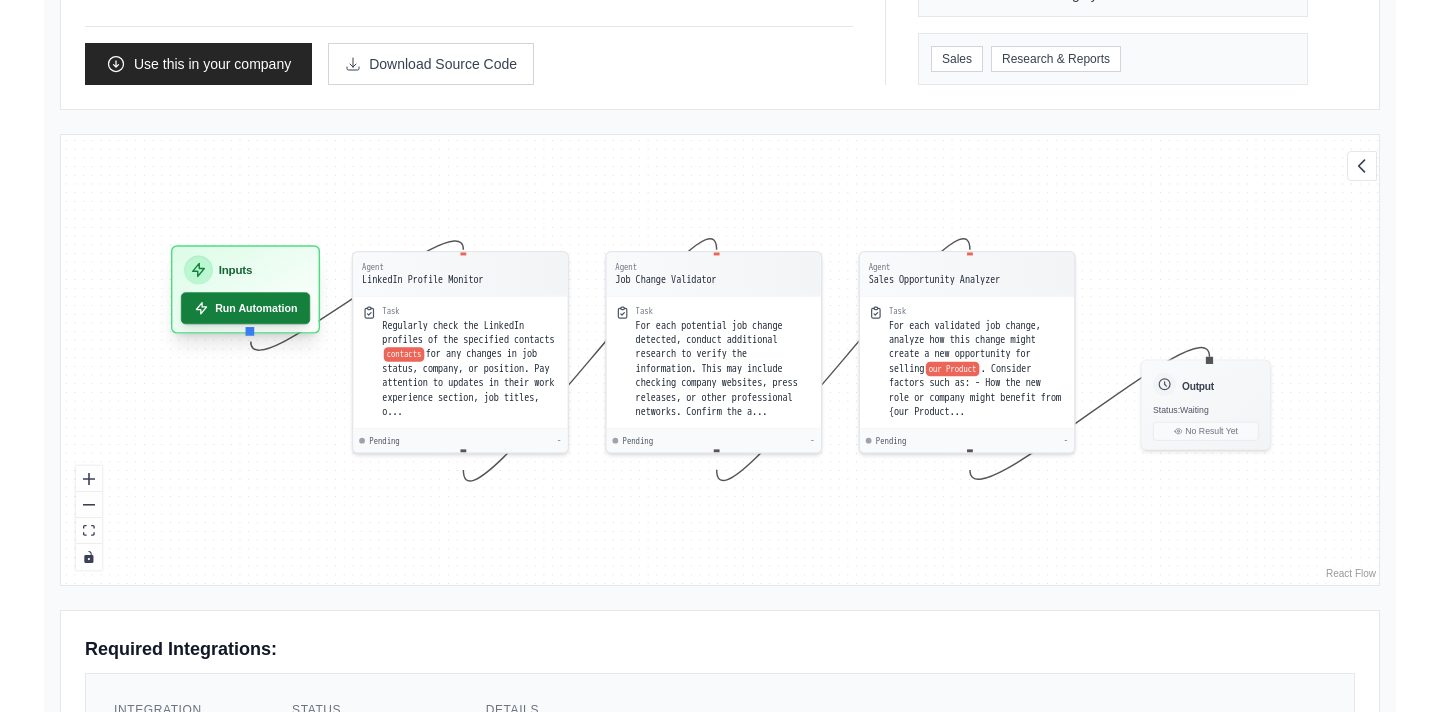 click on "Run Automation" at bounding box center [245, 308] 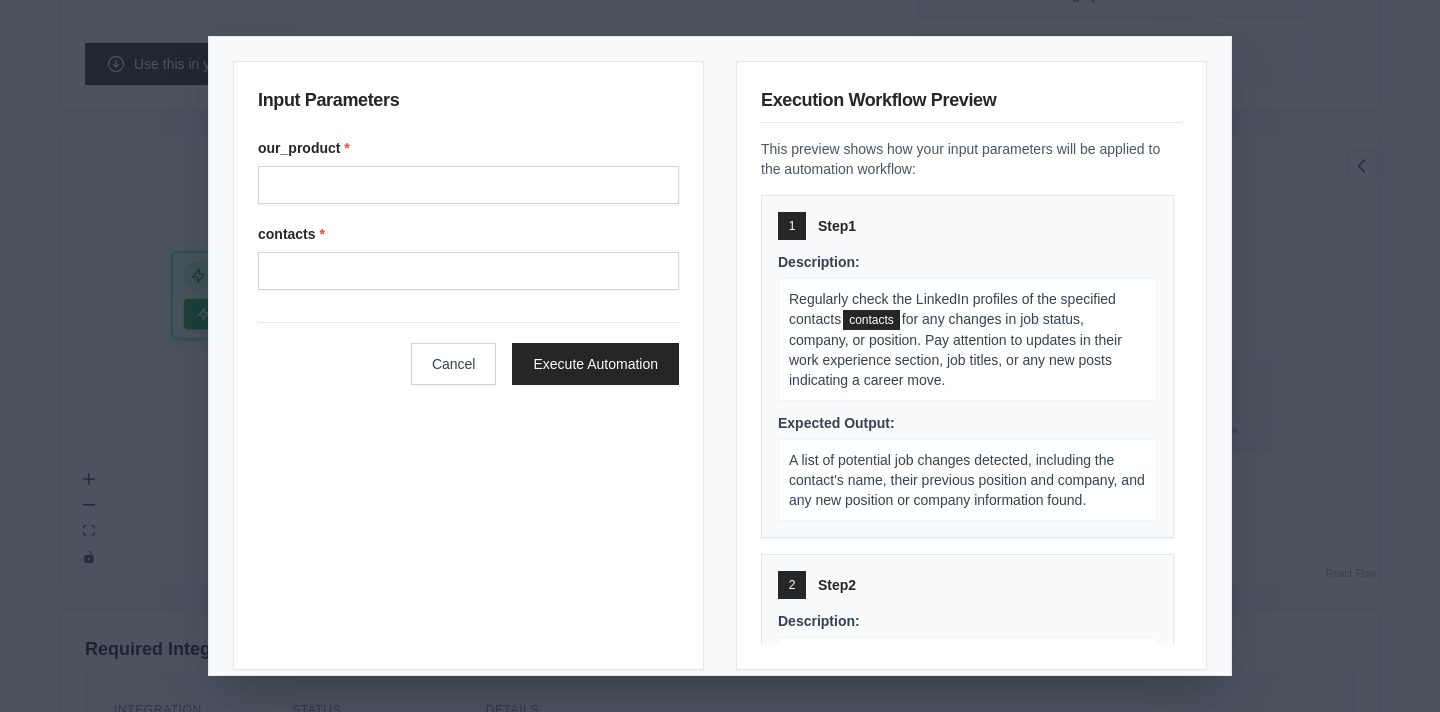 drag, startPoint x: 413, startPoint y: 115, endPoint x: 260, endPoint y: 115, distance: 153 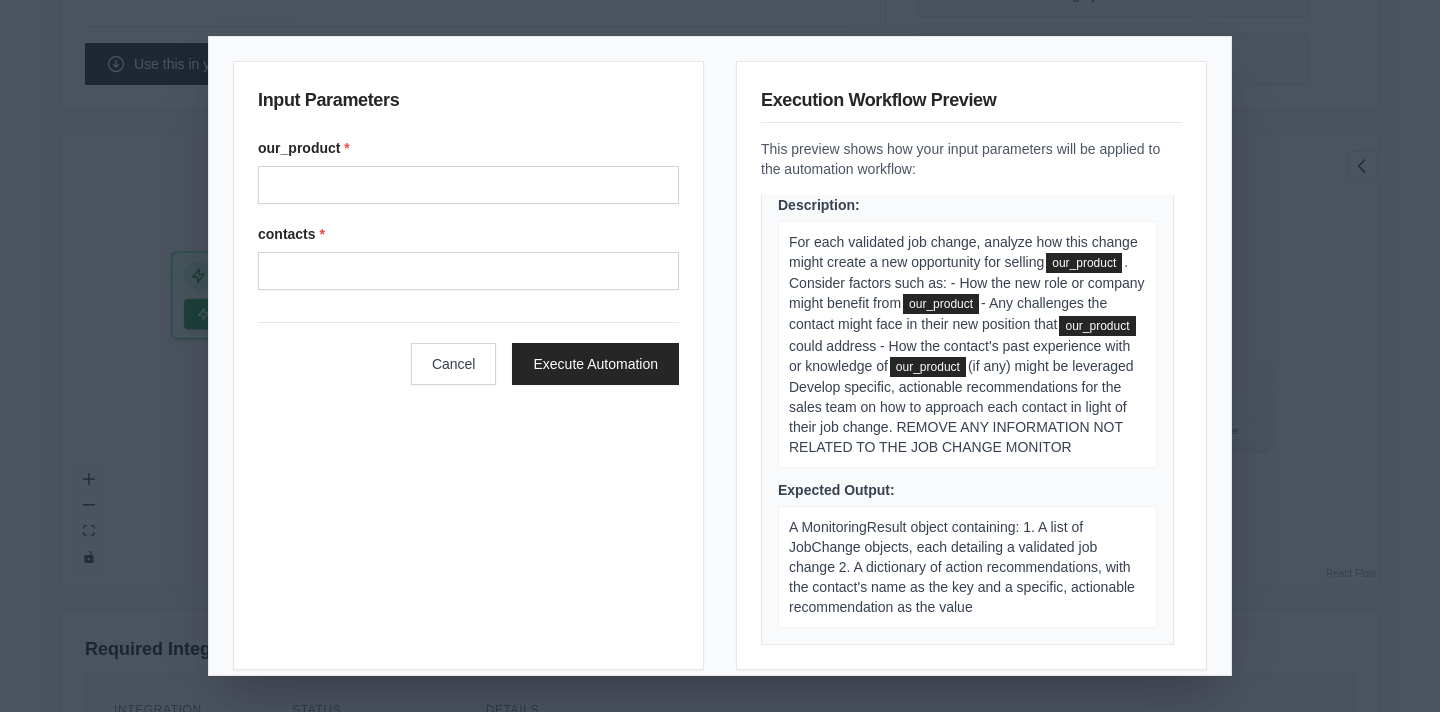scroll, scrollTop: 0, scrollLeft: 0, axis: both 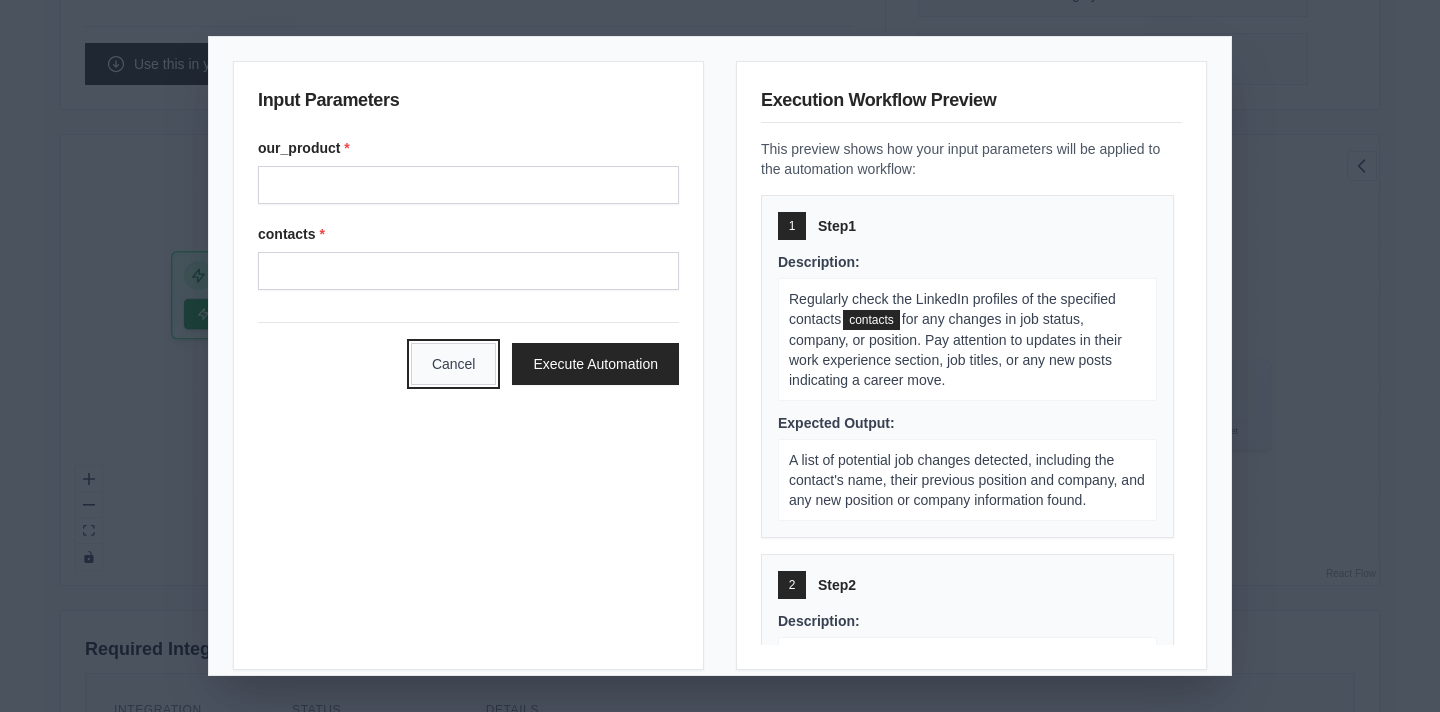 click on "Cancel" at bounding box center [454, 364] 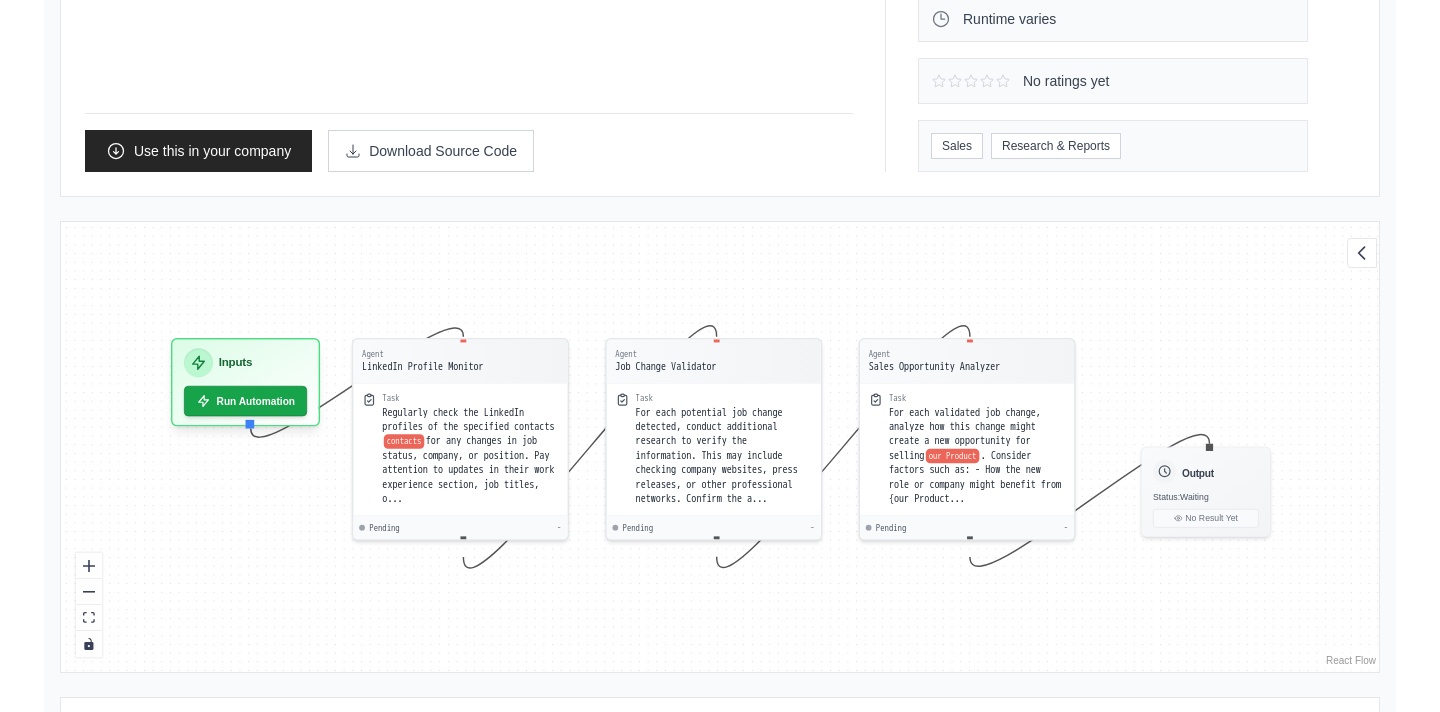 scroll, scrollTop: 355, scrollLeft: 0, axis: vertical 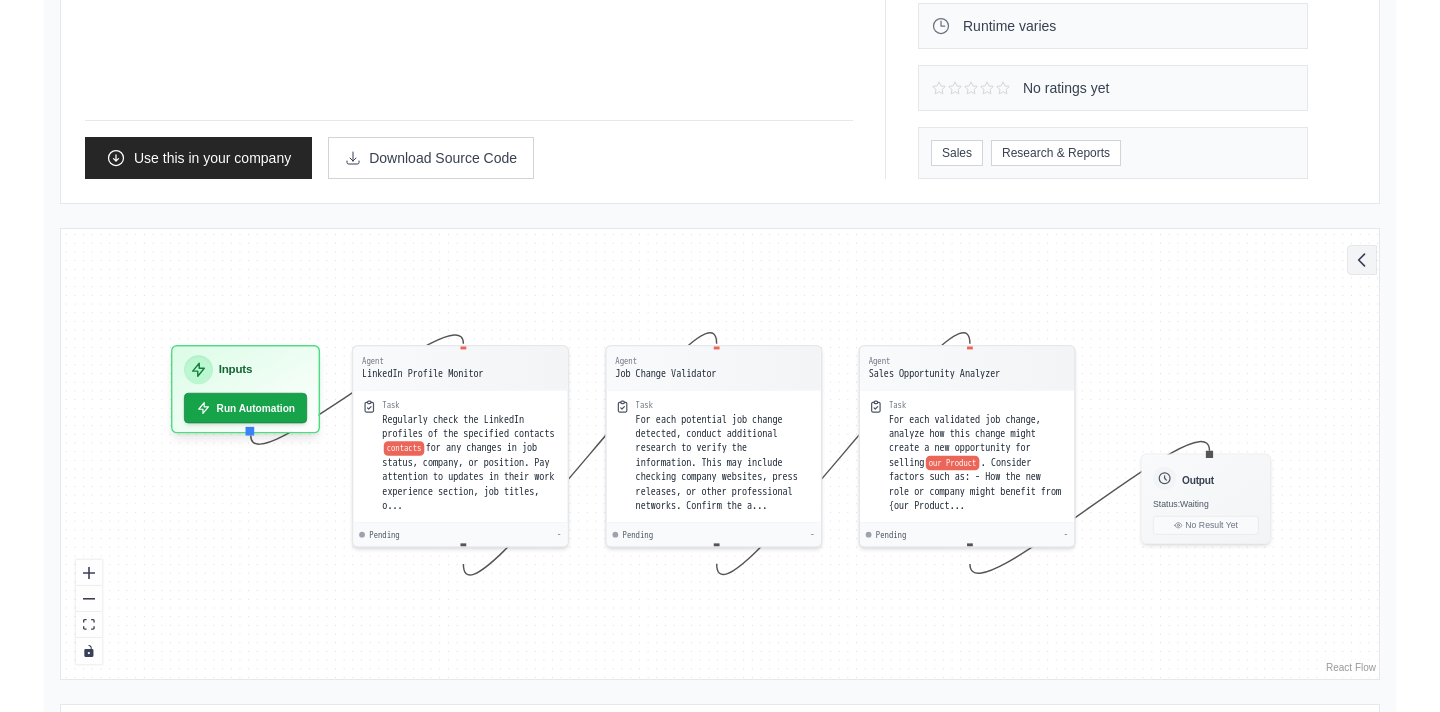 click at bounding box center [1362, 260] 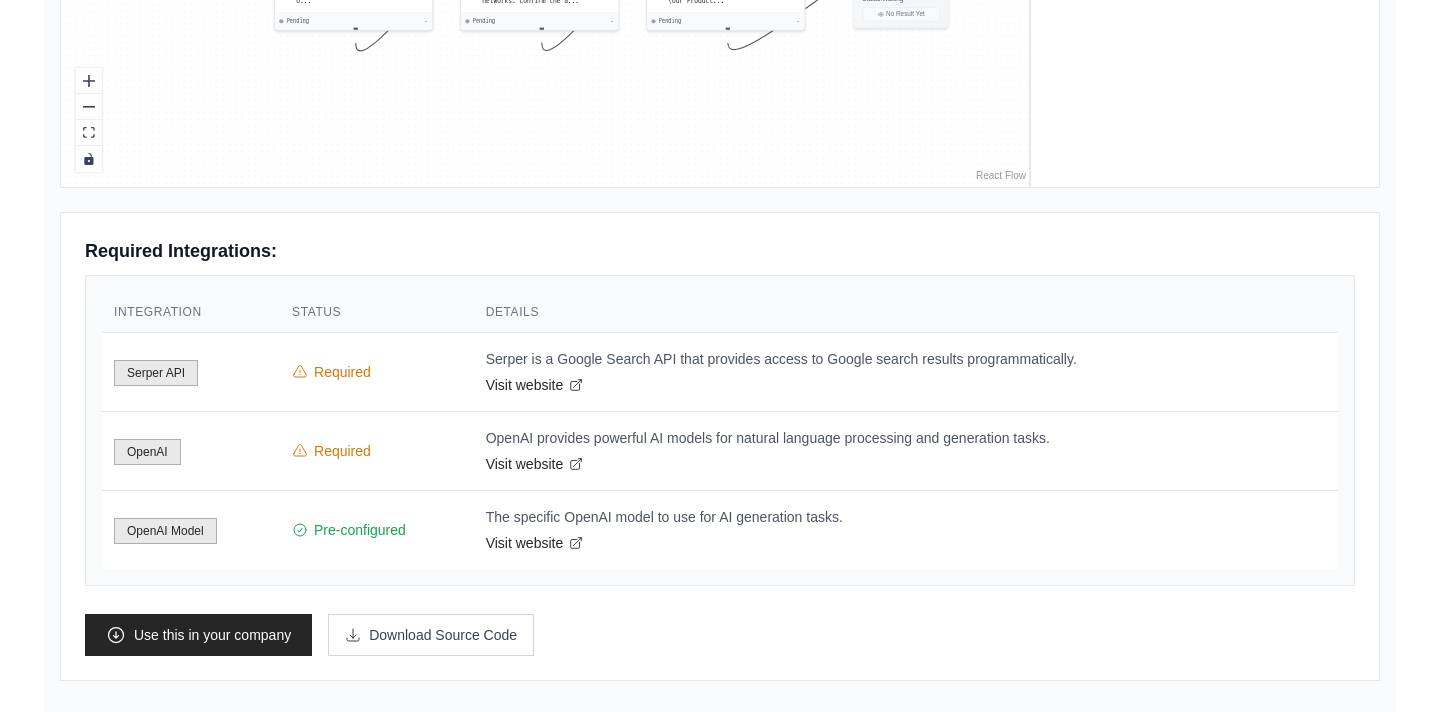 scroll, scrollTop: 849, scrollLeft: 0, axis: vertical 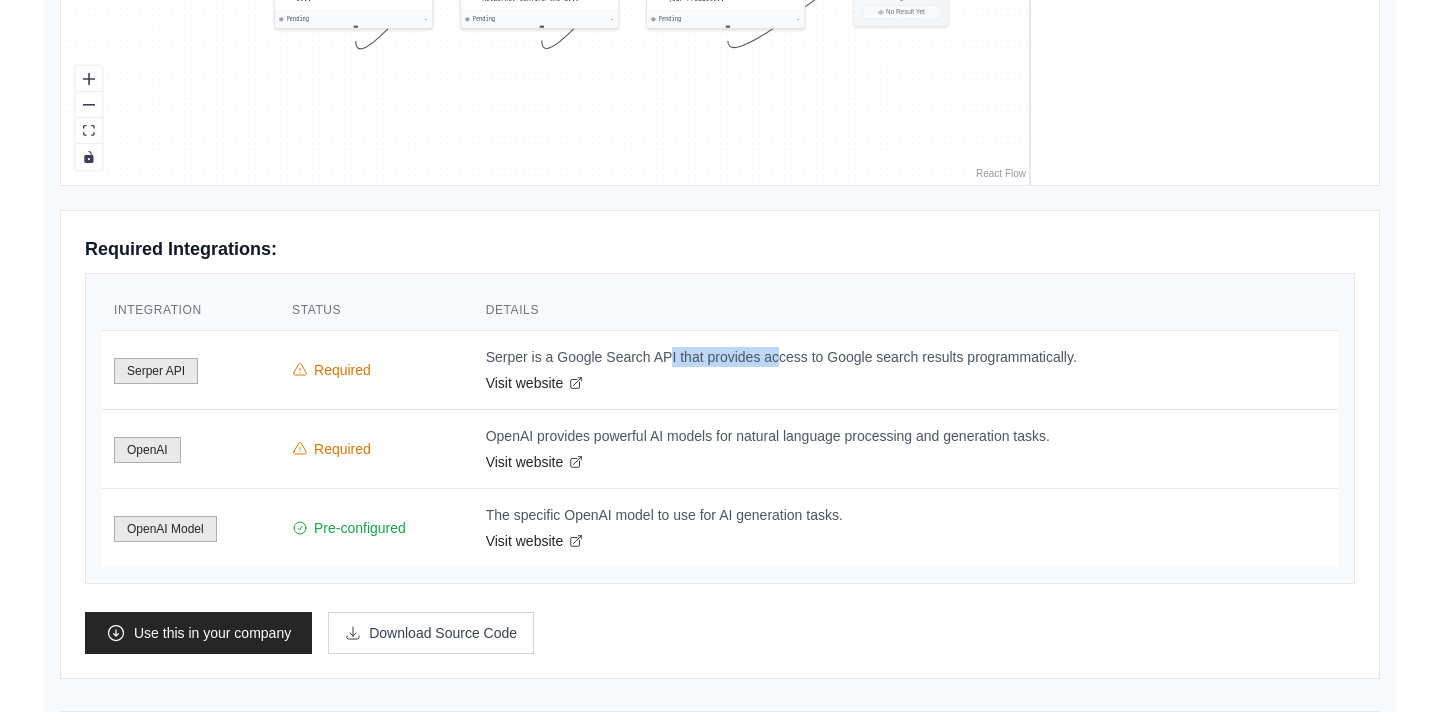 drag, startPoint x: 677, startPoint y: 356, endPoint x: 792, endPoint y: 348, distance: 115.27792 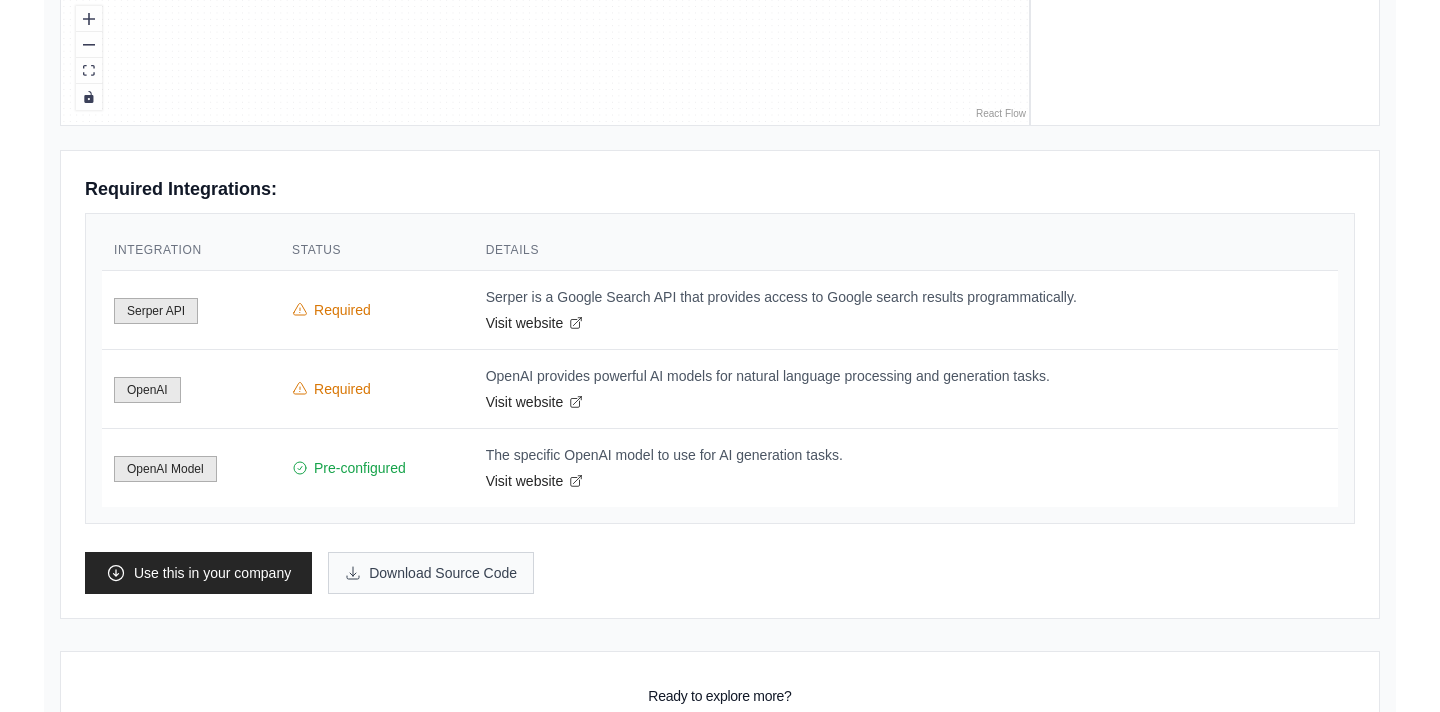 scroll, scrollTop: 1054, scrollLeft: 0, axis: vertical 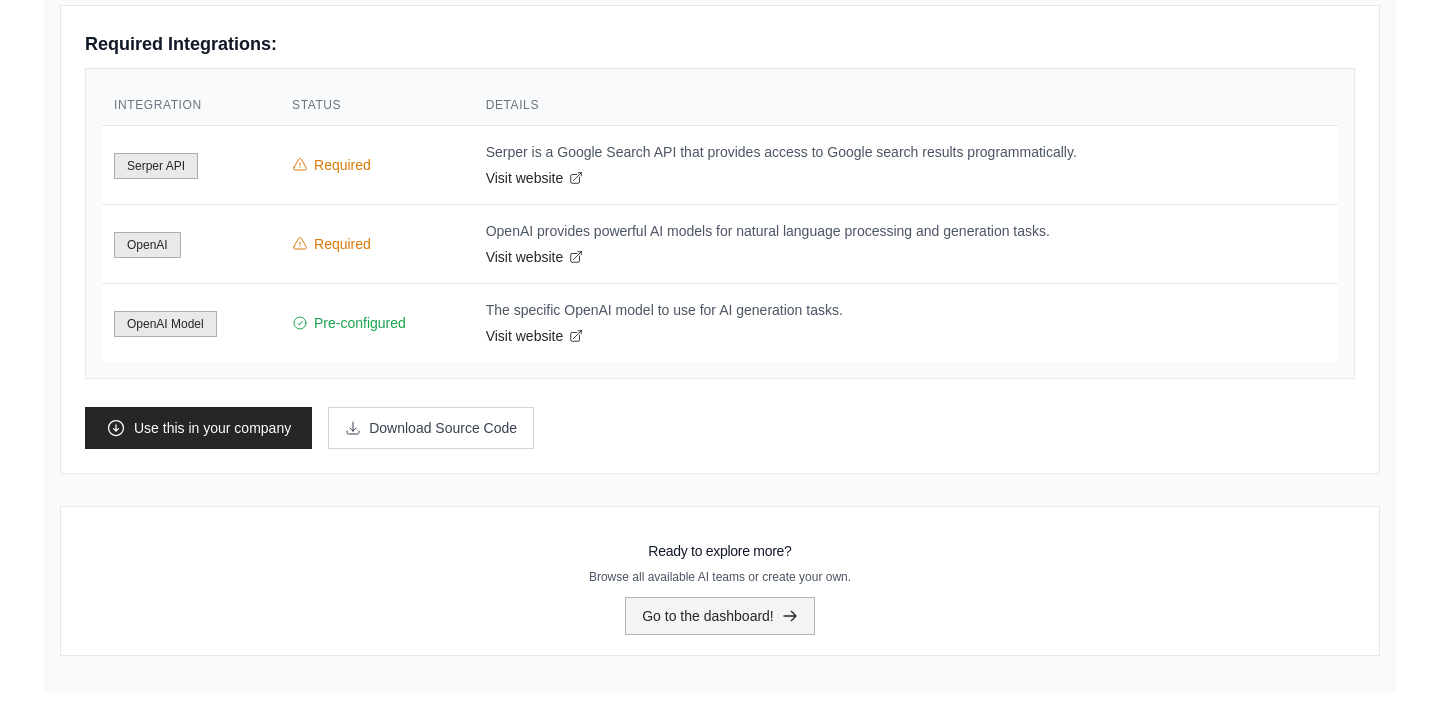 click on "Go to the dashboard!" at bounding box center [720, 616] 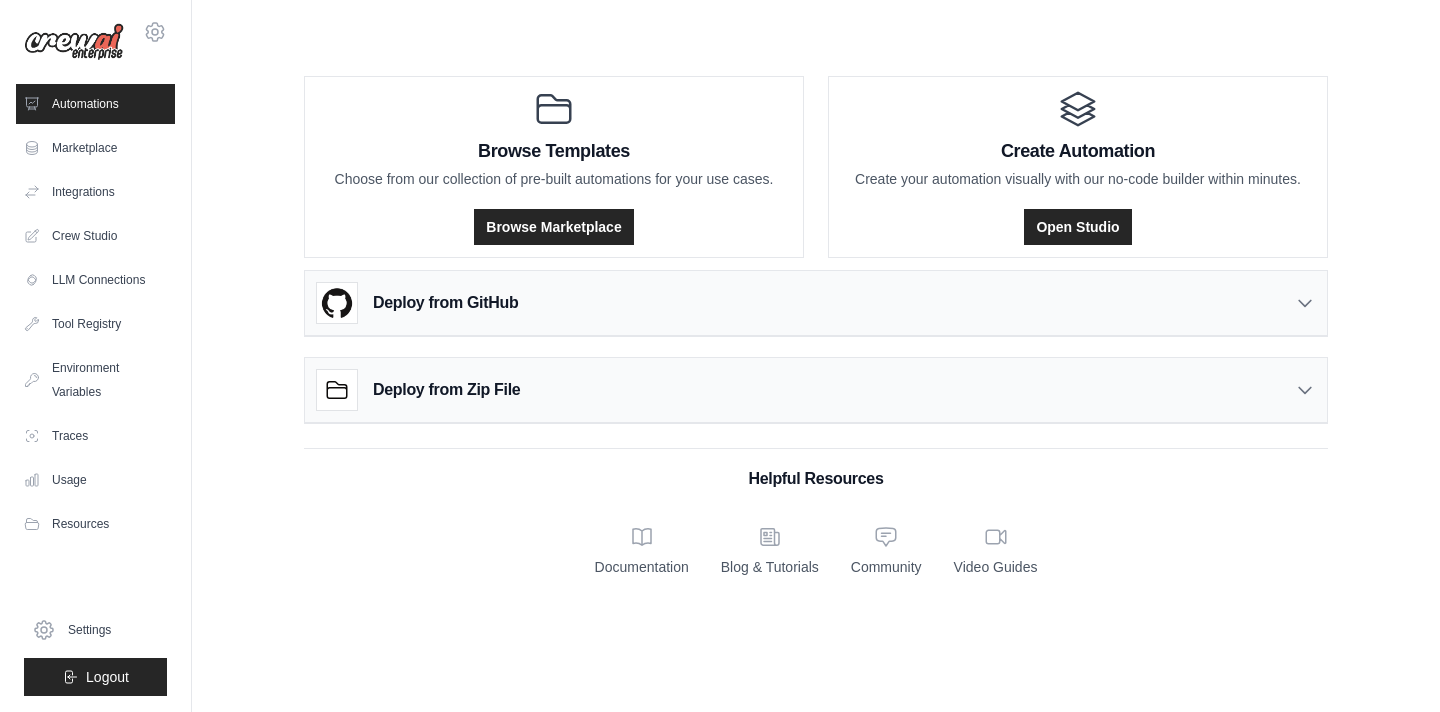 scroll, scrollTop: 0, scrollLeft: 0, axis: both 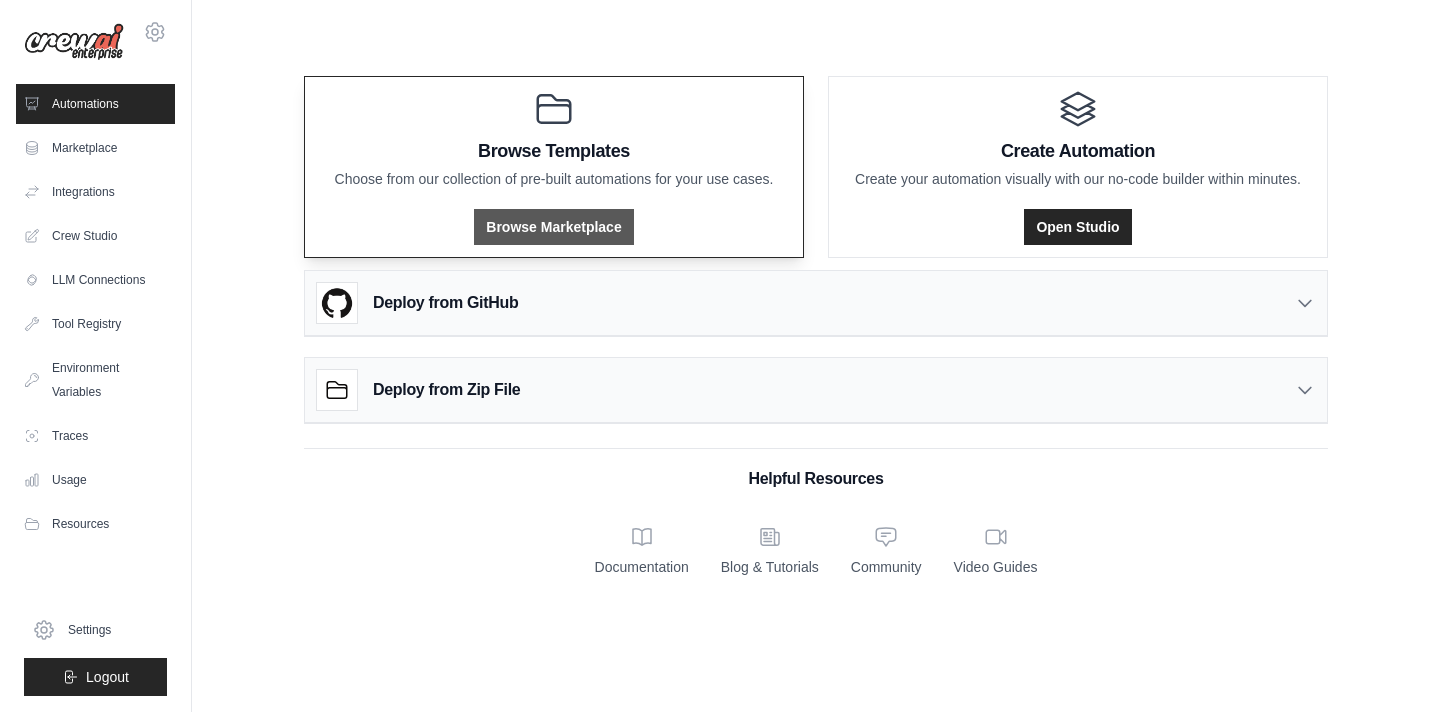 click on "Browse Marketplace" at bounding box center (553, 227) 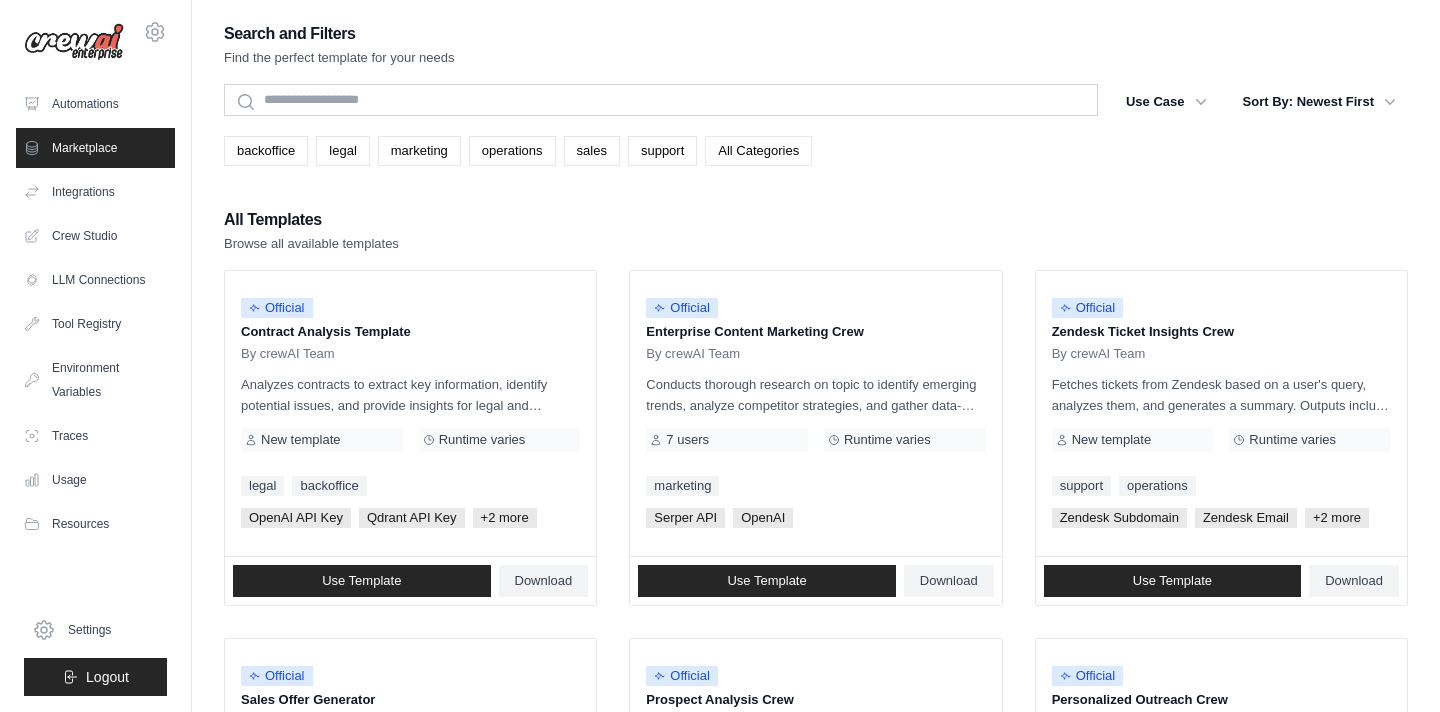 click on "All Categories" at bounding box center (758, 151) 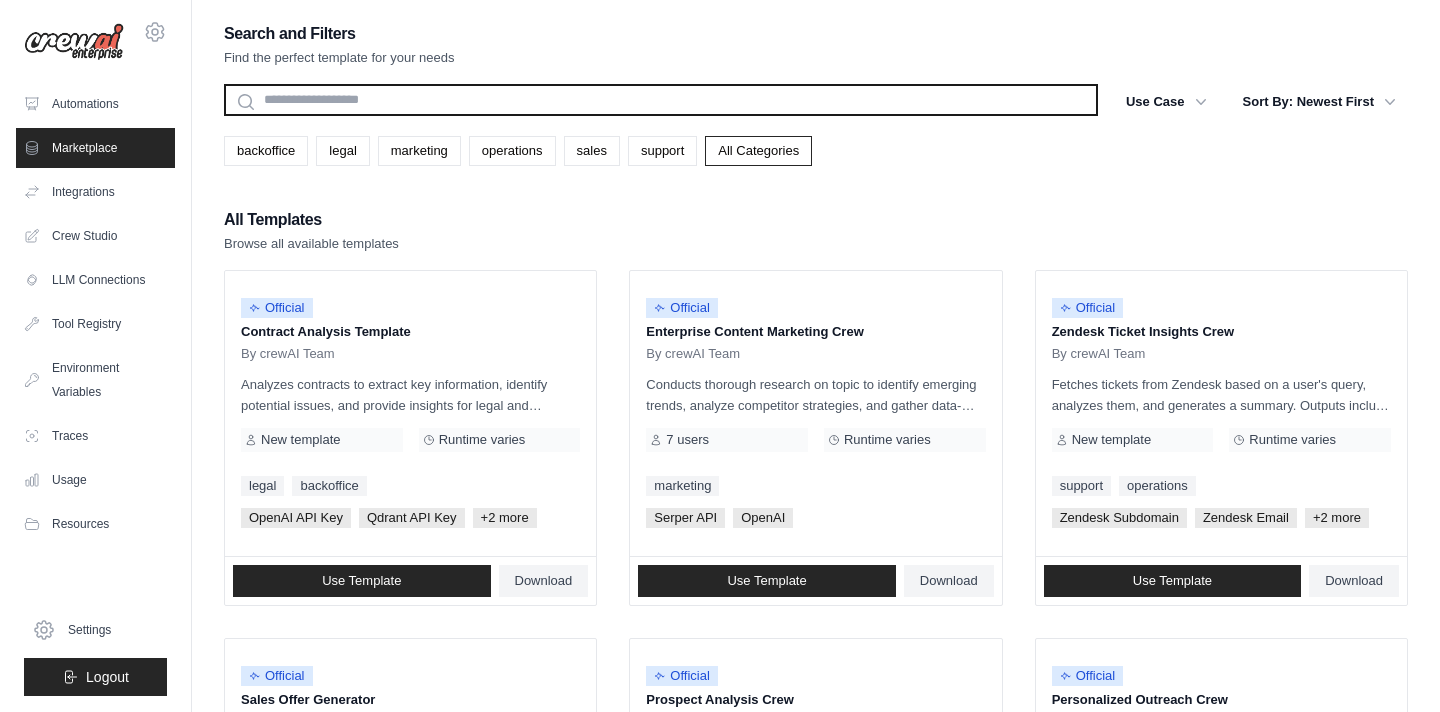 click at bounding box center (661, 100) 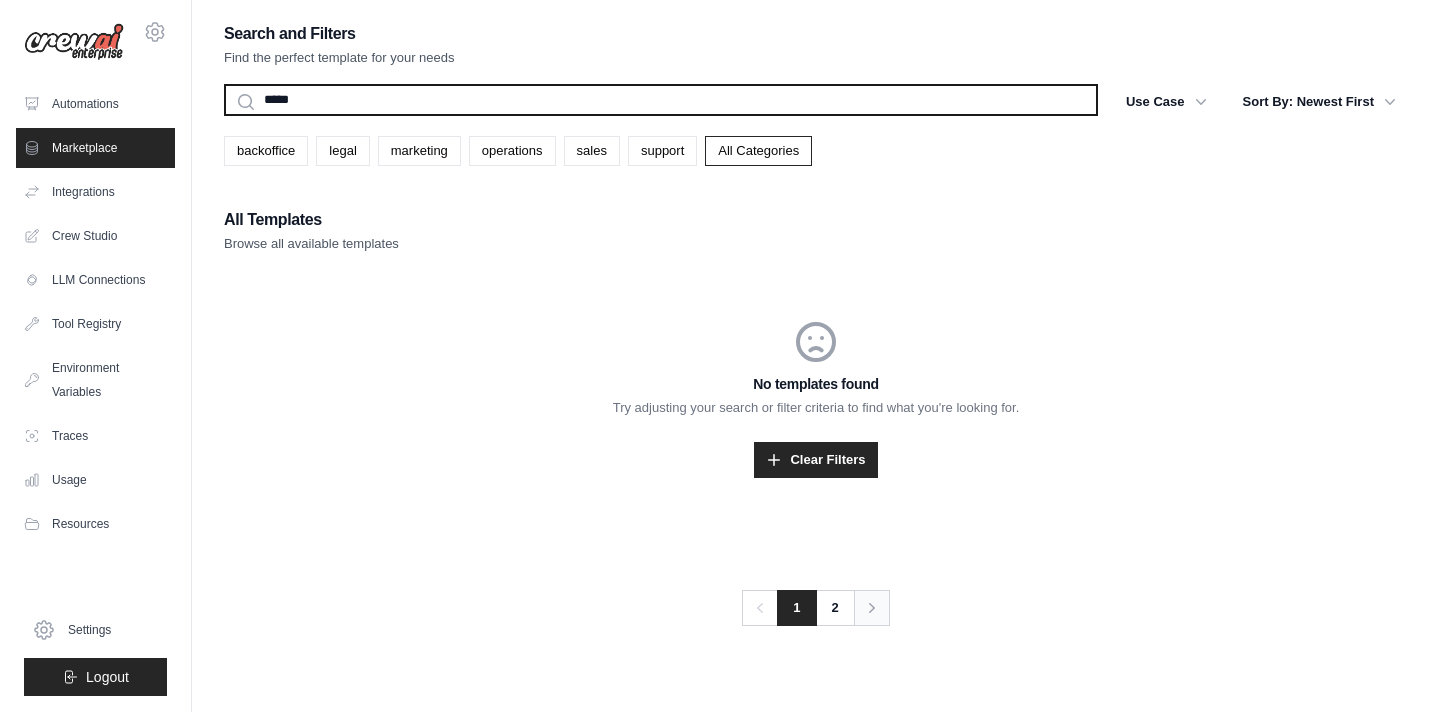 type on "*****" 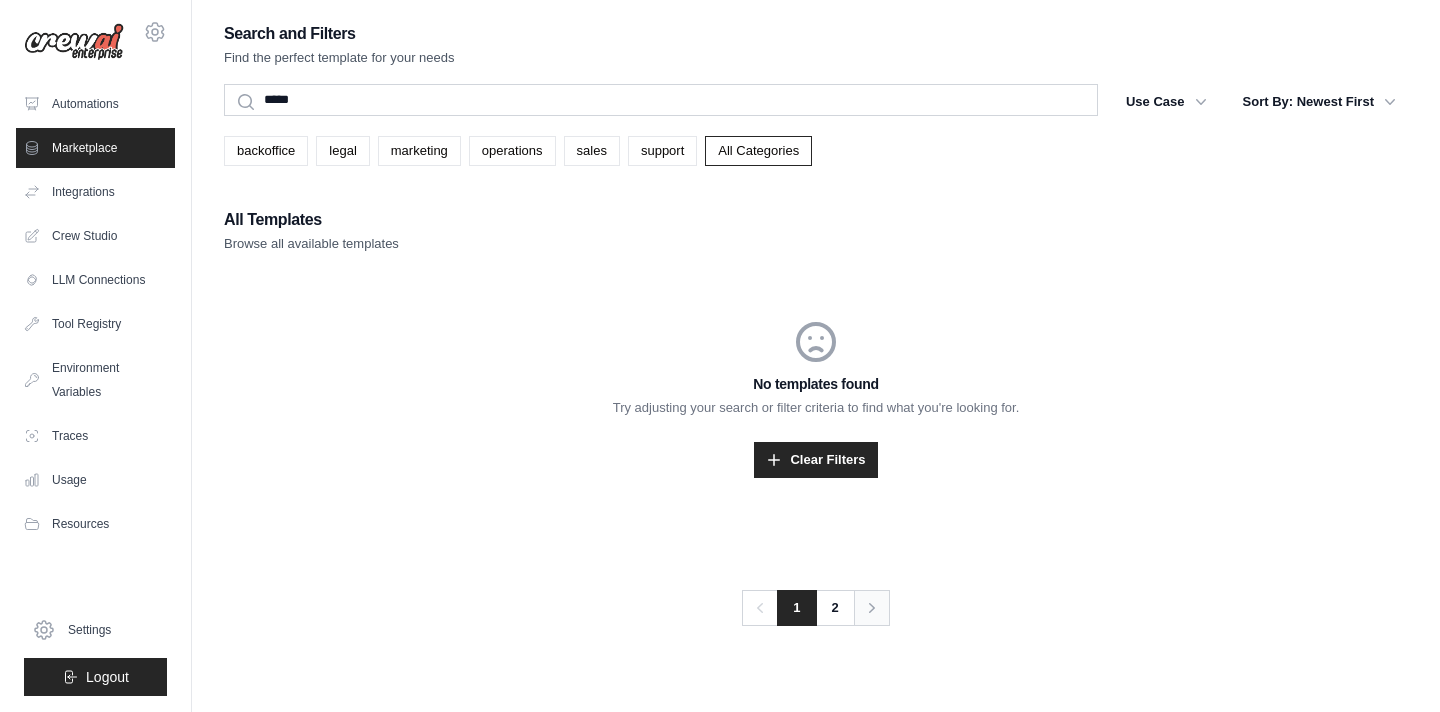click 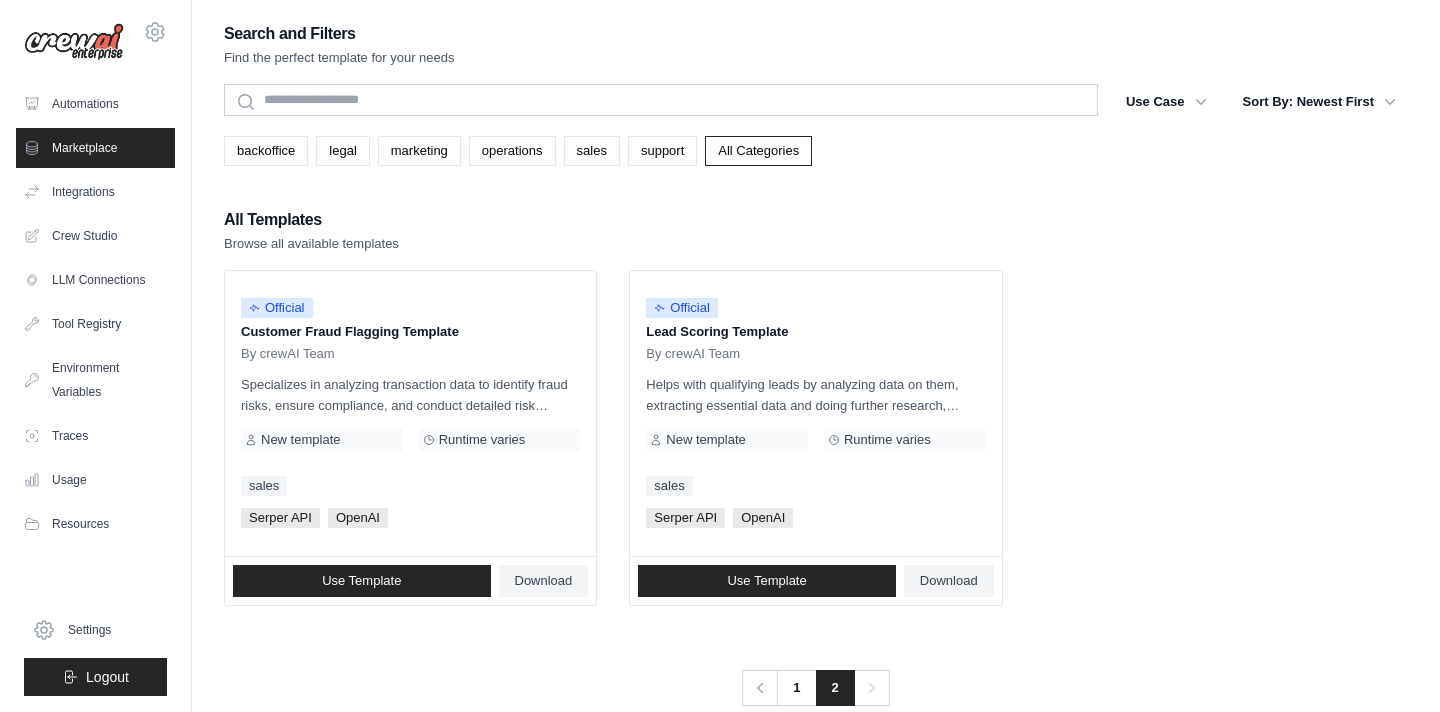 click on "Search and Filters
Find the perfect template for your needs
Search
Use Case
backoffice
legal
marketing
operations
sales
support
Clear All Filters" at bounding box center [816, 363] 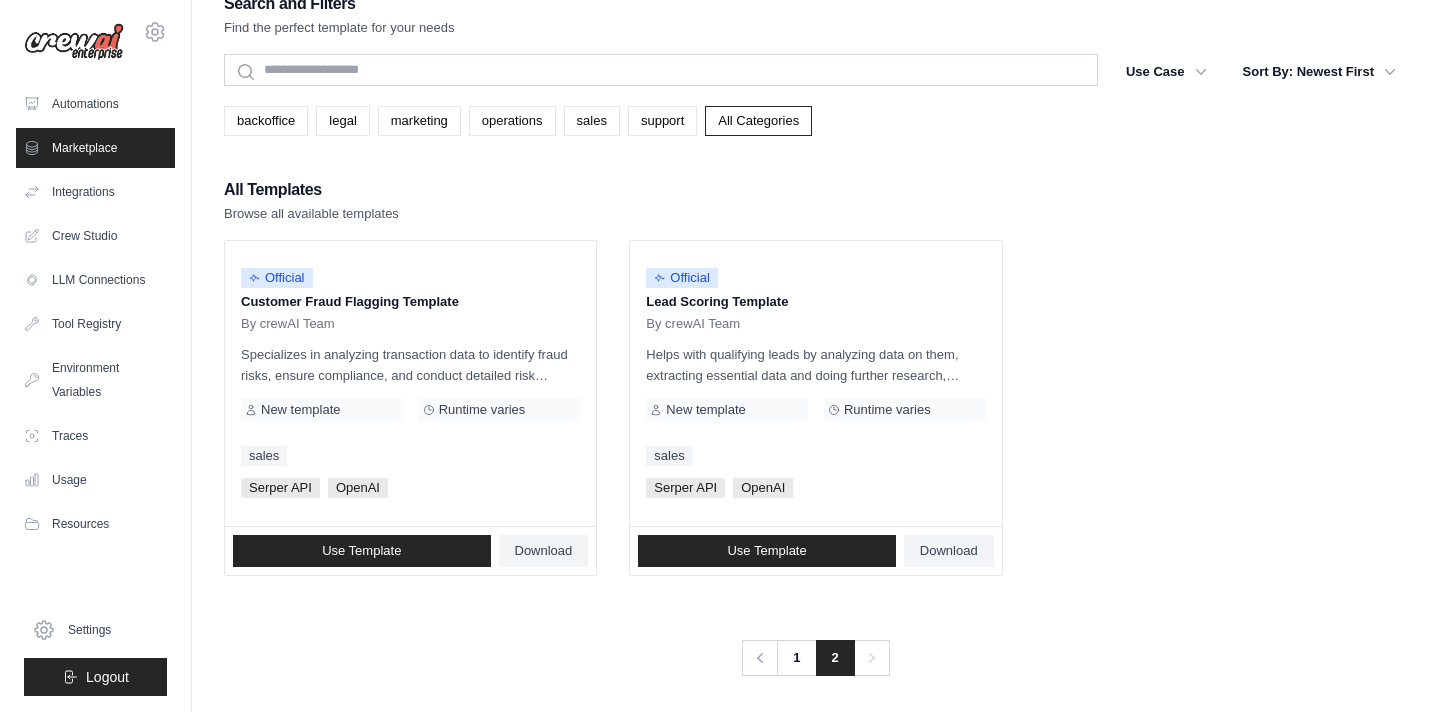 scroll, scrollTop: 40, scrollLeft: 0, axis: vertical 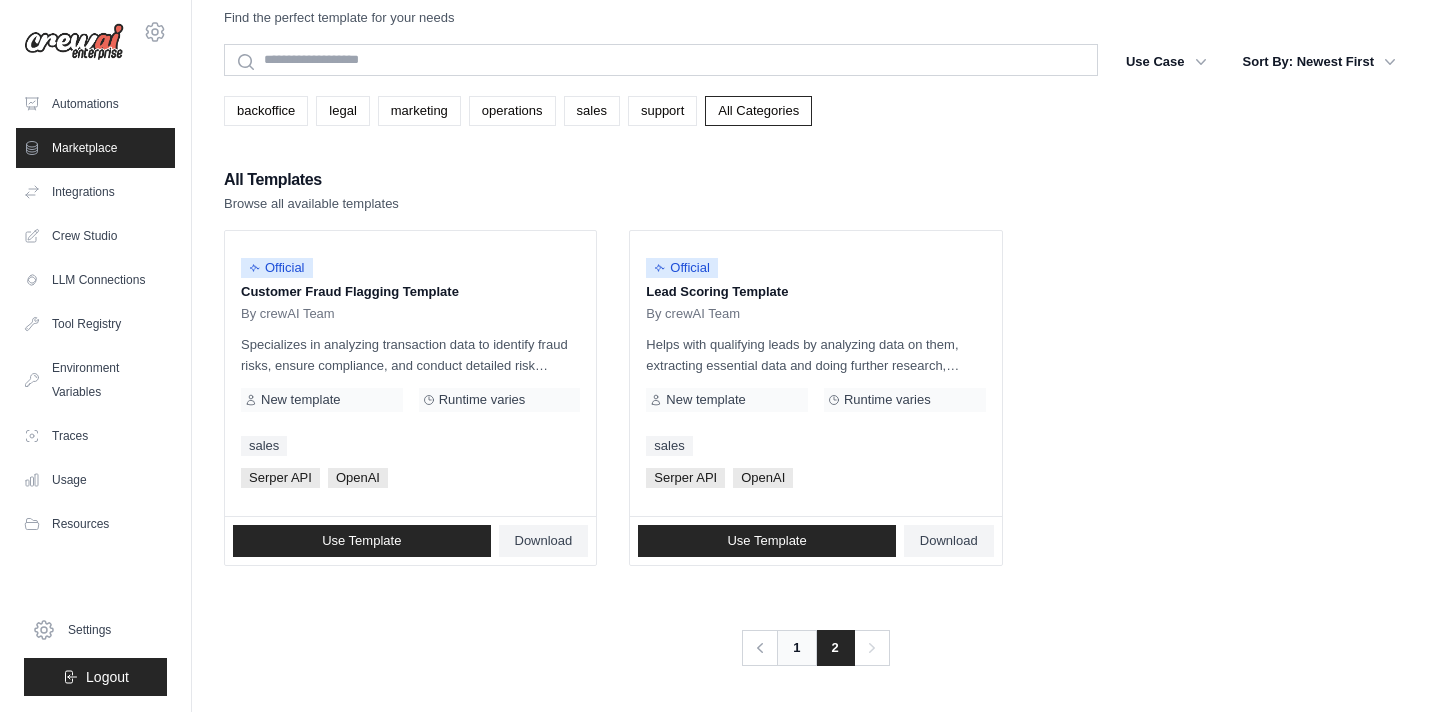 click on "1" at bounding box center (796, 648) 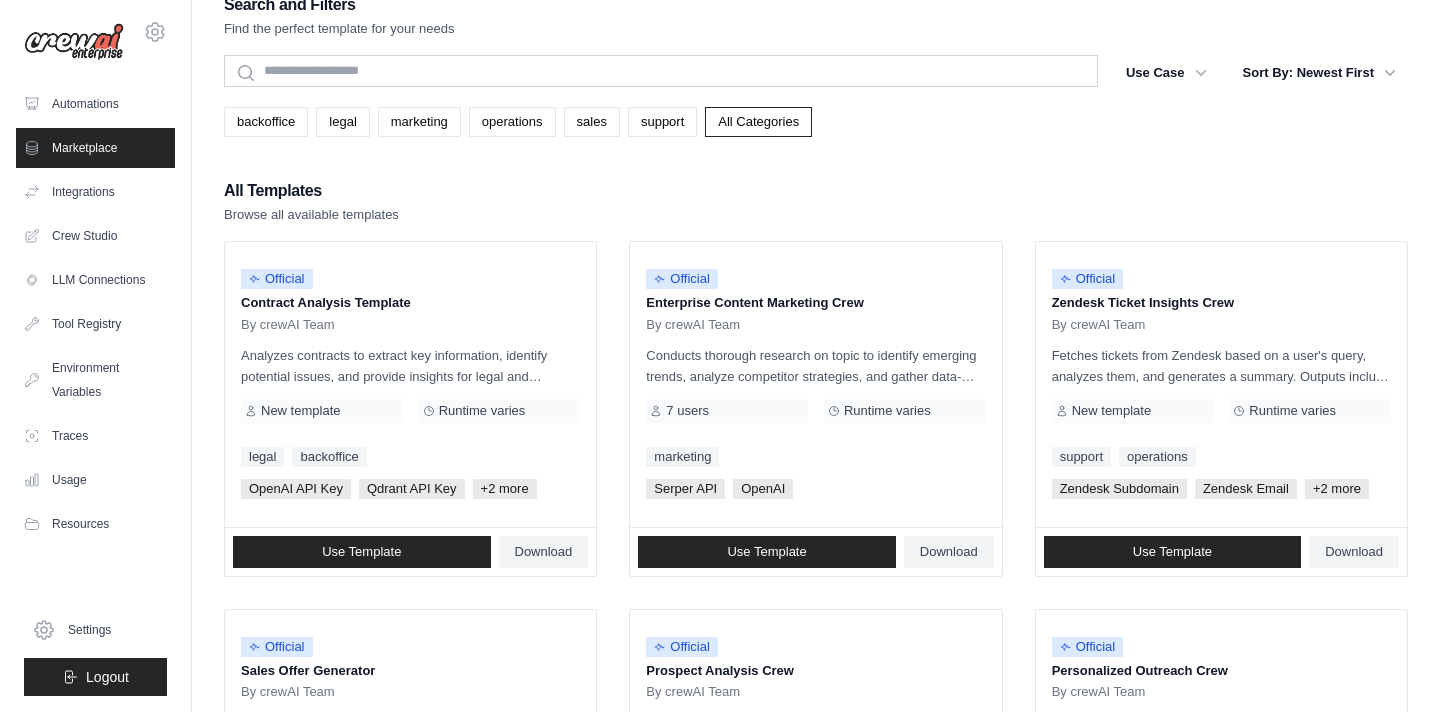 scroll, scrollTop: 16, scrollLeft: 0, axis: vertical 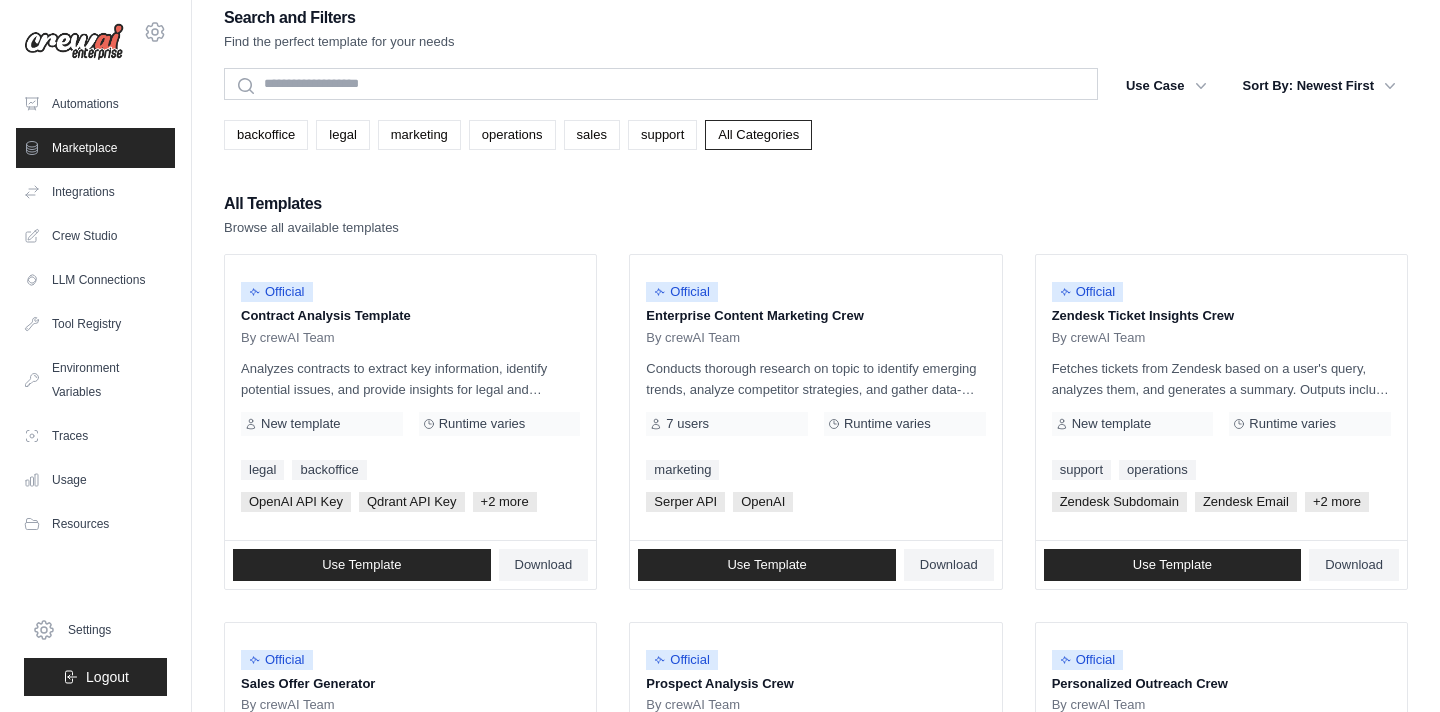 click on "Search" at bounding box center [661, 86] 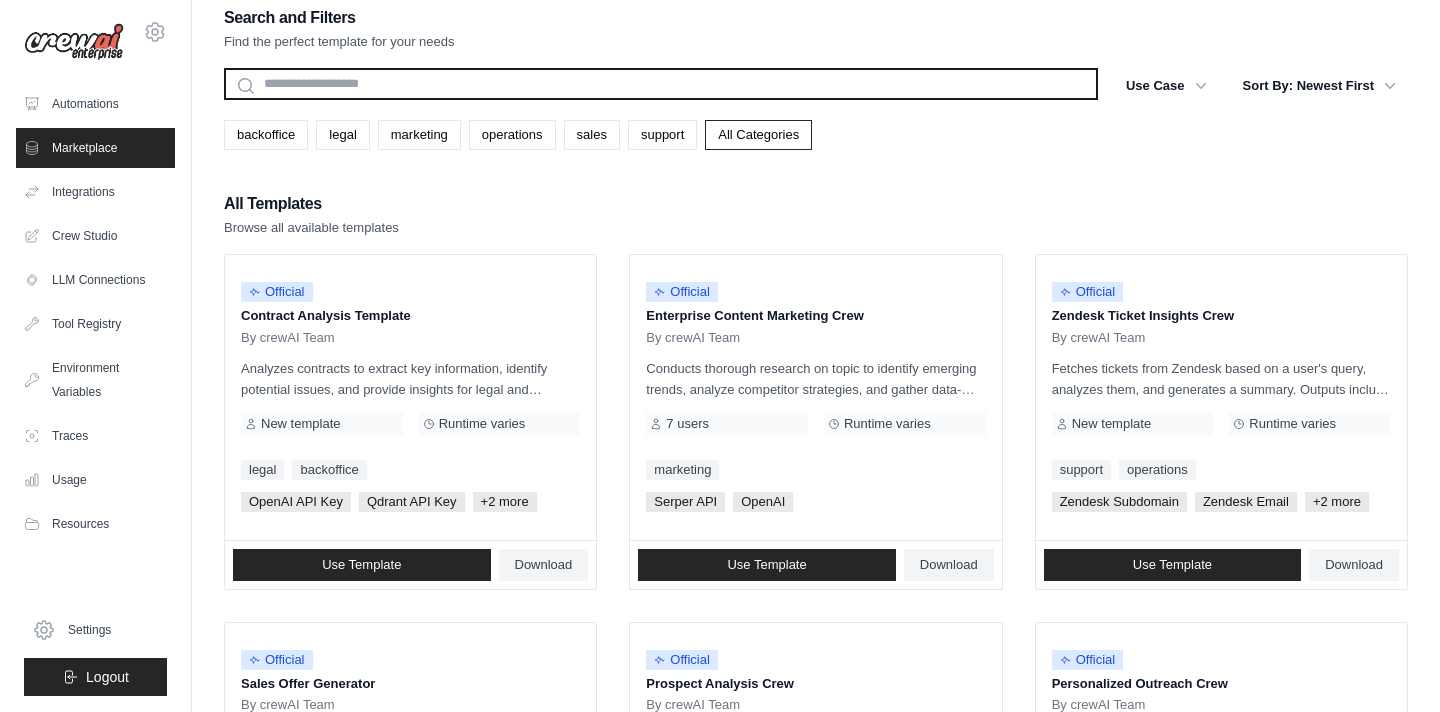click at bounding box center (661, 84) 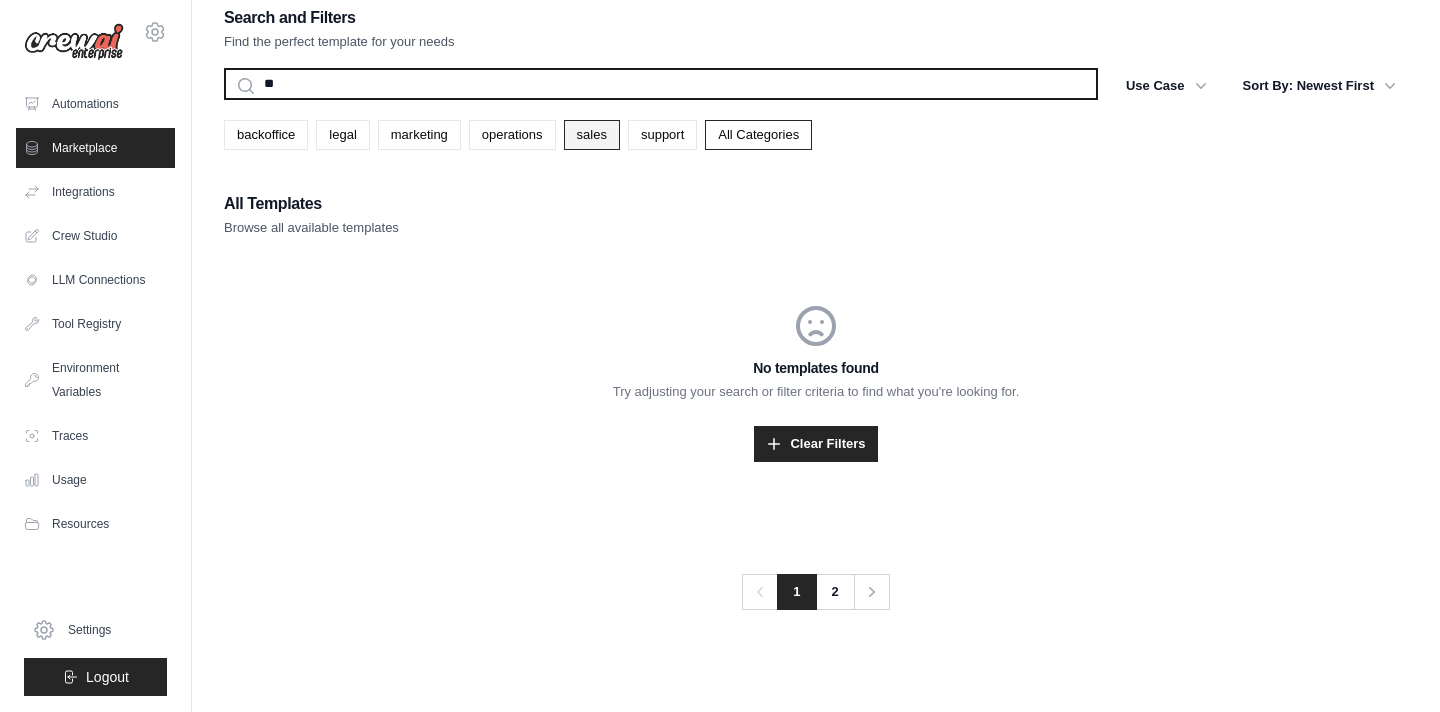 type on "*" 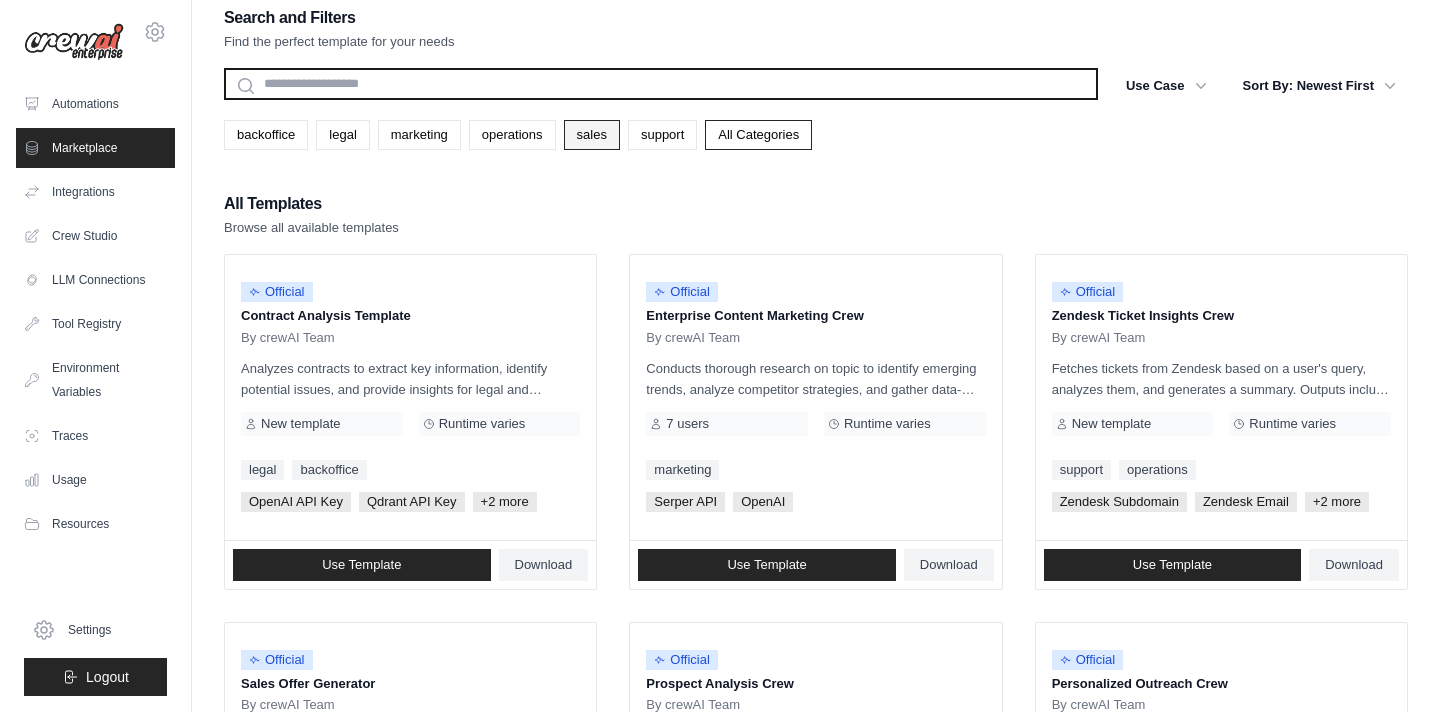 type on "*" 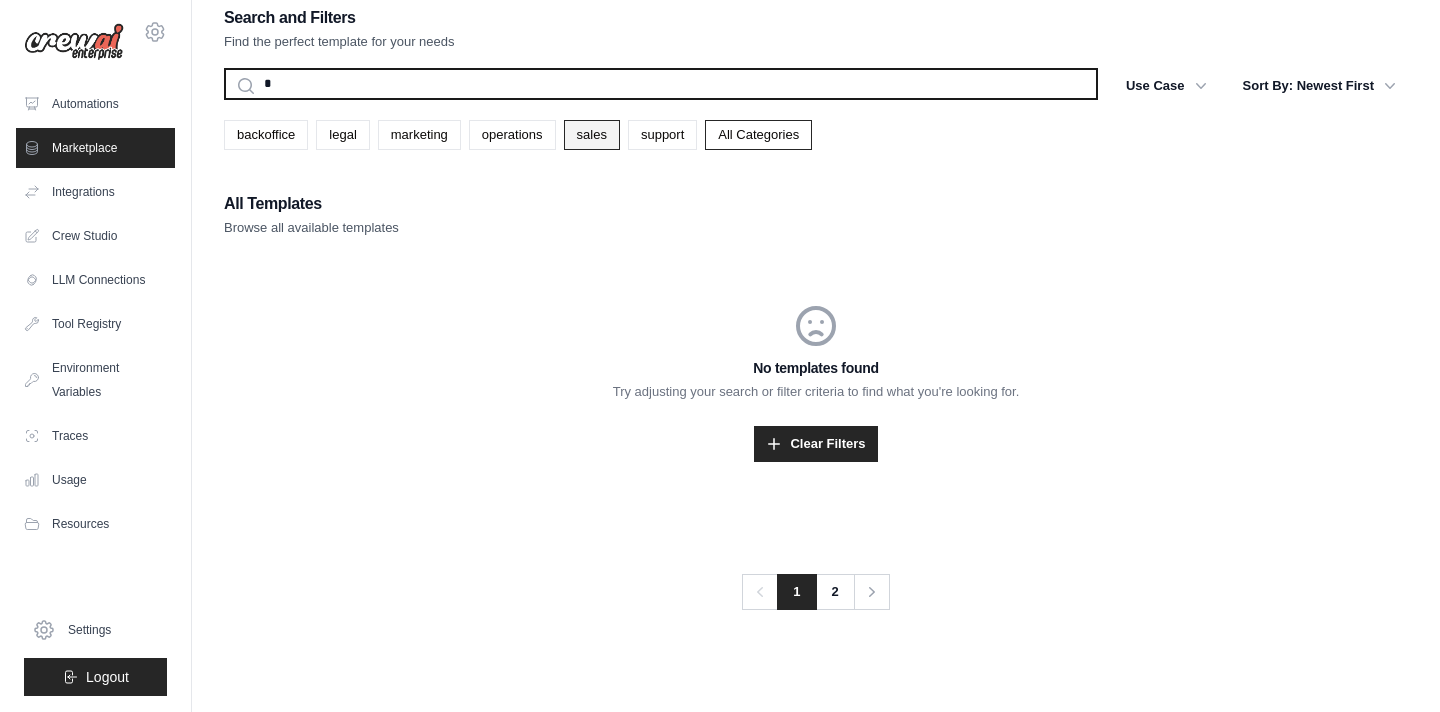 type 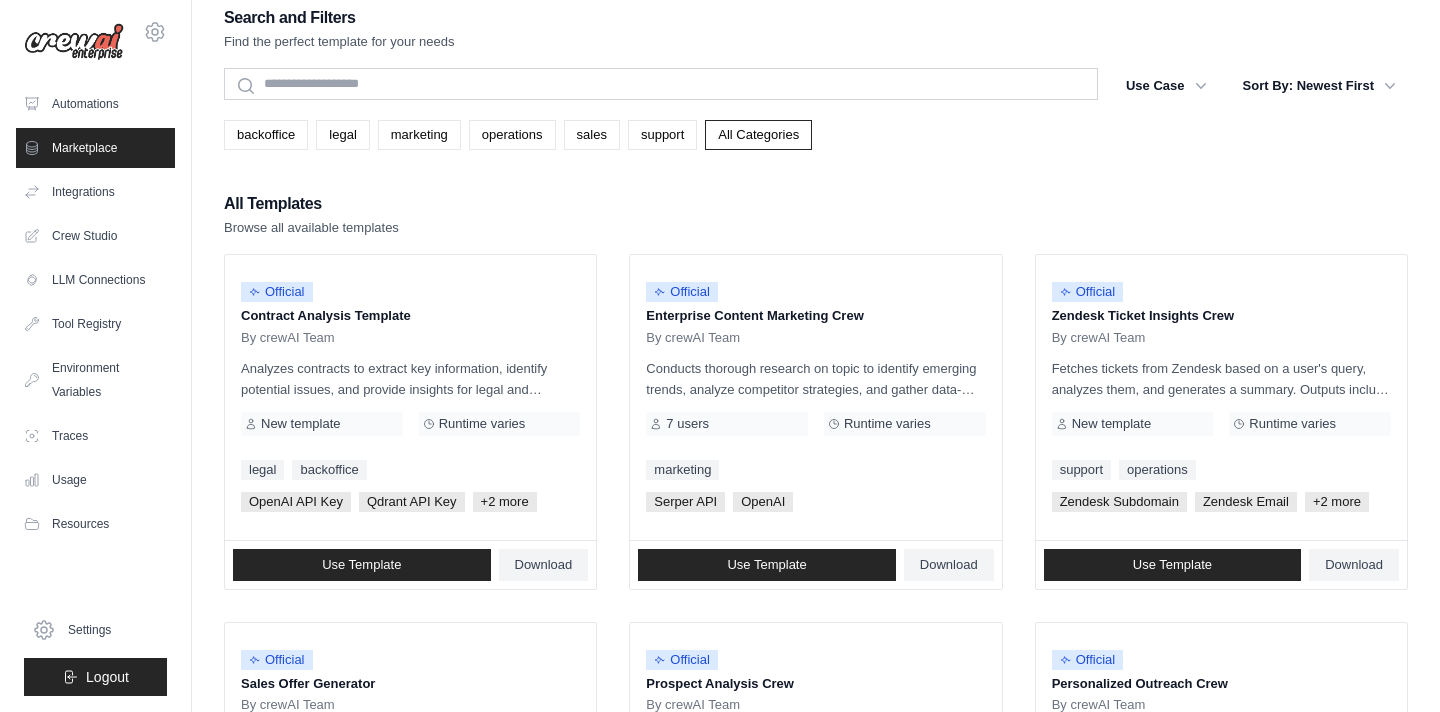 click on "All Templates
Browse all available templates" at bounding box center [816, 214] 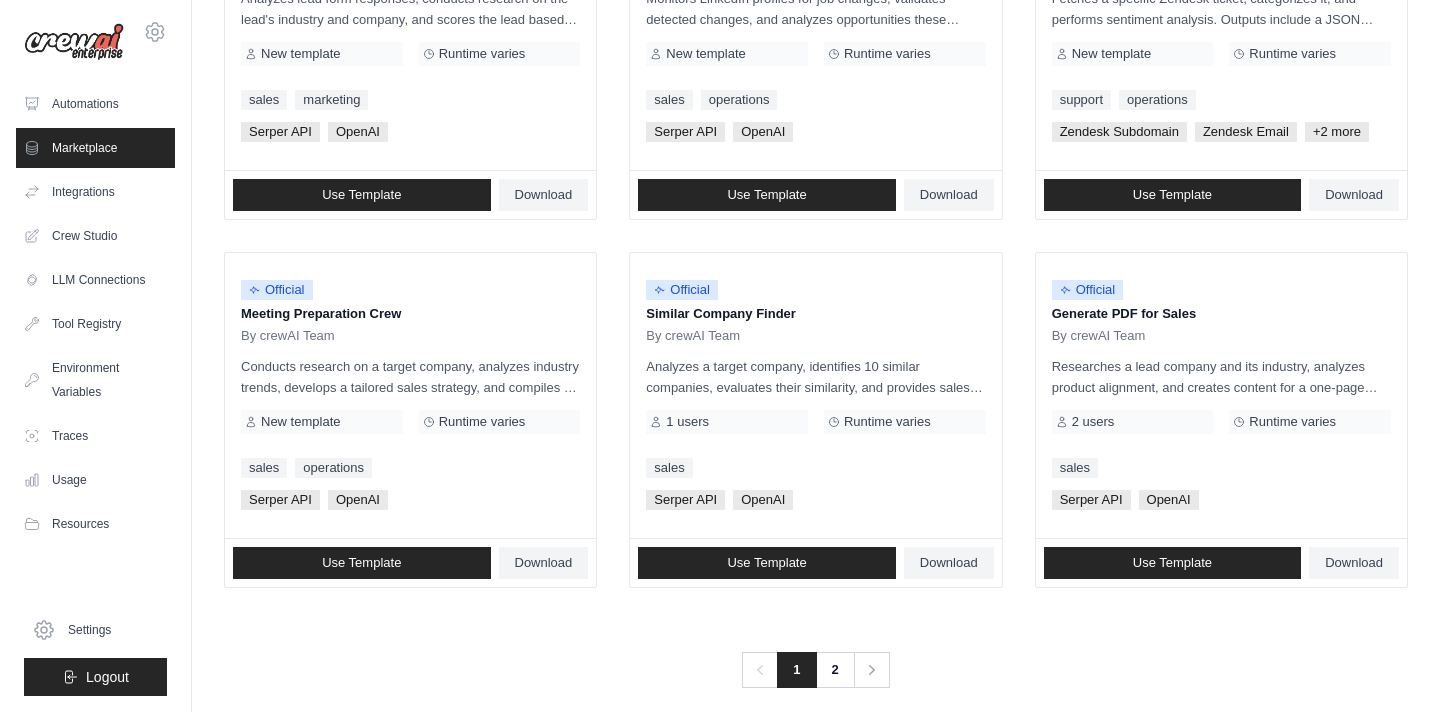 scroll, scrollTop: 1141, scrollLeft: 0, axis: vertical 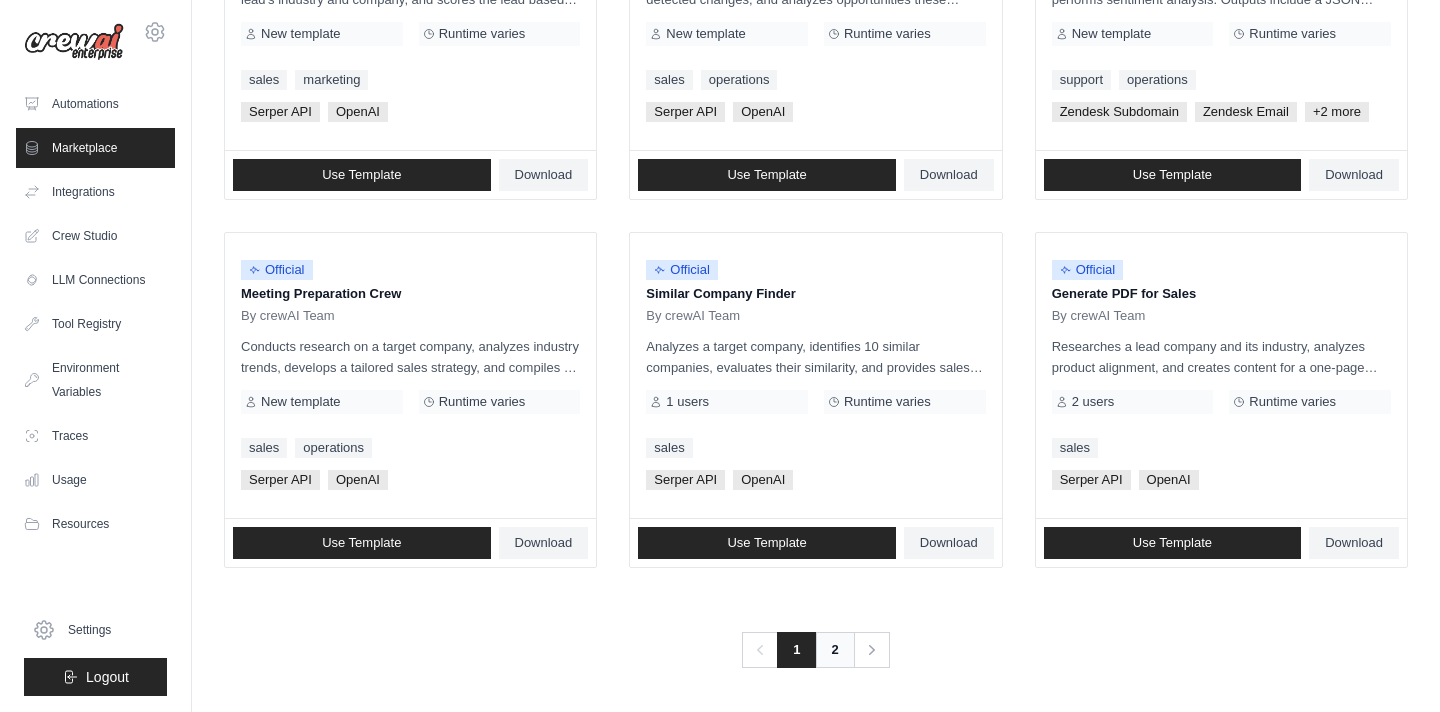 click on "2" at bounding box center (835, 650) 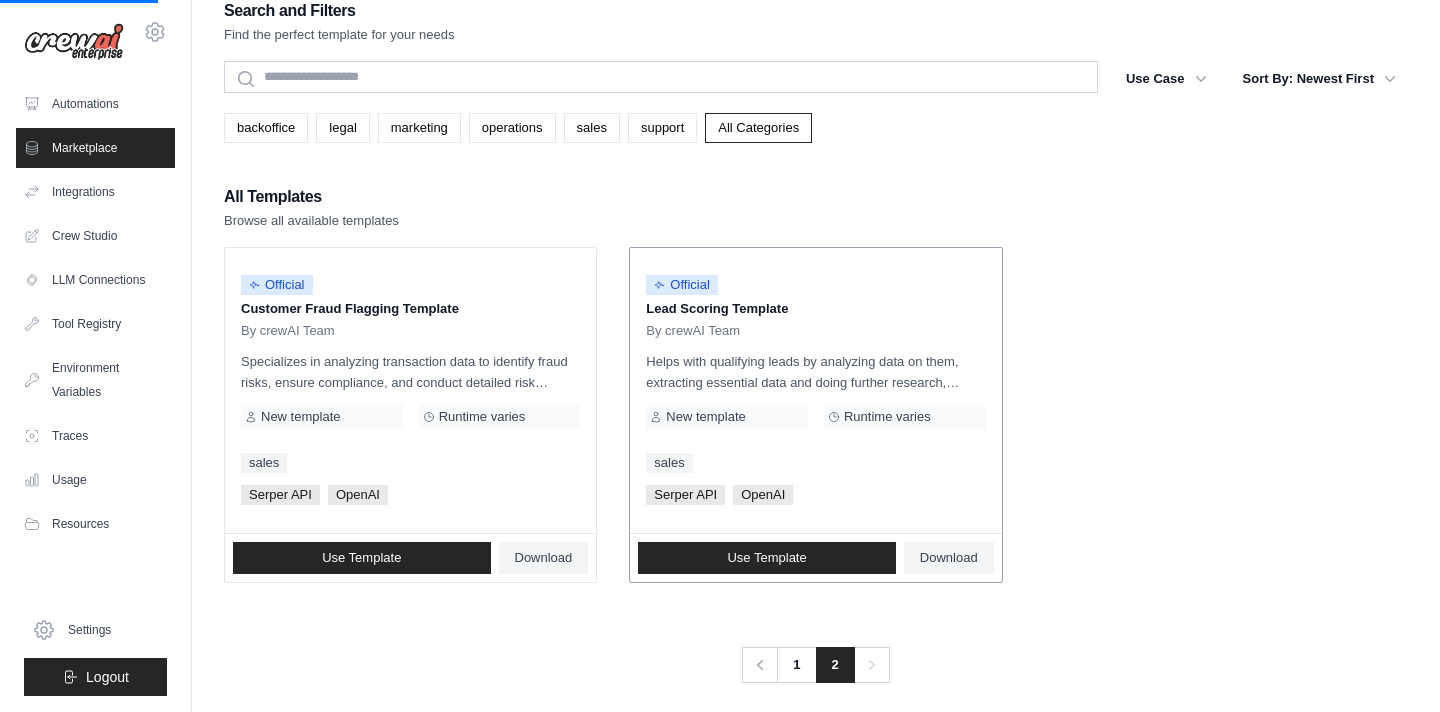 scroll, scrollTop: 40, scrollLeft: 0, axis: vertical 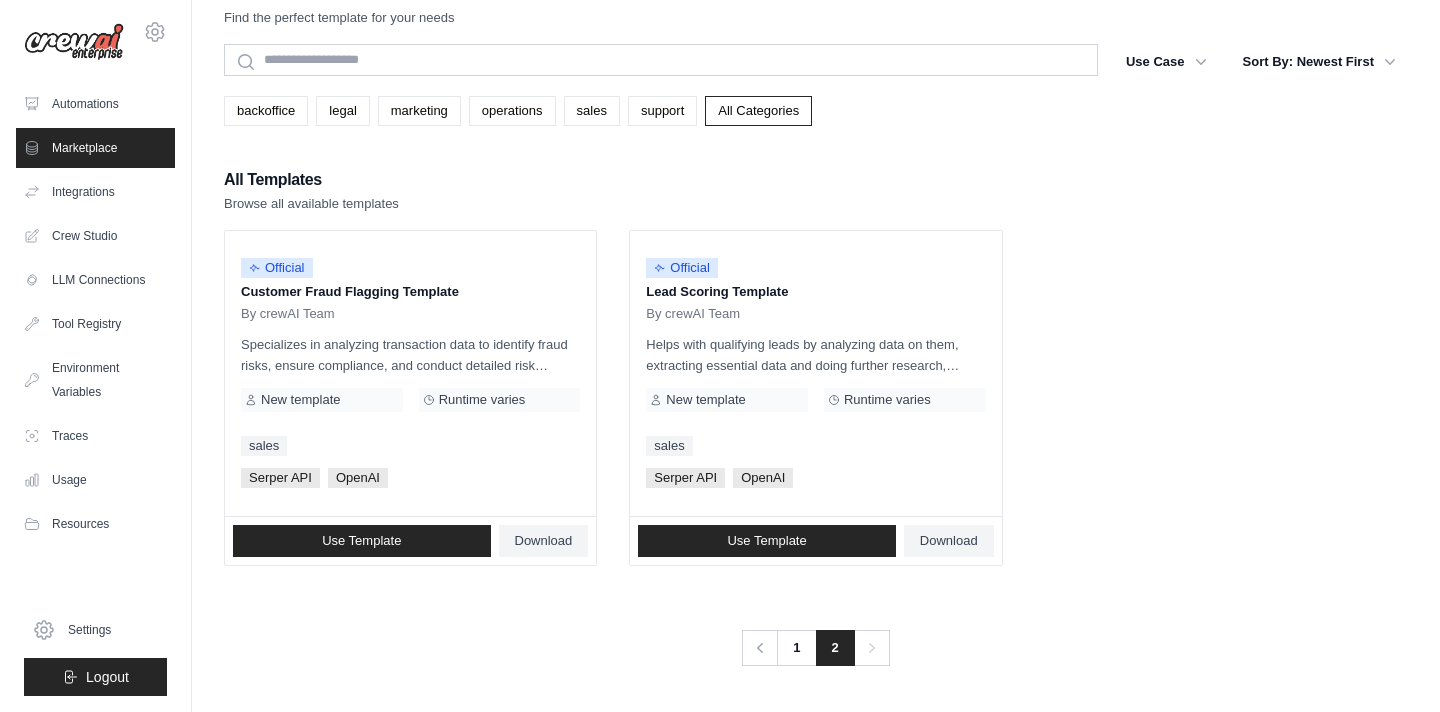 click on "Search and Filters
Find the perfect template for your needs
Search
Use Case
backoffice
legal
marketing
operations
sales
support
Clear All Filters" at bounding box center (816, 336) 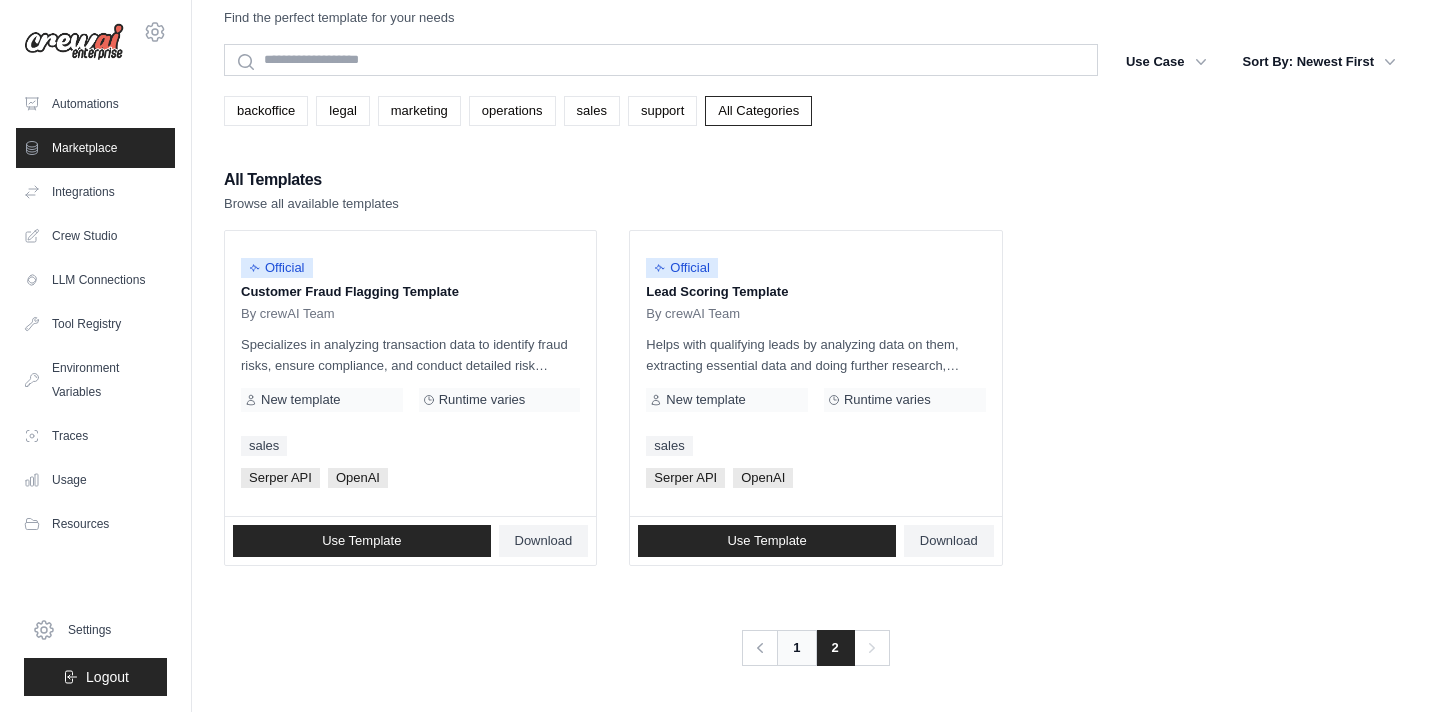 click on "1" at bounding box center [796, 648] 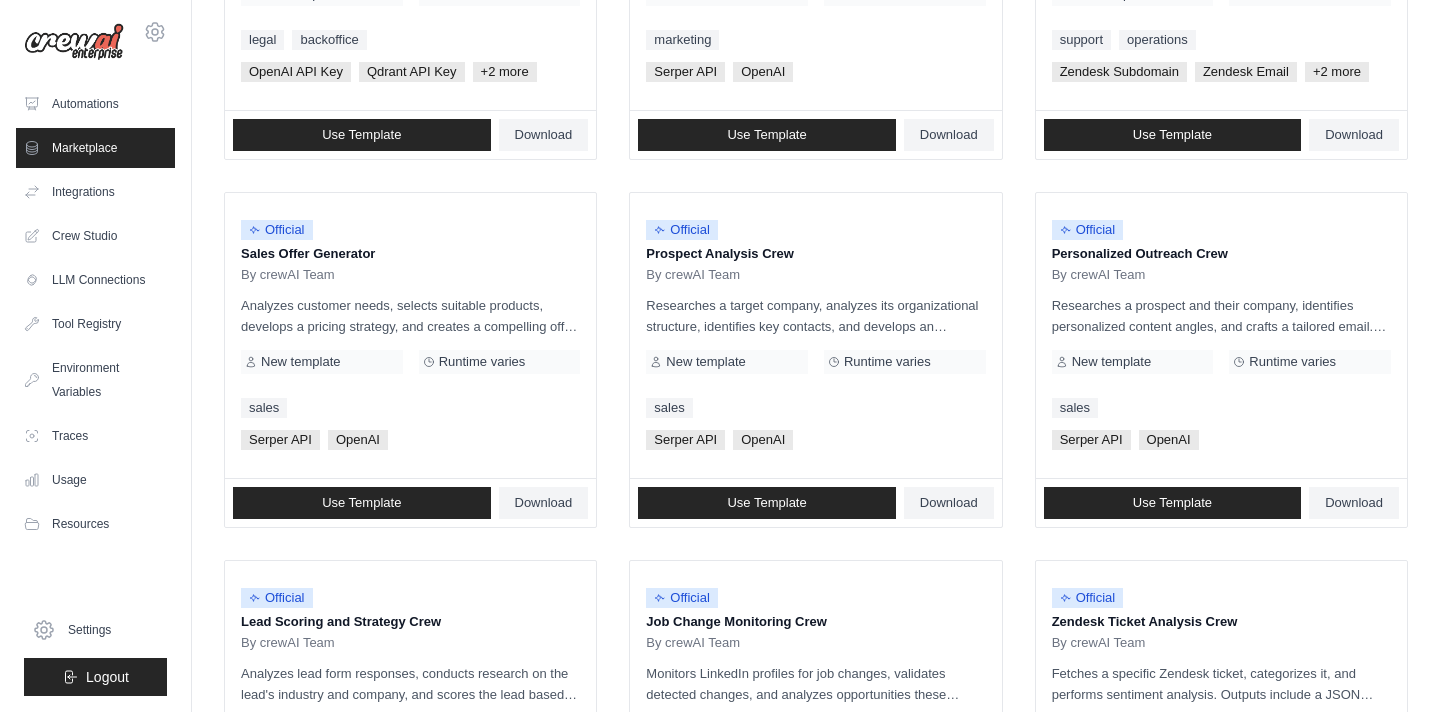 scroll, scrollTop: 0, scrollLeft: 0, axis: both 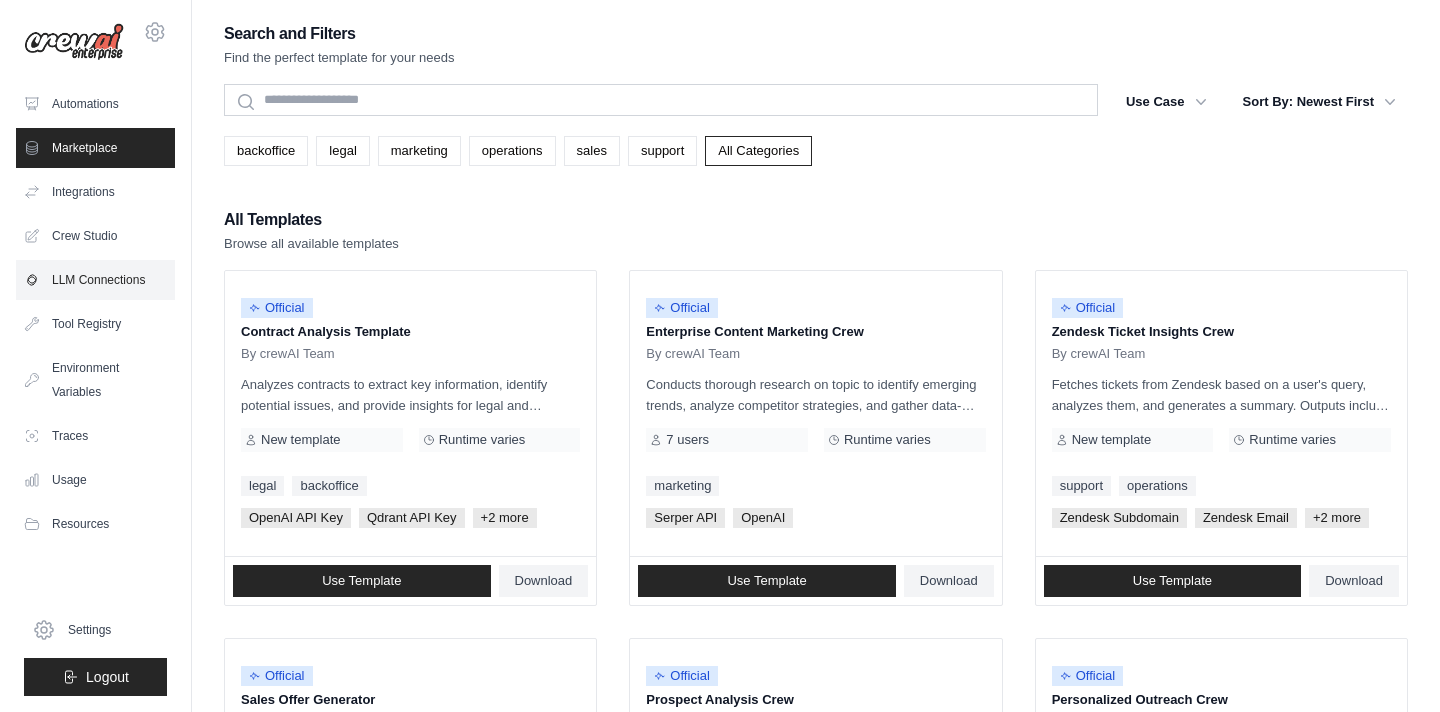 click on "LLM Connections" at bounding box center [95, 280] 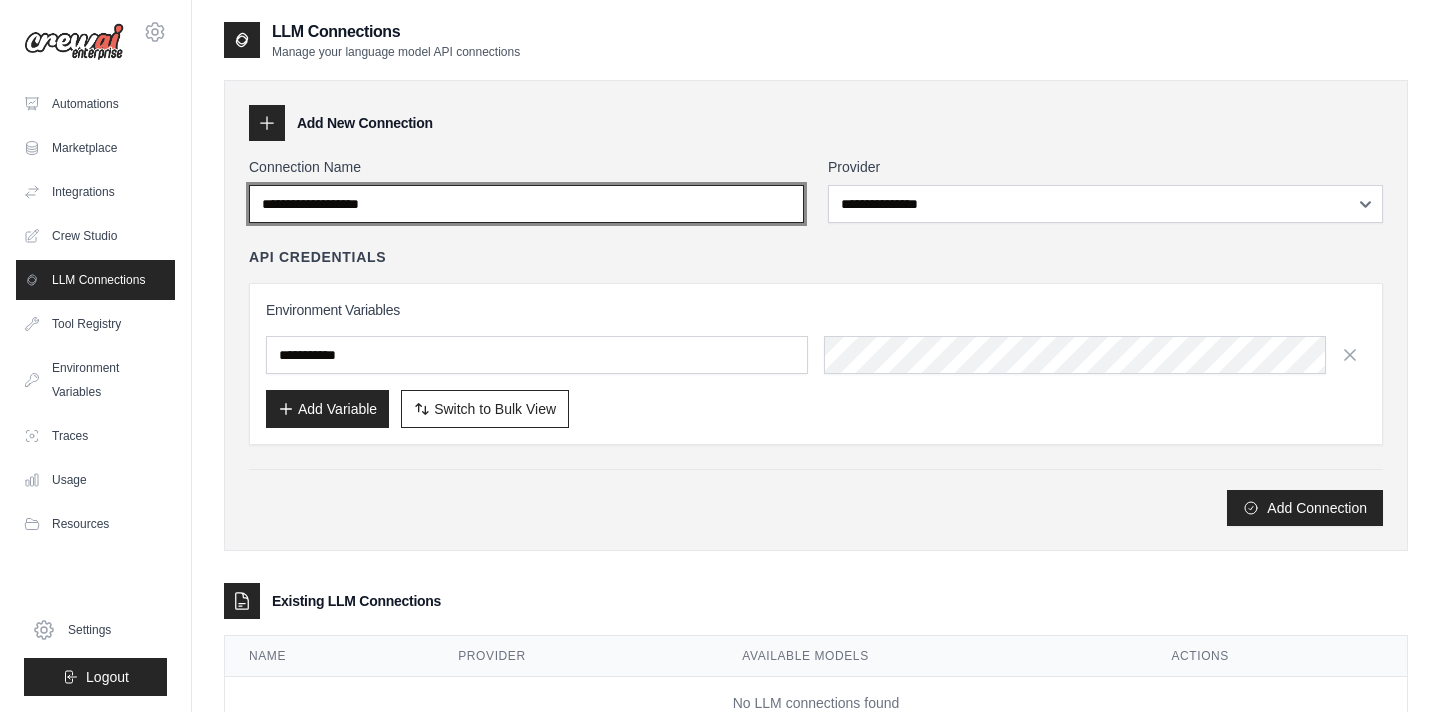 click on "Connection Name" at bounding box center (526, 204) 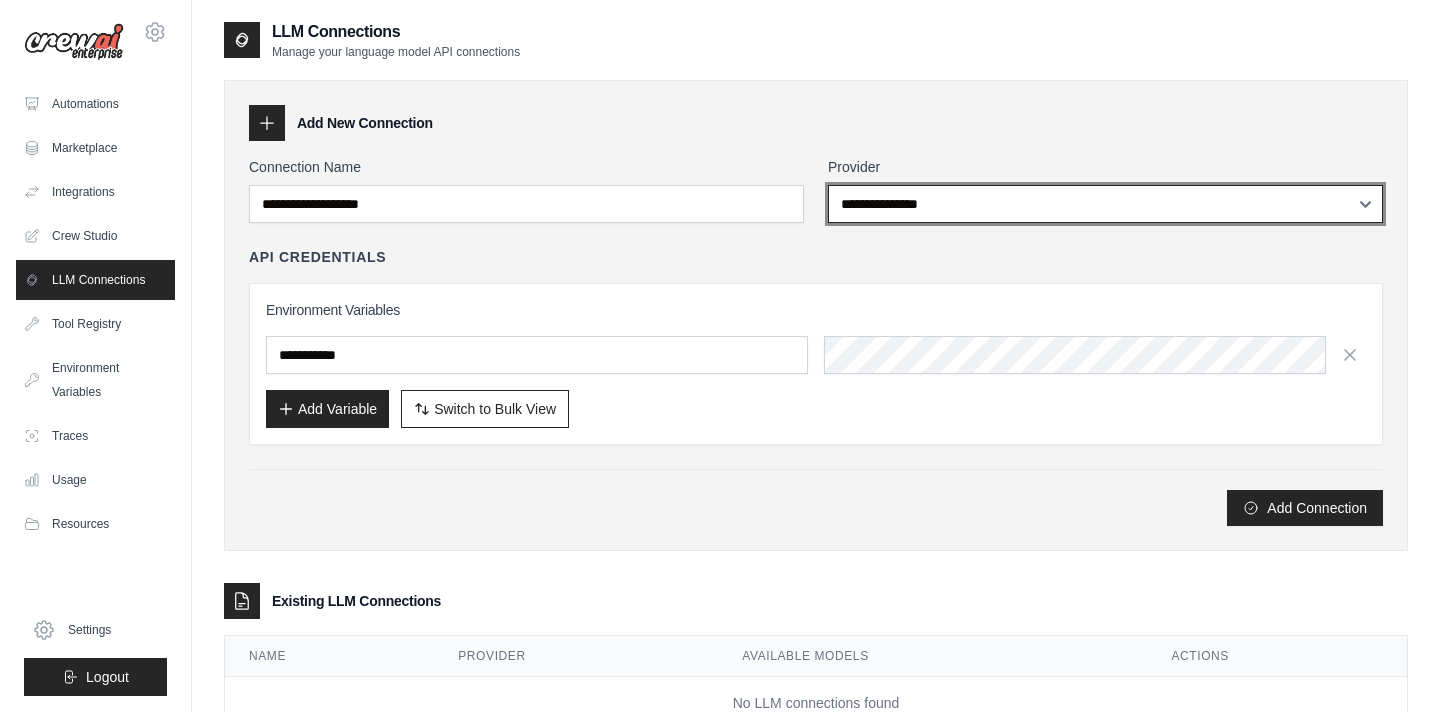 click on "**********" at bounding box center (1105, 204) 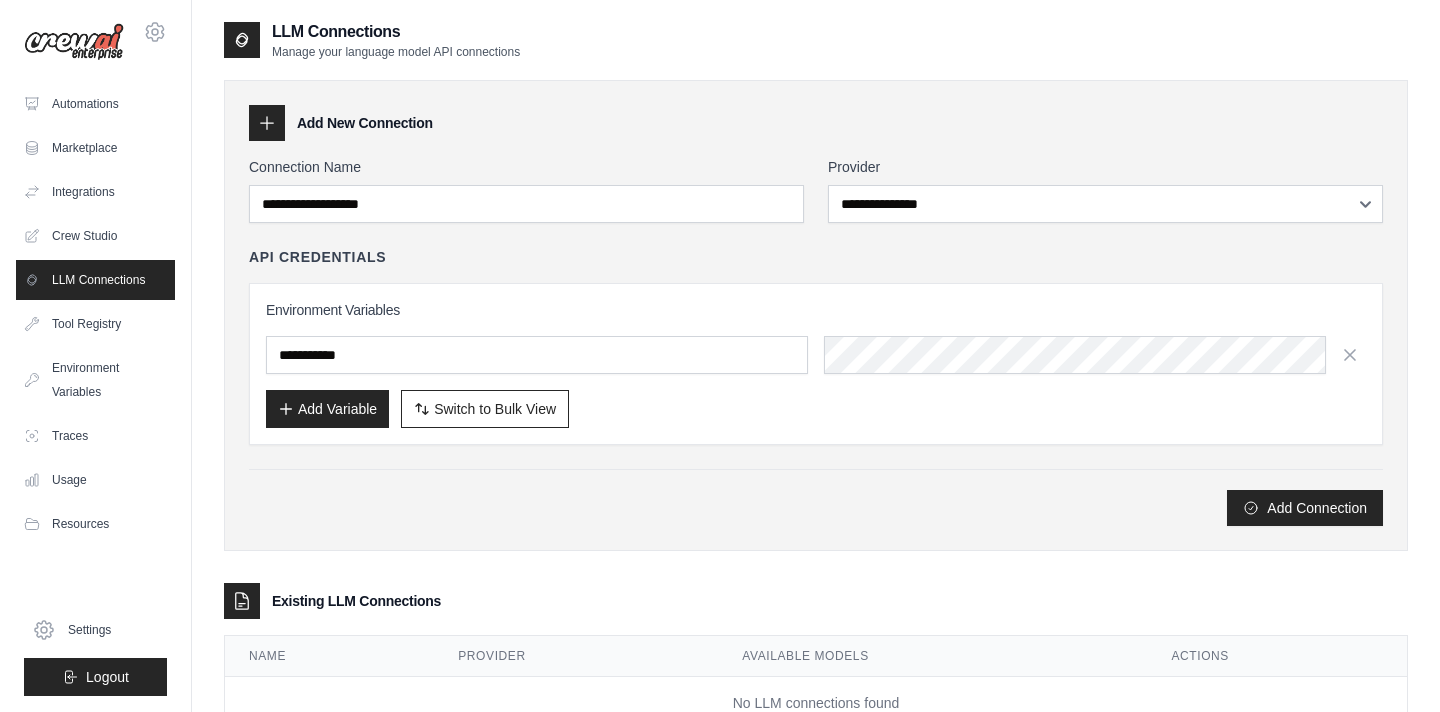 click on "Add Connection" at bounding box center [816, 497] 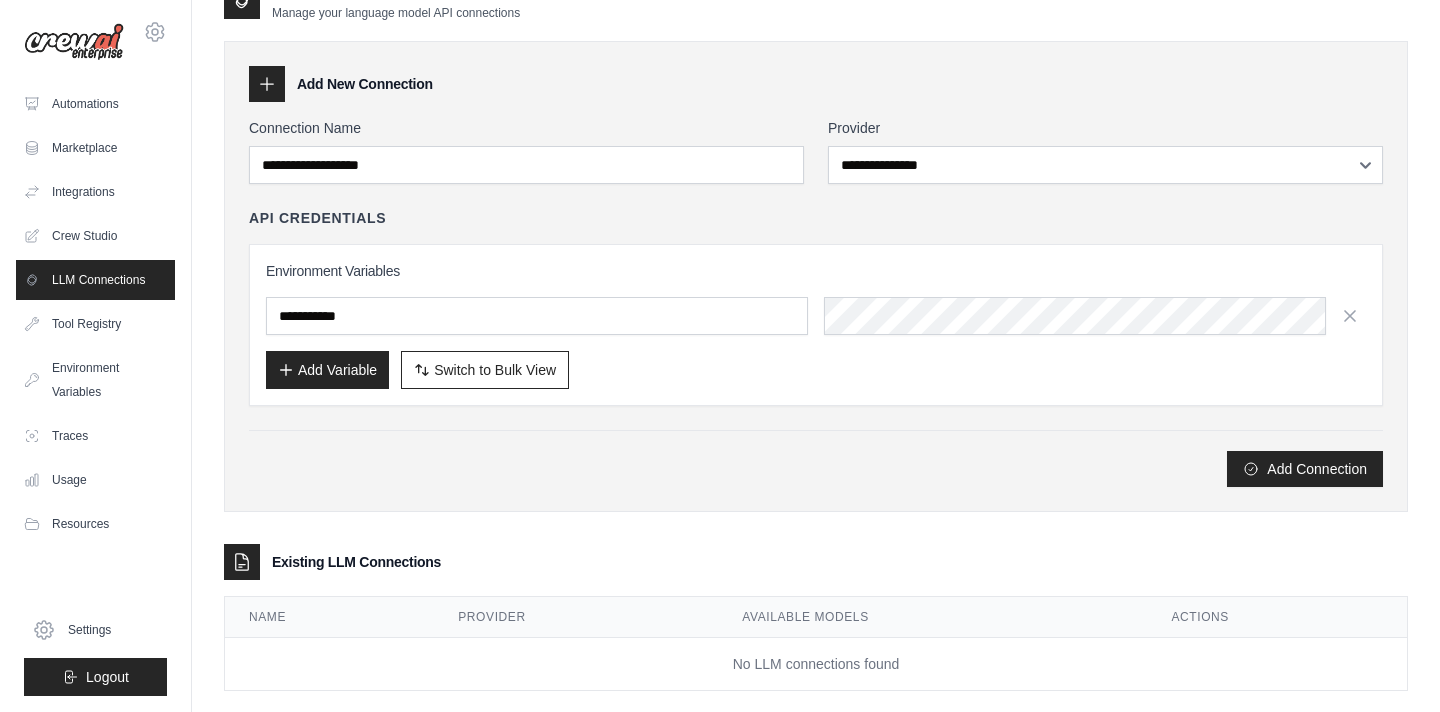 scroll, scrollTop: 70, scrollLeft: 0, axis: vertical 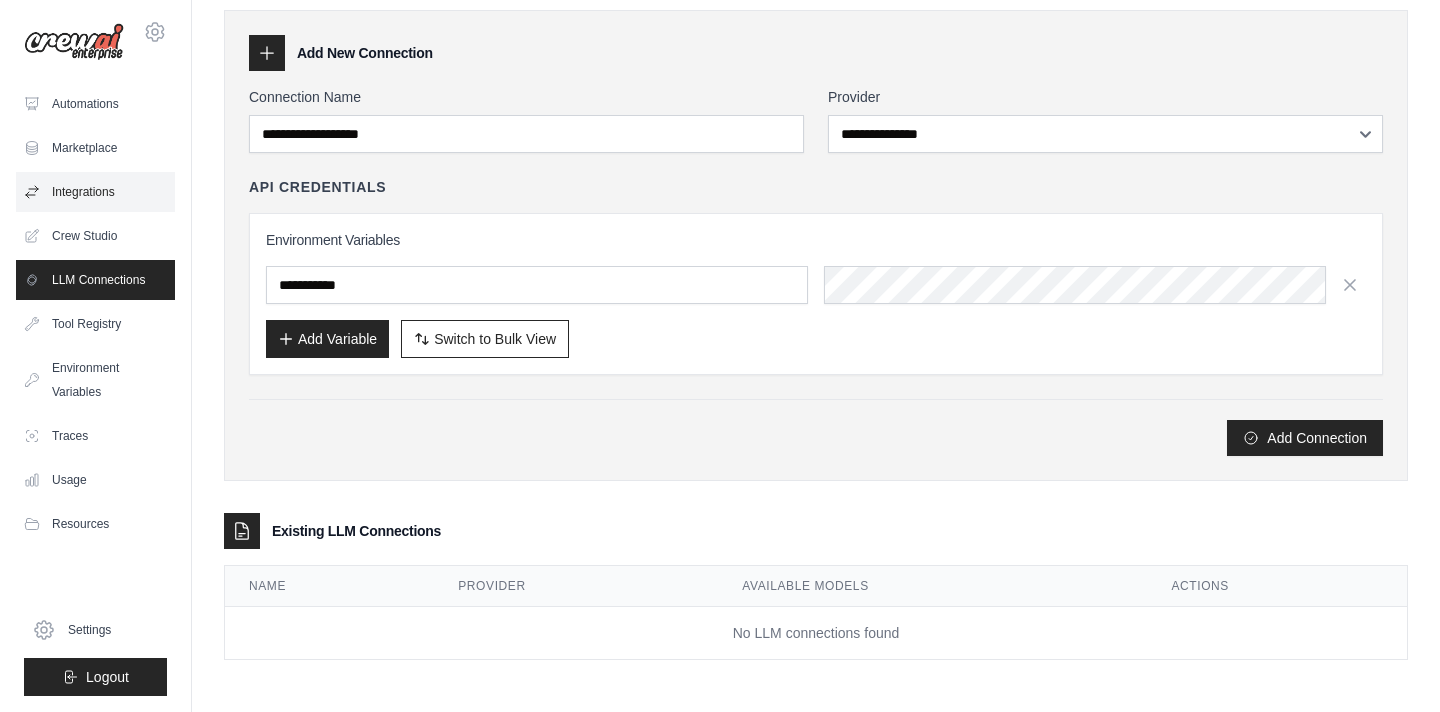 click on "Integrations" at bounding box center (95, 192) 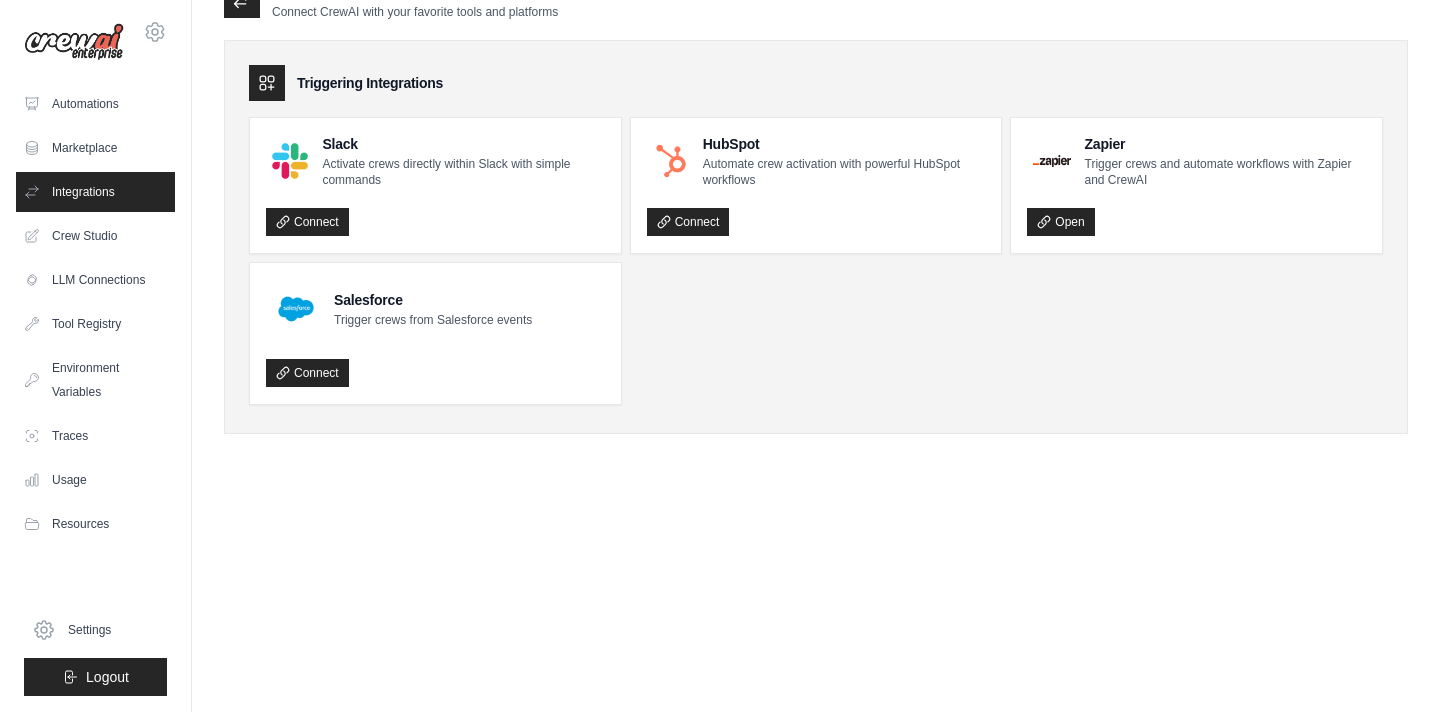 scroll, scrollTop: 0, scrollLeft: 0, axis: both 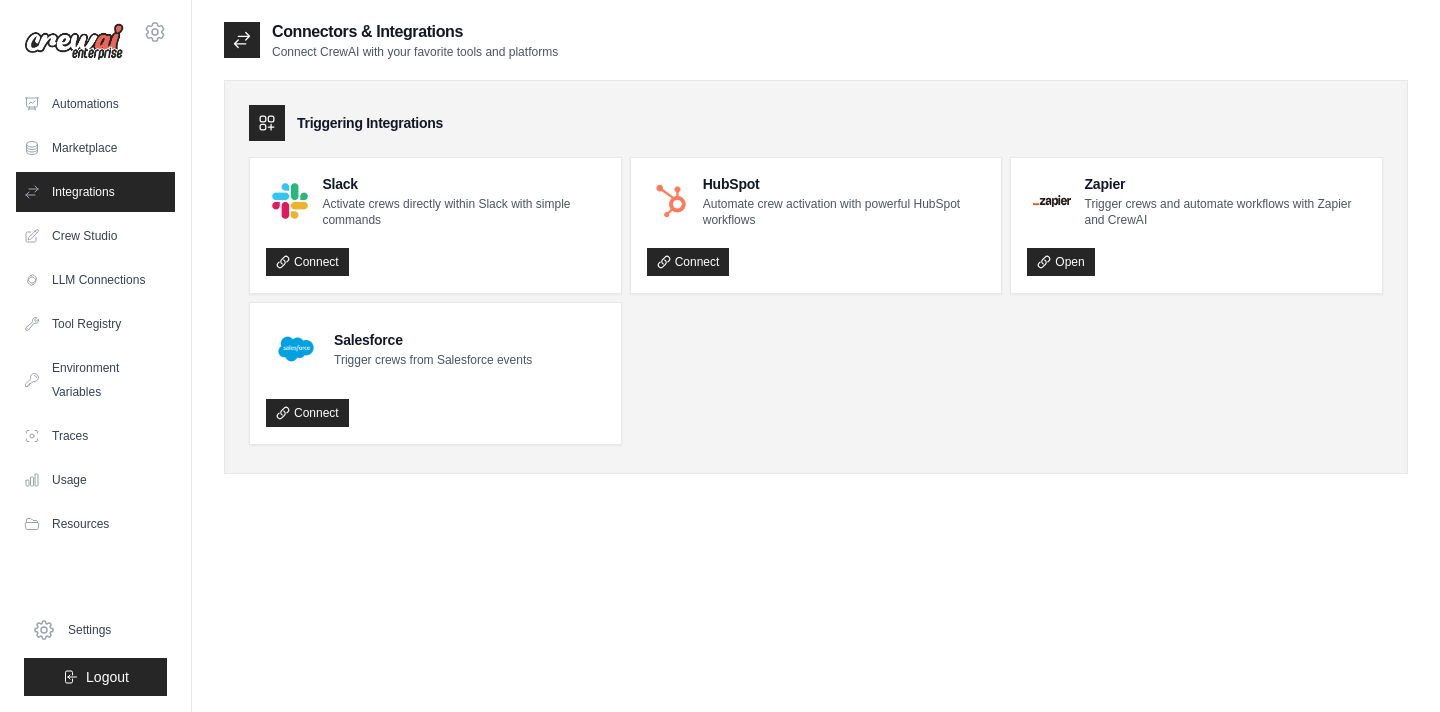 click at bounding box center (267, 123) 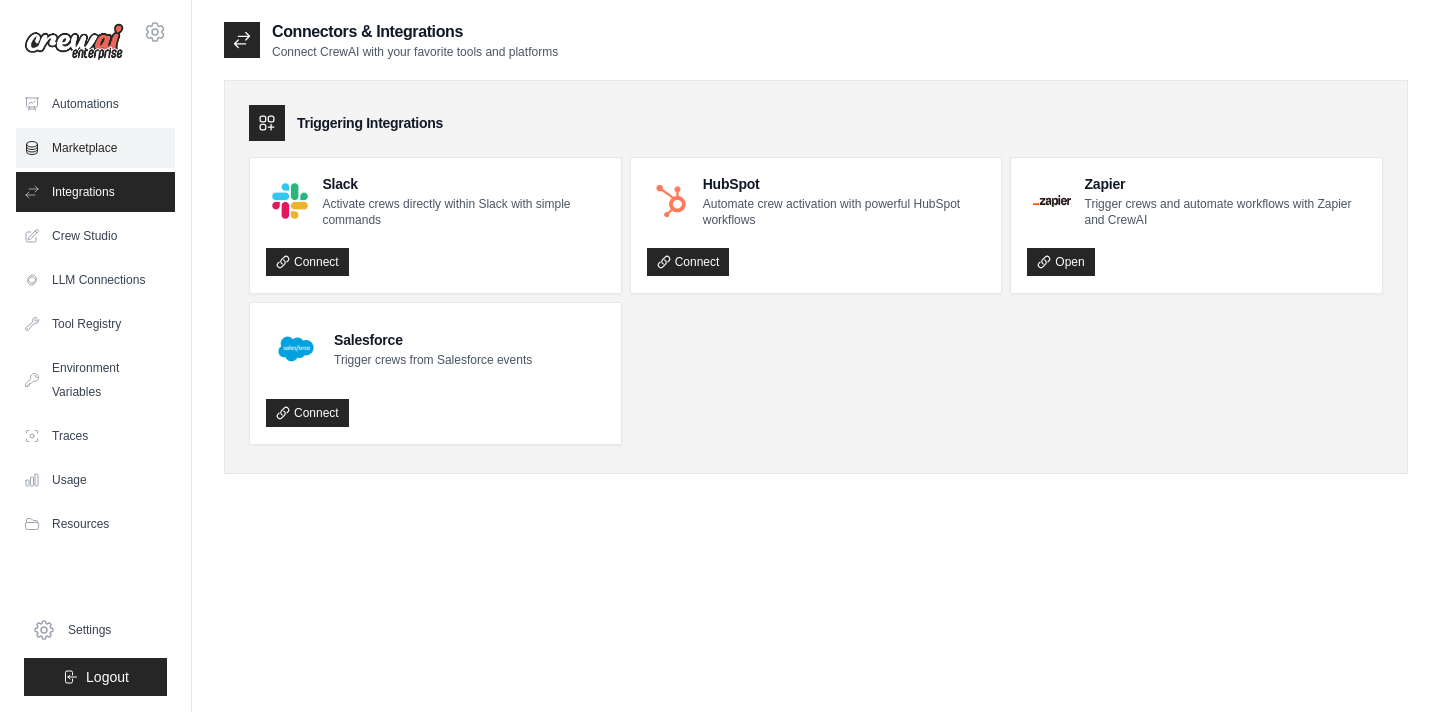 click on "Marketplace" at bounding box center (95, 148) 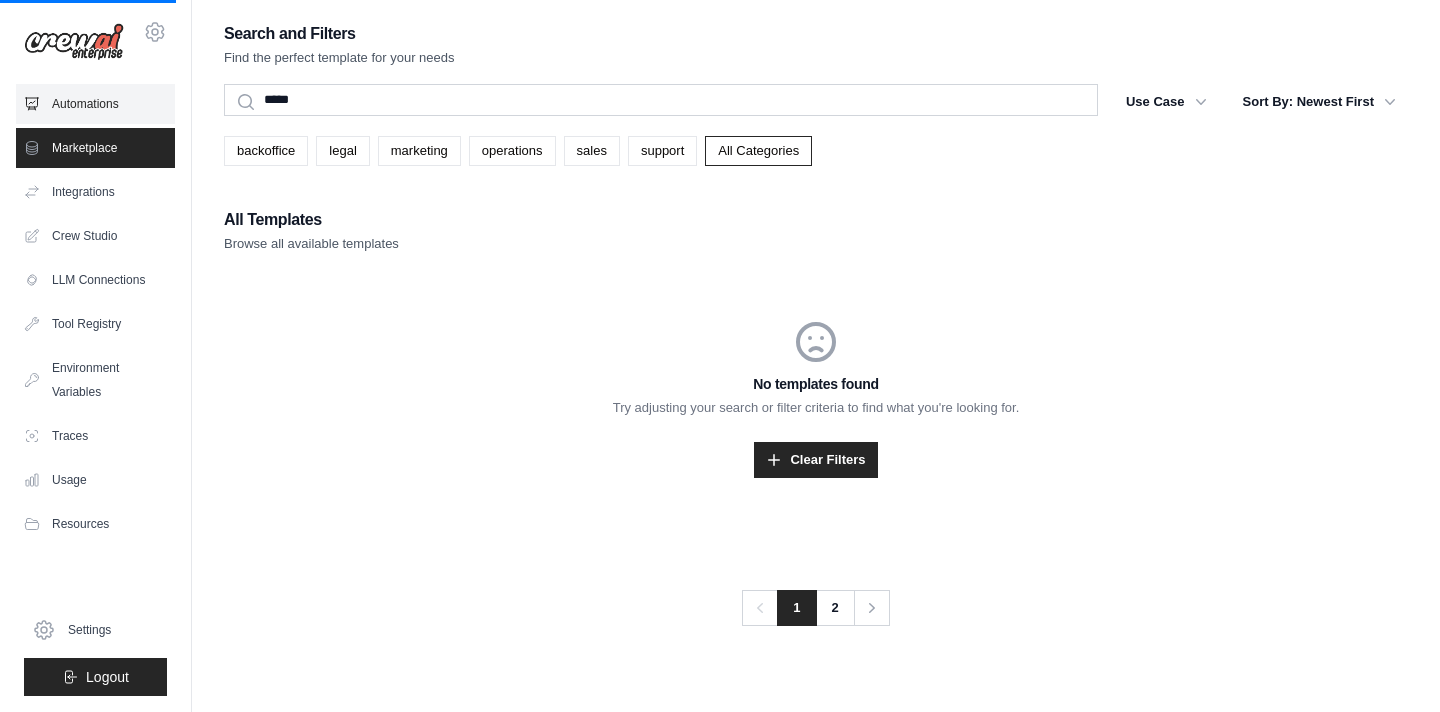 click on "Automations" at bounding box center [95, 104] 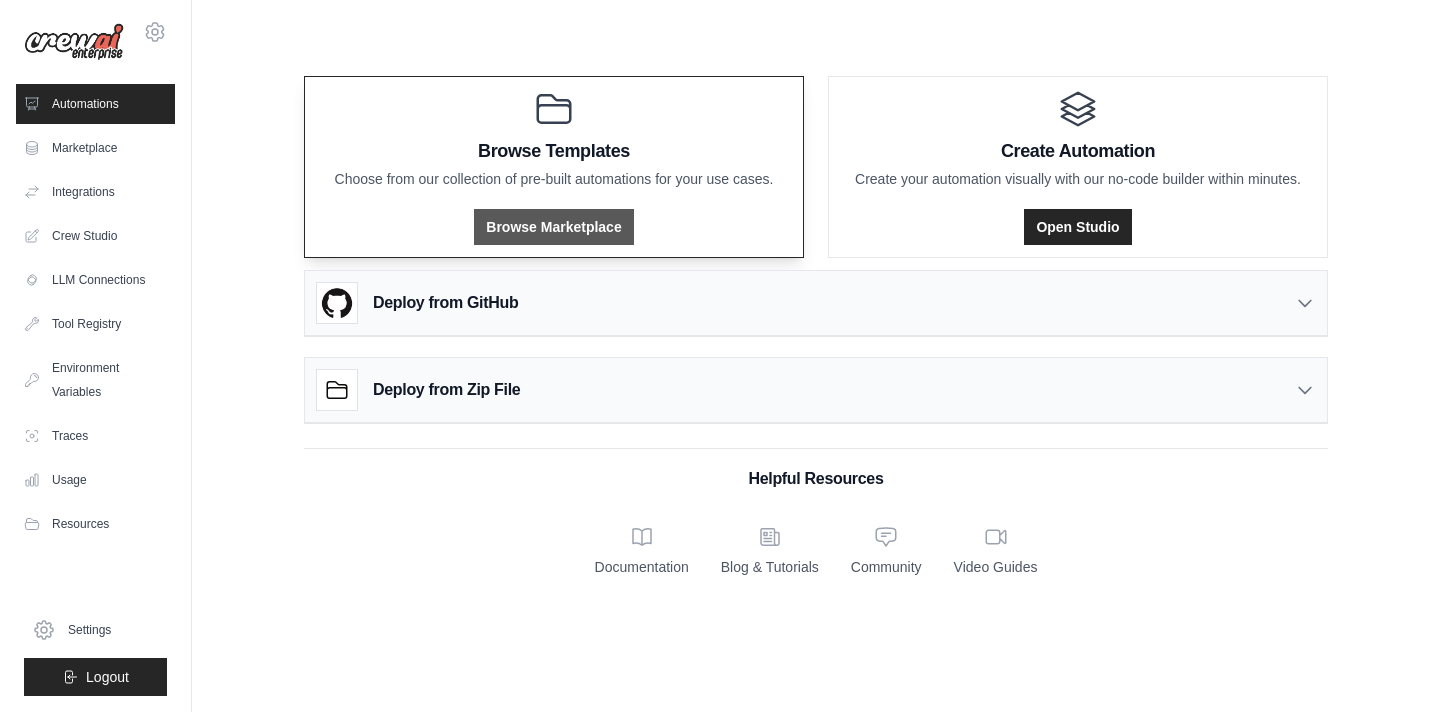 click on "Browse Marketplace" at bounding box center [553, 227] 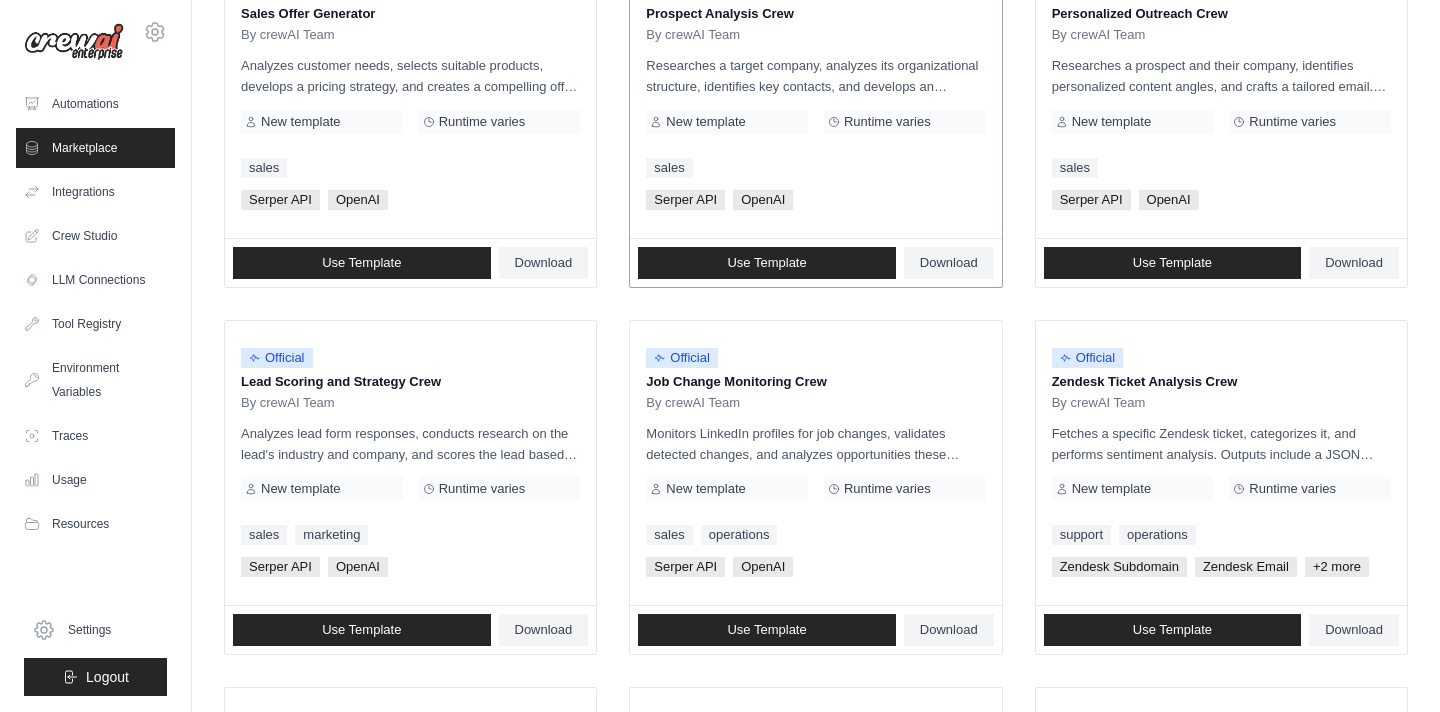 scroll, scrollTop: 713, scrollLeft: 0, axis: vertical 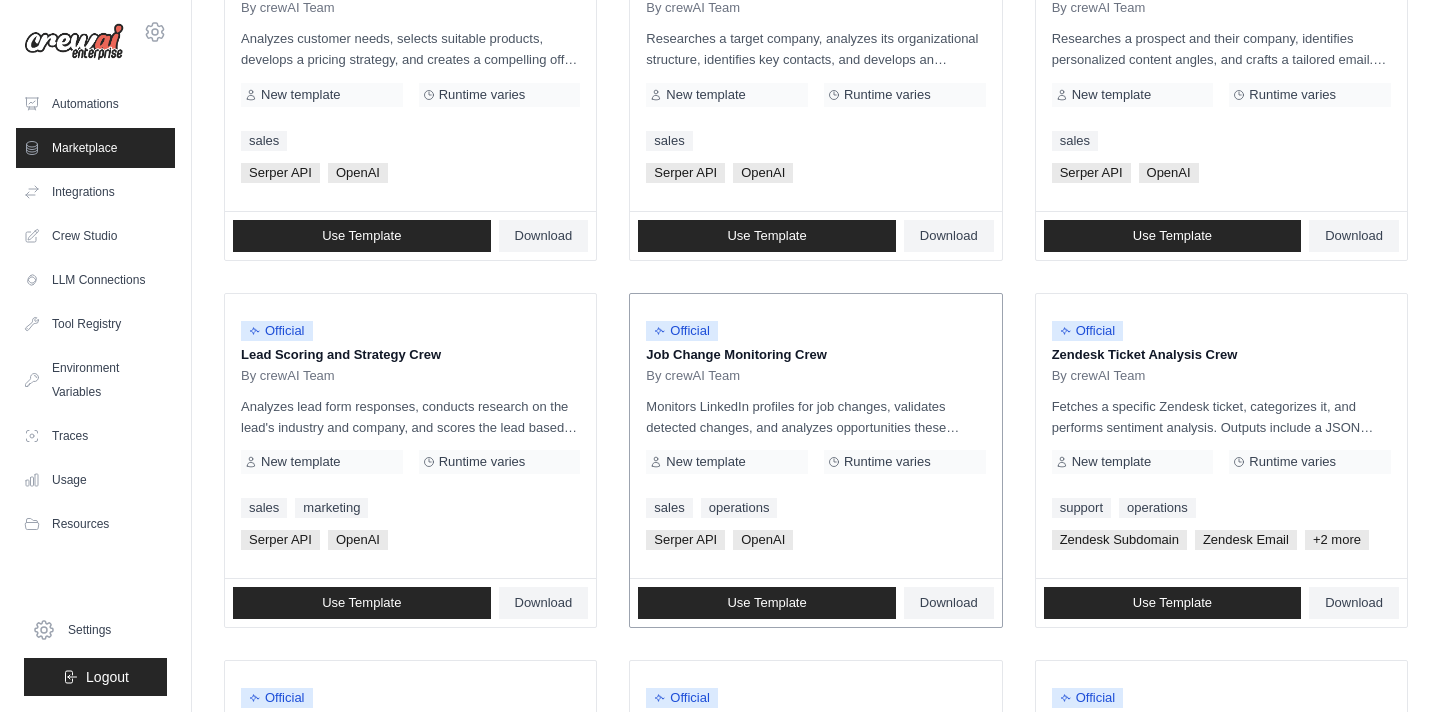 click on "sales
operations" at bounding box center (815, 508) 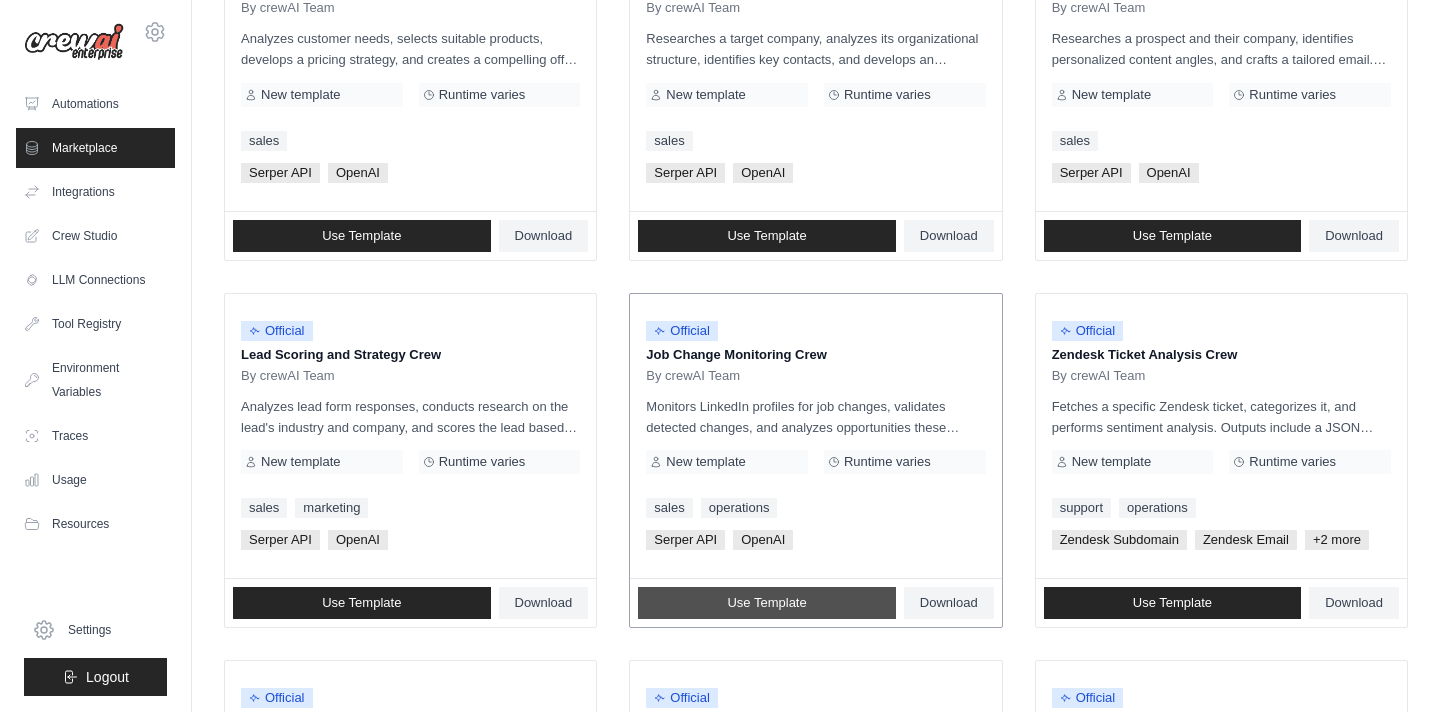 click on "Use Template" at bounding box center (766, 603) 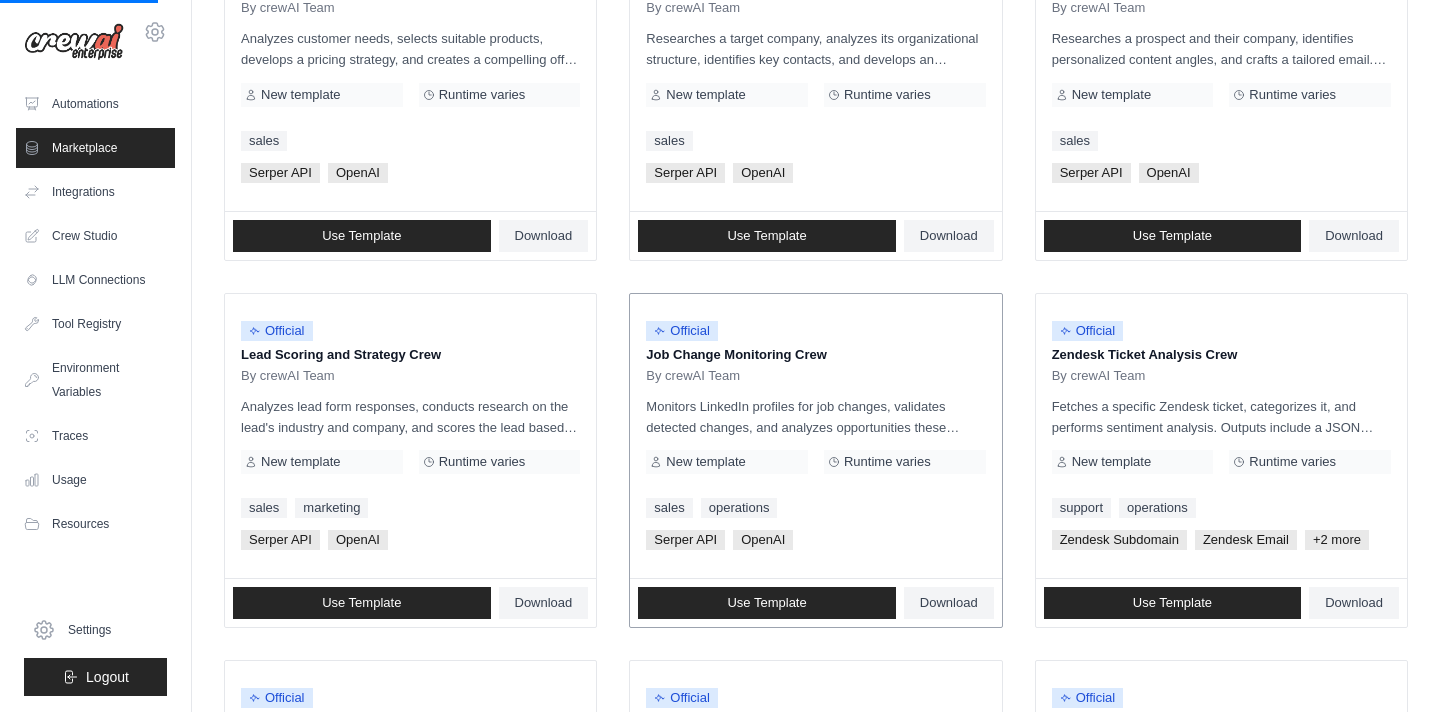 scroll, scrollTop: 0, scrollLeft: 0, axis: both 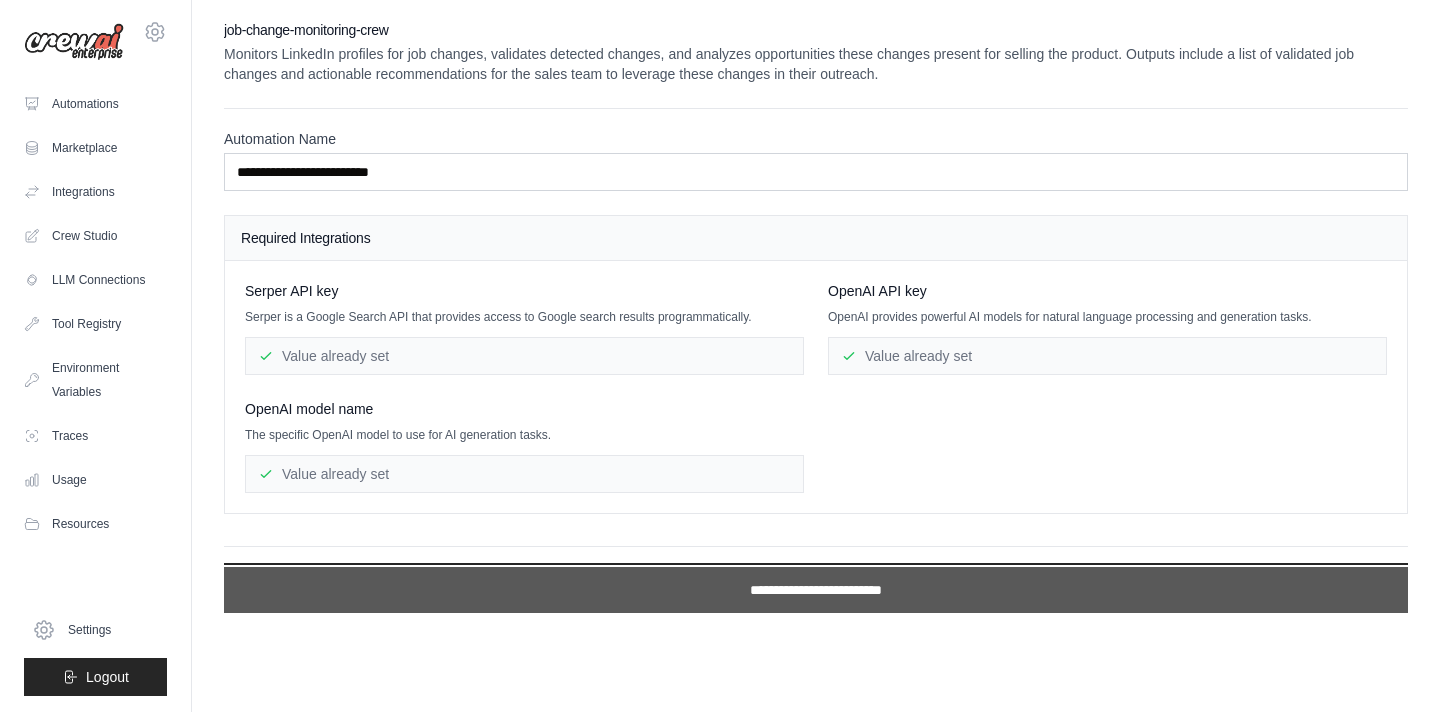 click on "**********" at bounding box center (816, 590) 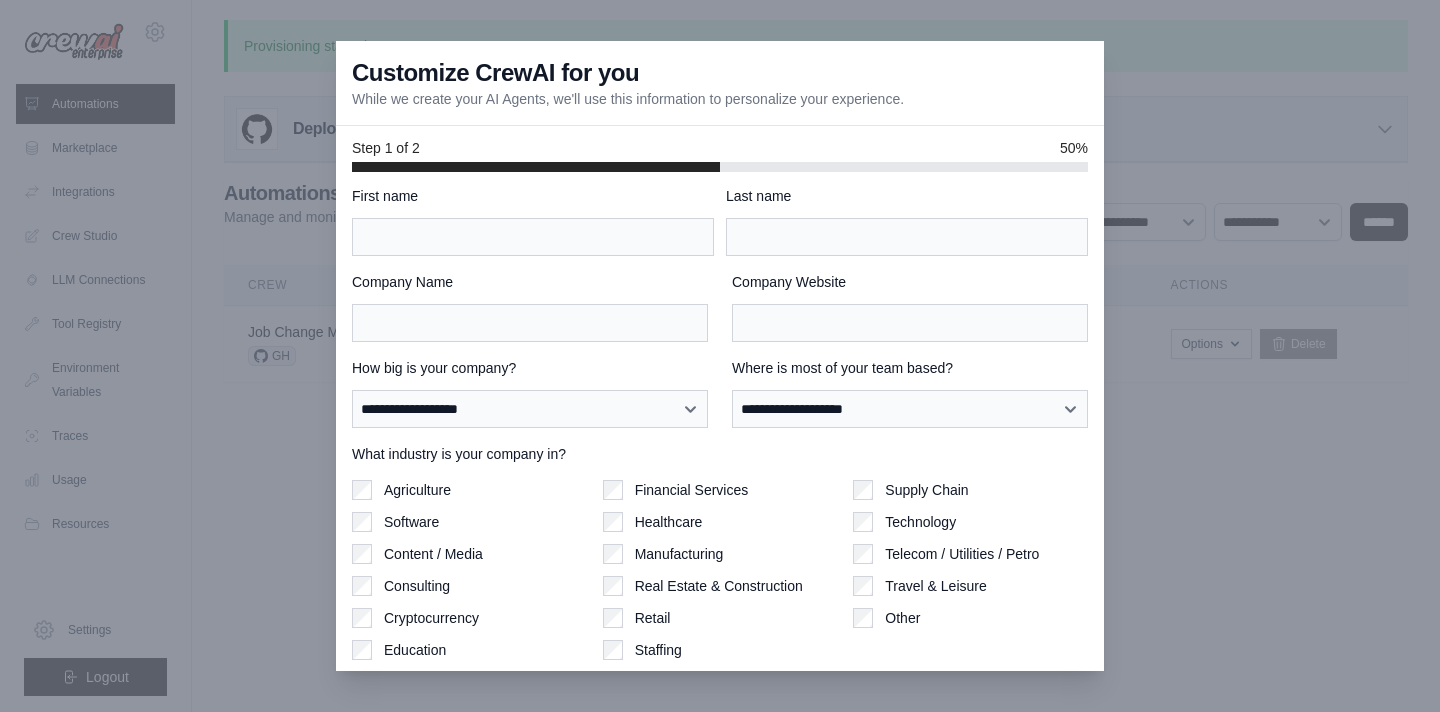 scroll, scrollTop: 0, scrollLeft: 0, axis: both 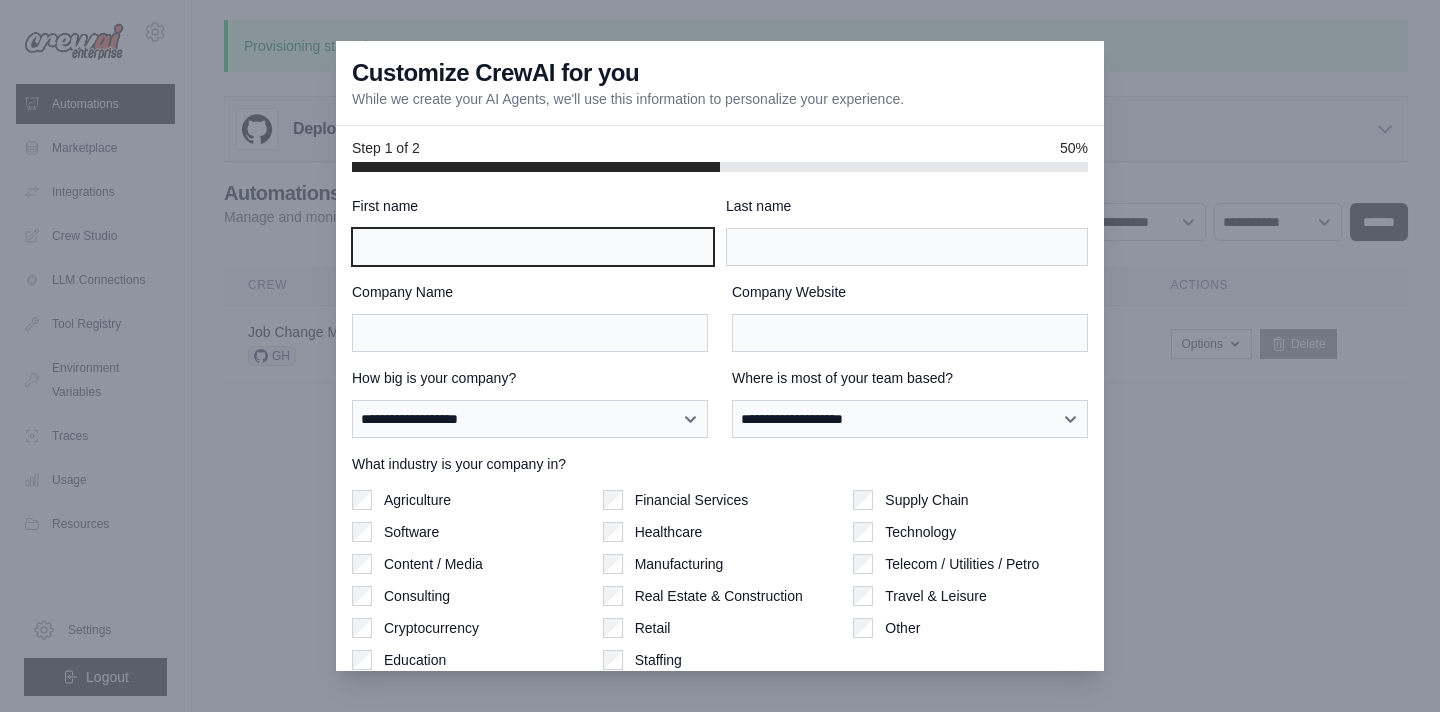 click on "First name" at bounding box center (533, 247) 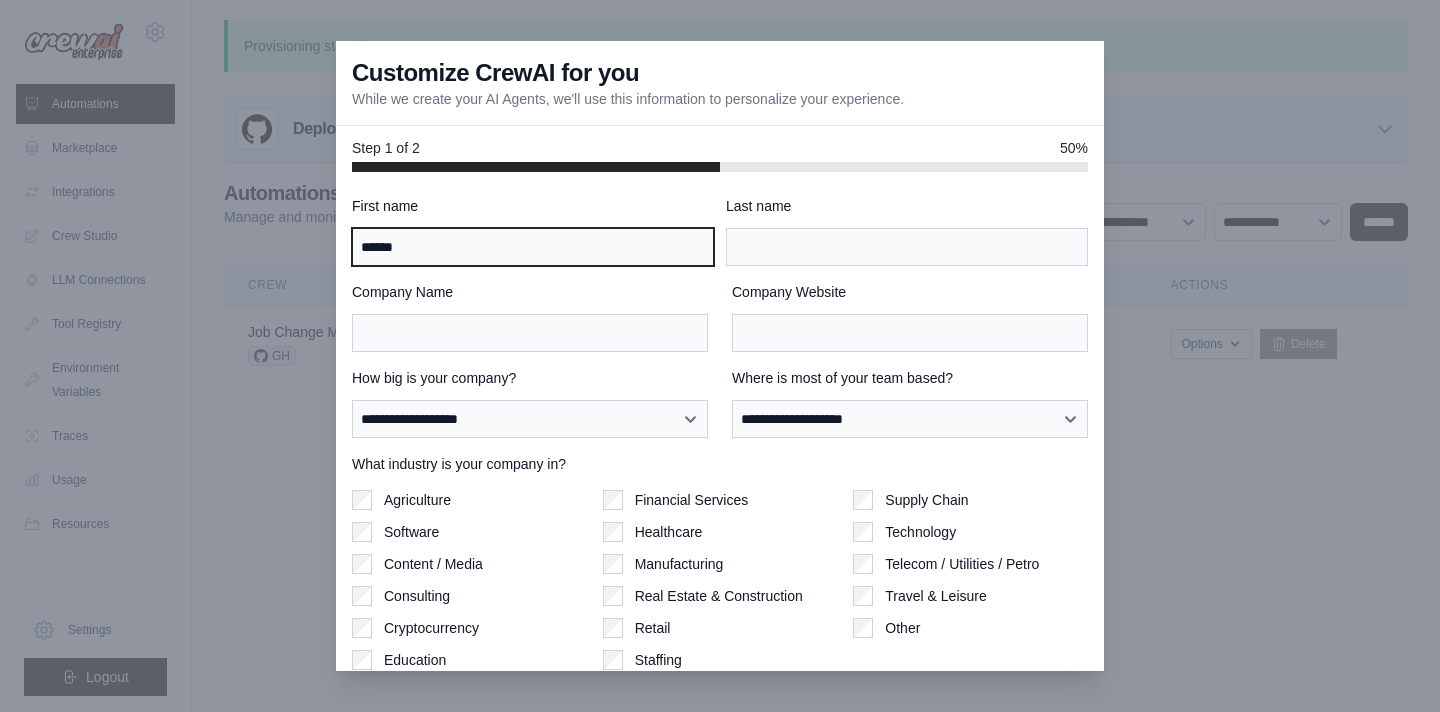 type on "******" 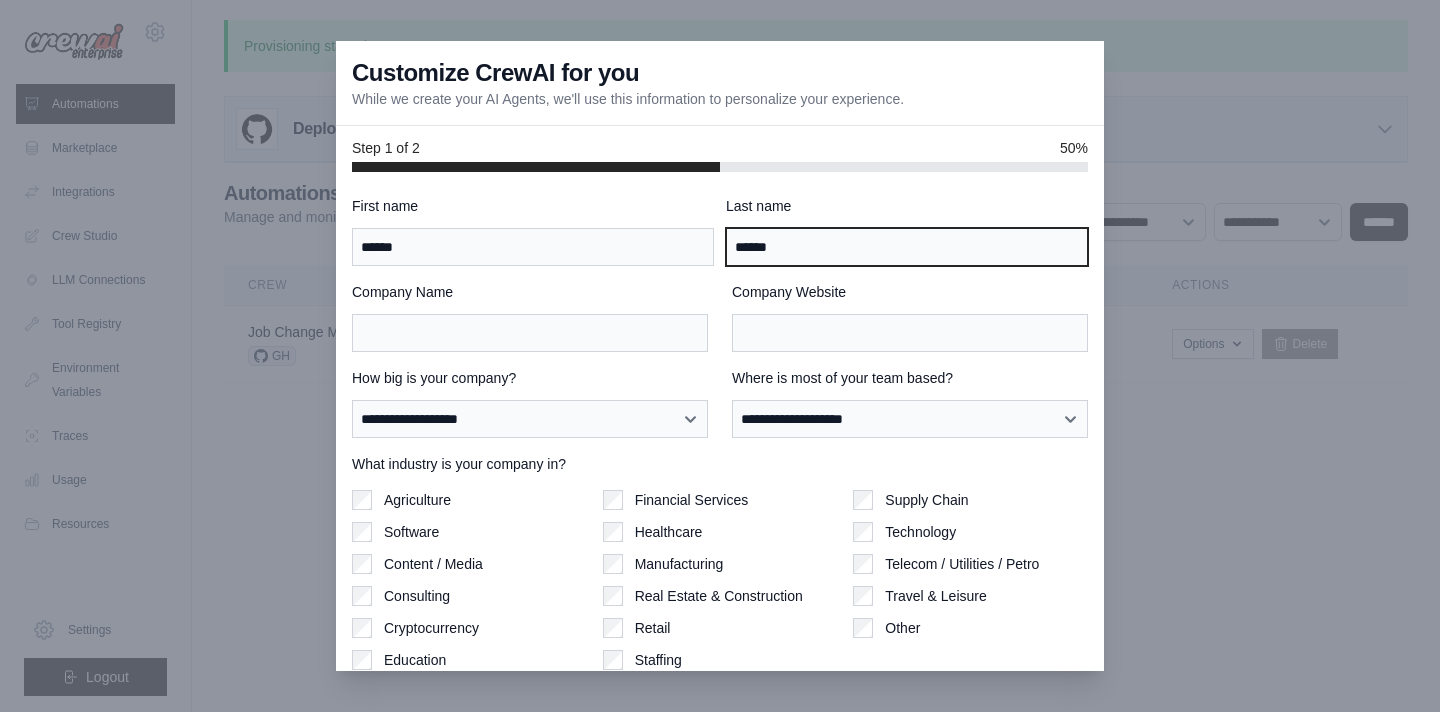 type on "******" 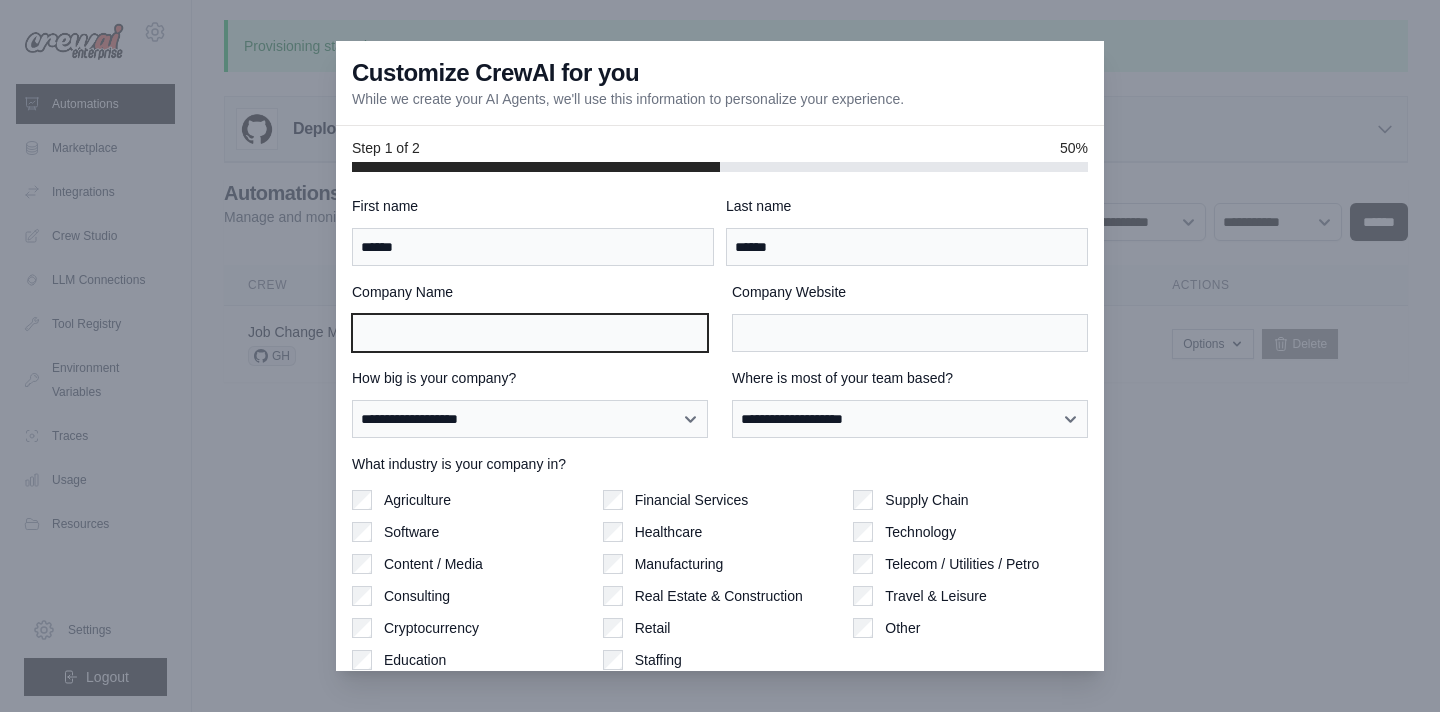 click on "Company Name" at bounding box center (530, 333) 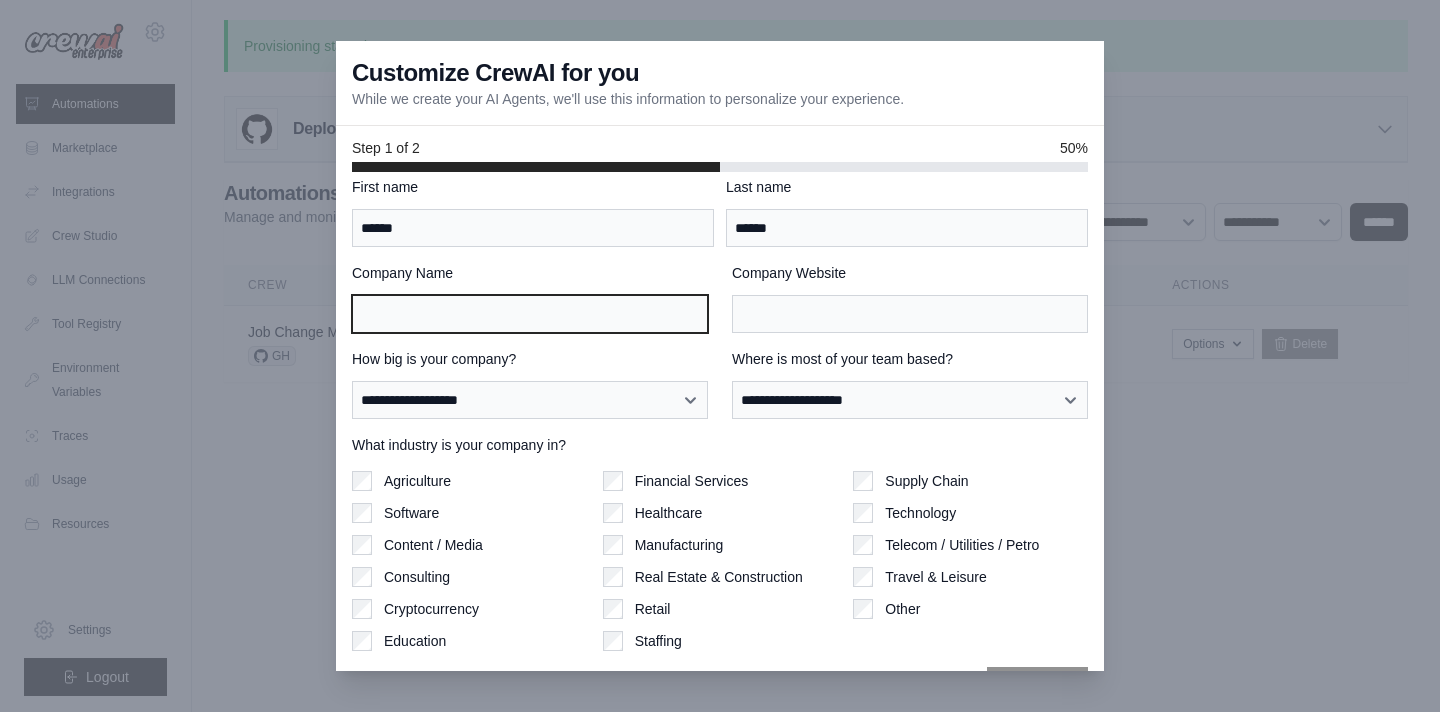 scroll, scrollTop: 33, scrollLeft: 0, axis: vertical 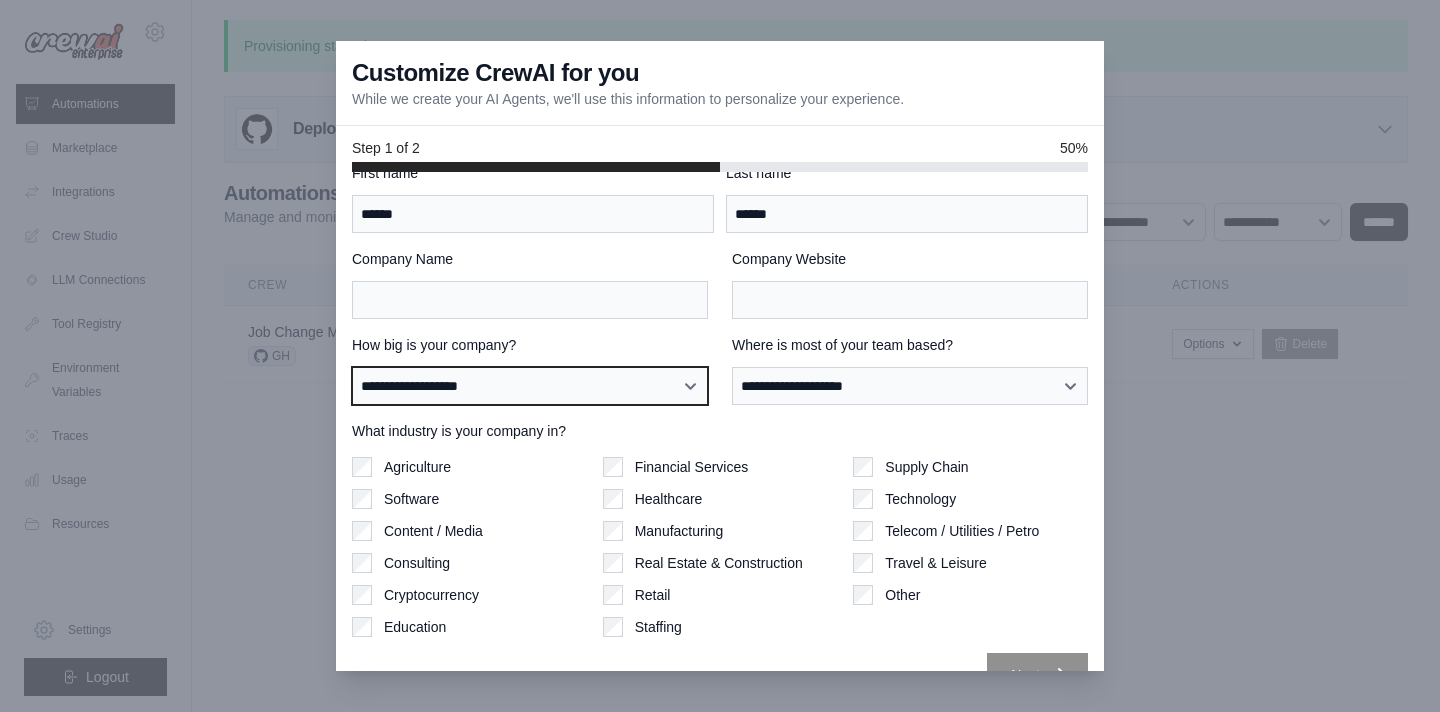 click on "**********" at bounding box center (530, 386) 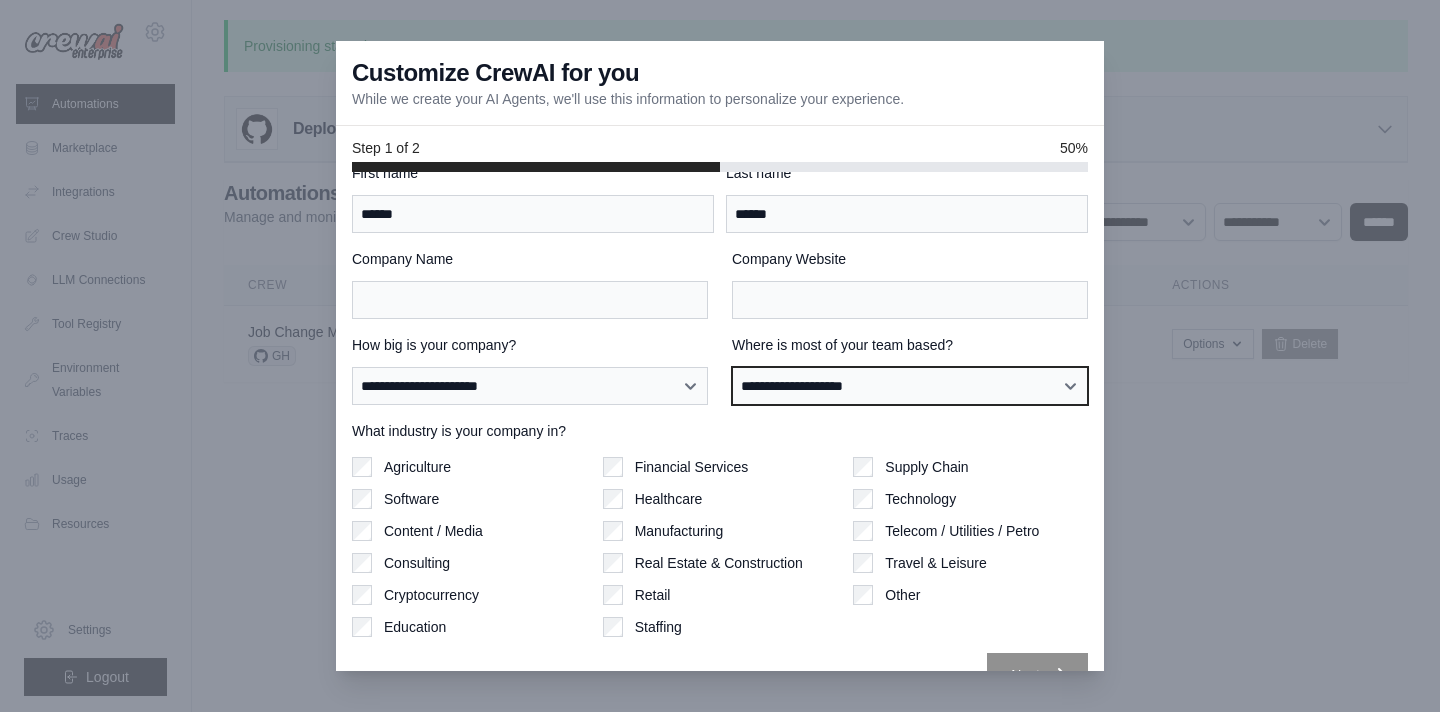 click on "**********" at bounding box center (910, 386) 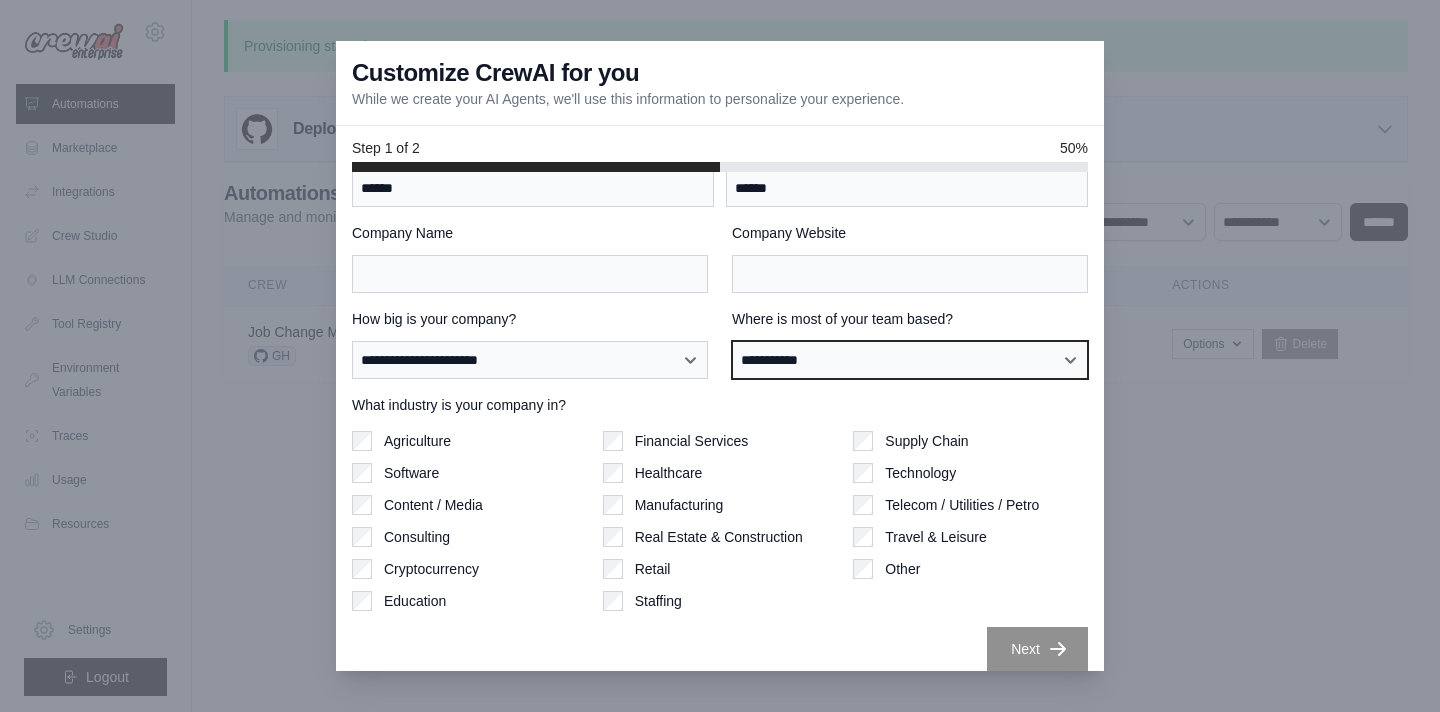 scroll, scrollTop: 75, scrollLeft: 0, axis: vertical 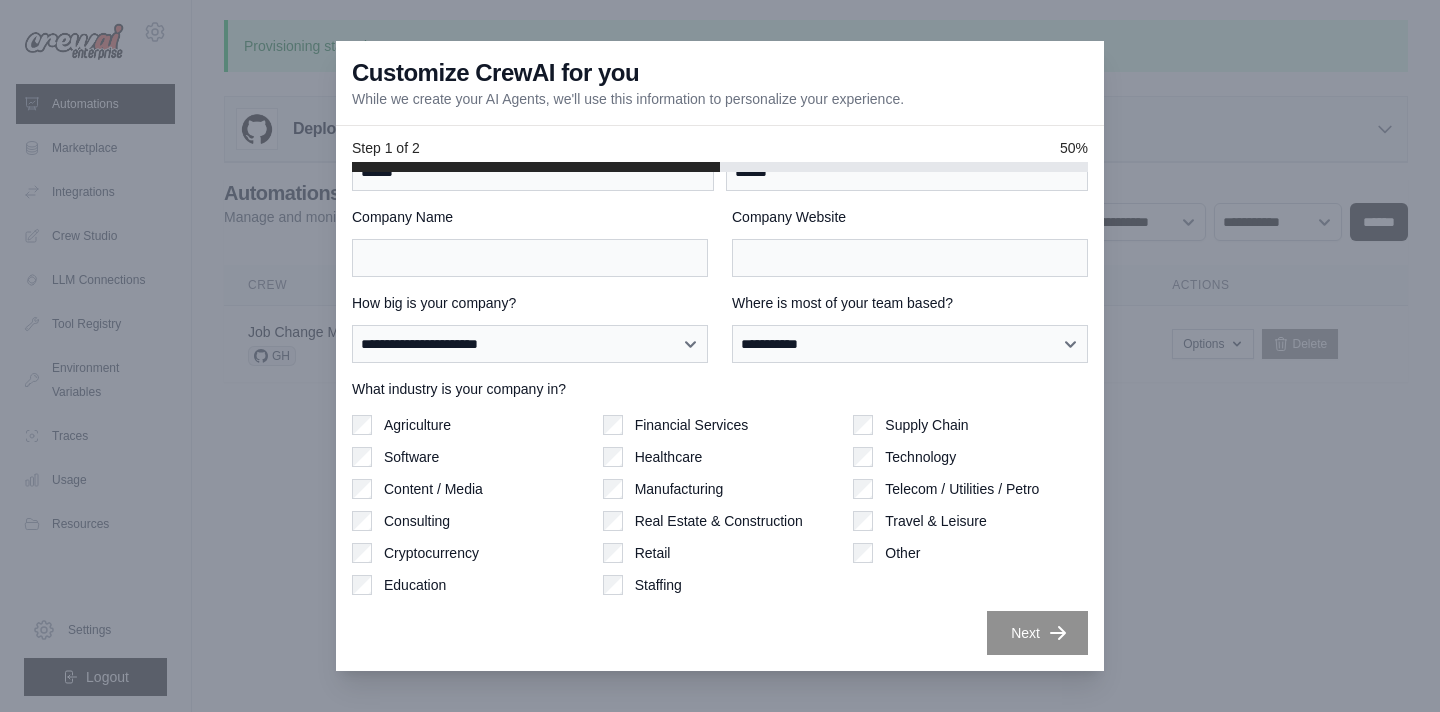 click on "Agriculture
Software
Content / Media
Consulting
Cryptocurrency
Education" at bounding box center (469, 505) 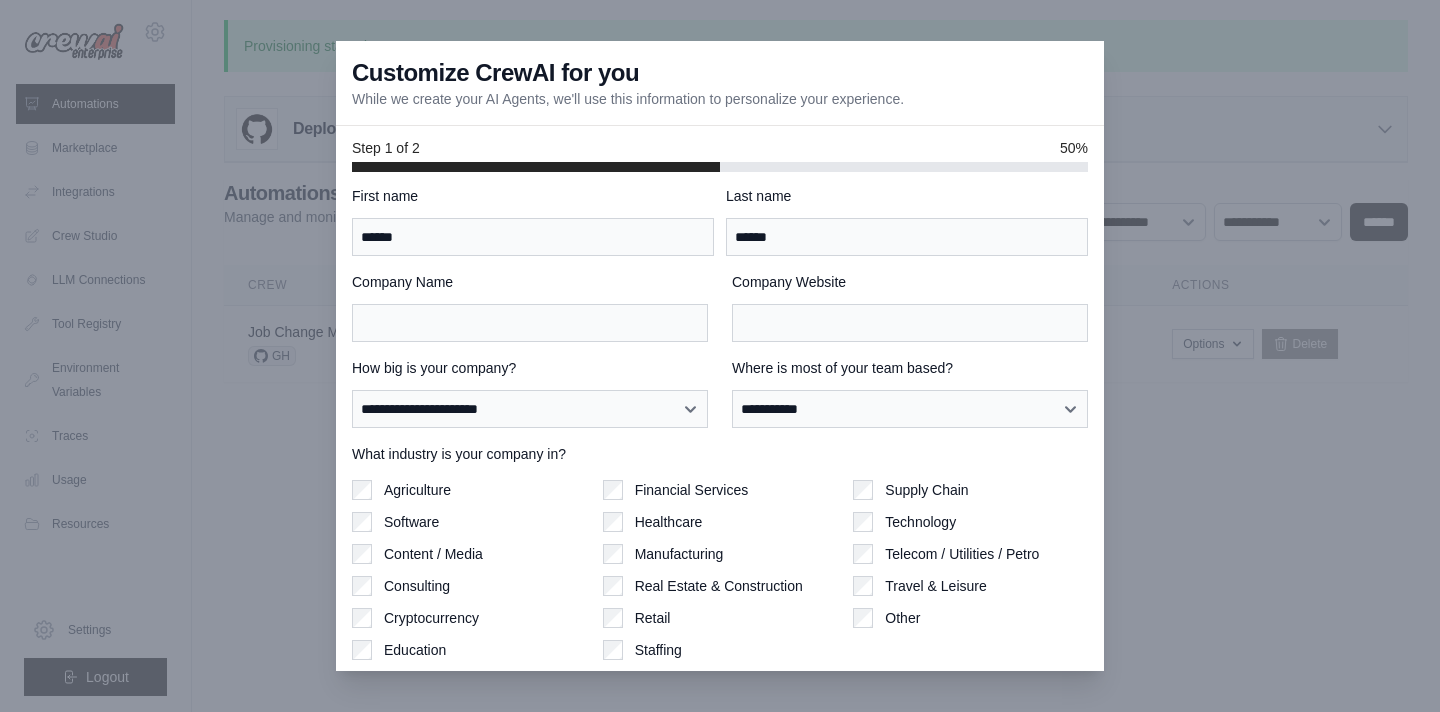 scroll, scrollTop: 0, scrollLeft: 0, axis: both 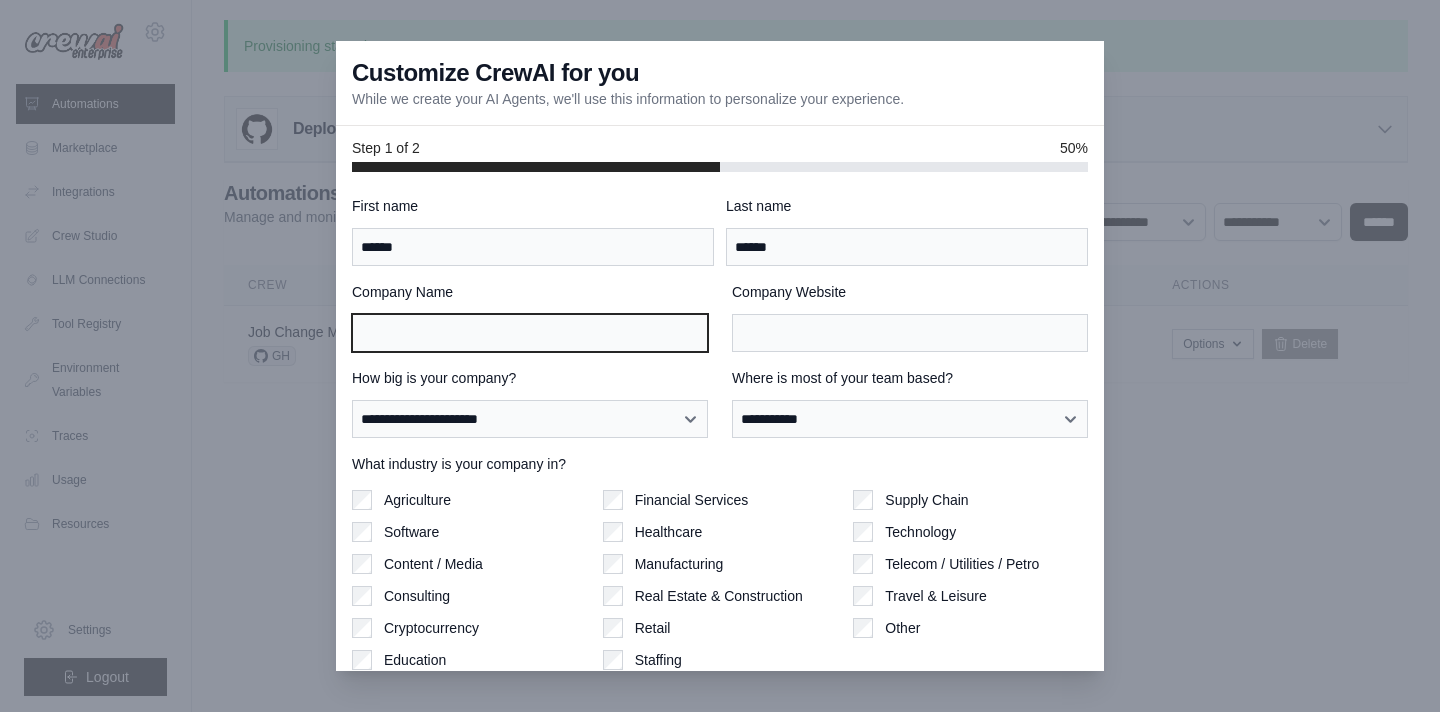 click on "Company Name" at bounding box center (530, 333) 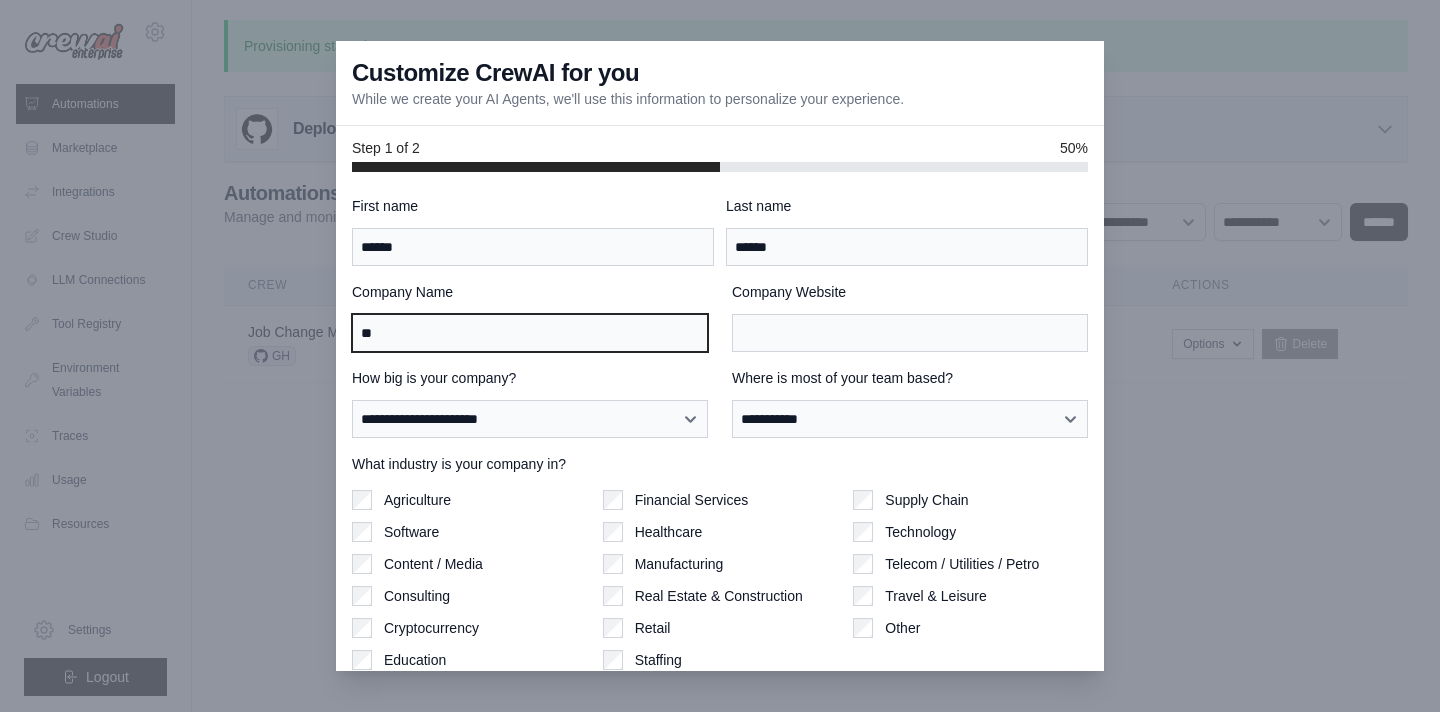 type on "*" 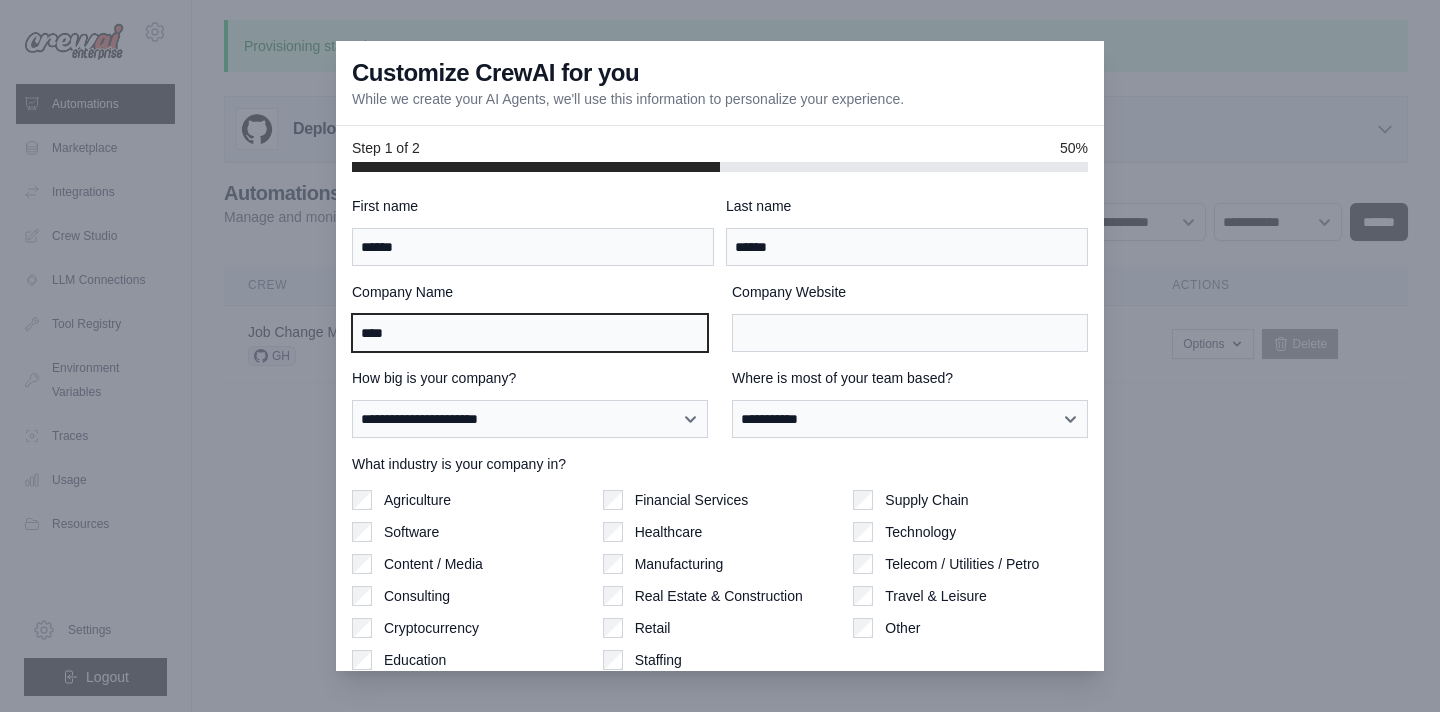 drag, startPoint x: 500, startPoint y: 341, endPoint x: 294, endPoint y: 341, distance: 206 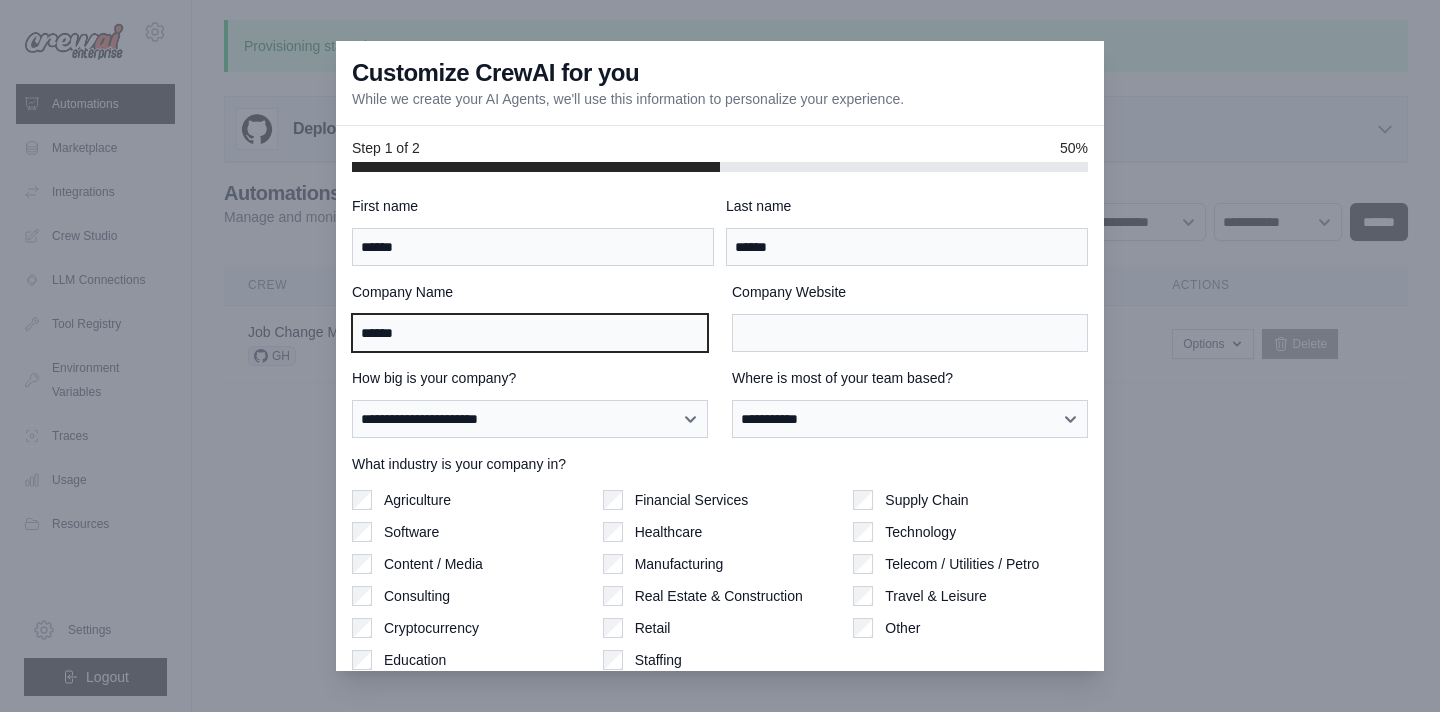 type on "******" 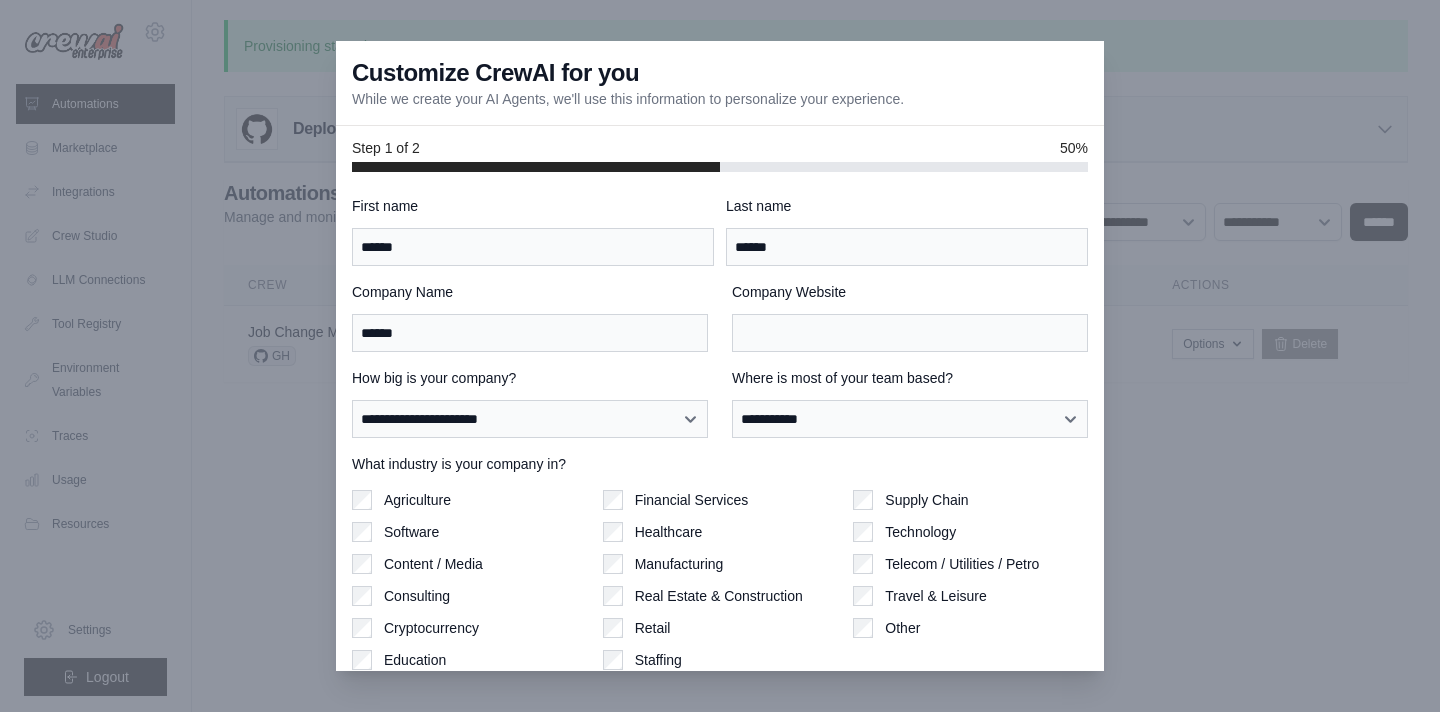 click at bounding box center (720, 356) 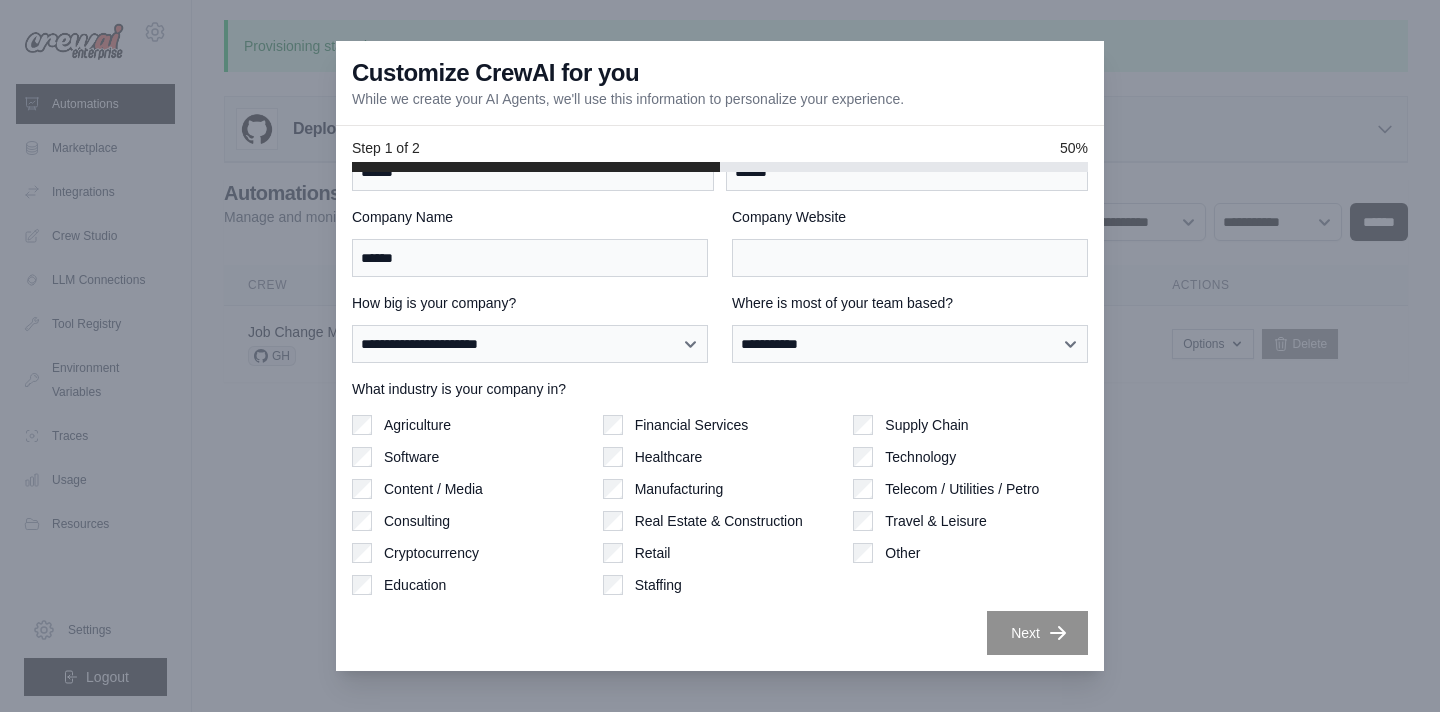 scroll, scrollTop: 0, scrollLeft: 0, axis: both 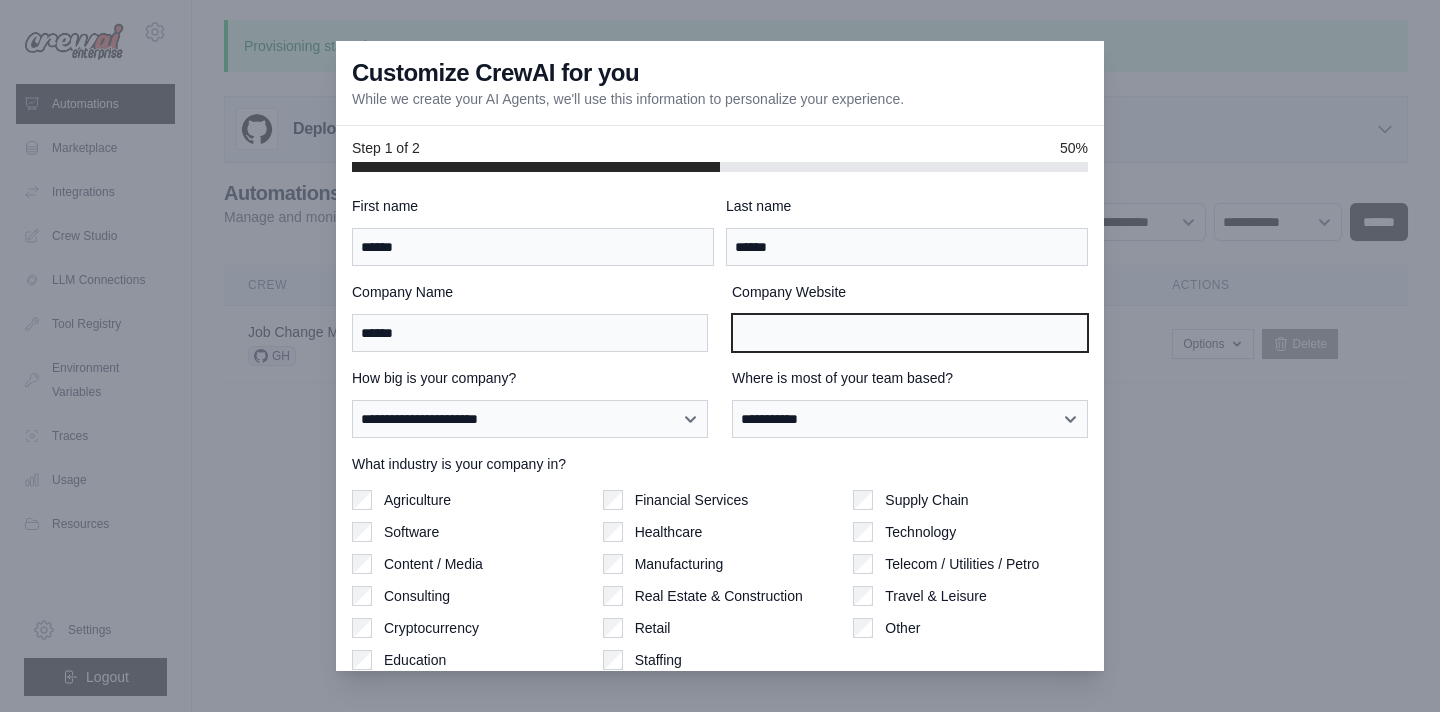 click on "Company Website" at bounding box center [910, 333] 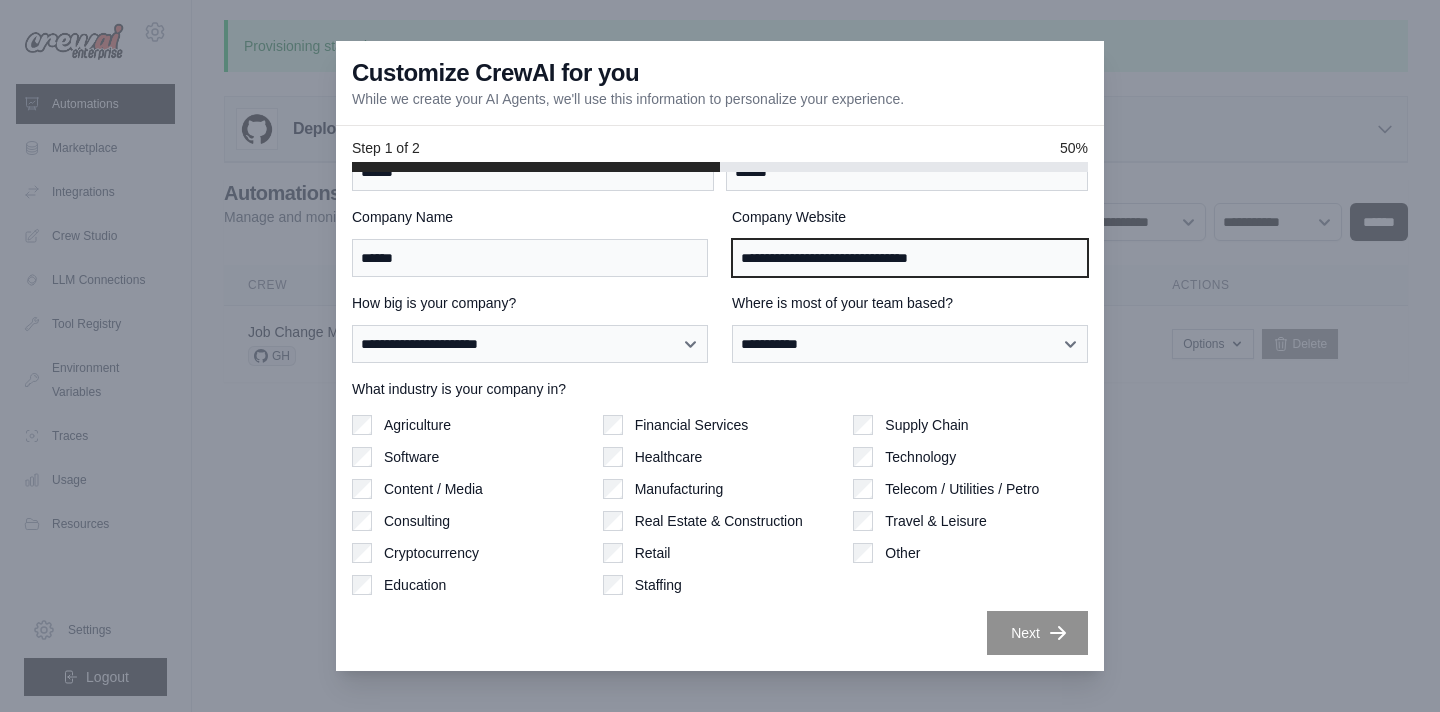 scroll, scrollTop: 0, scrollLeft: 0, axis: both 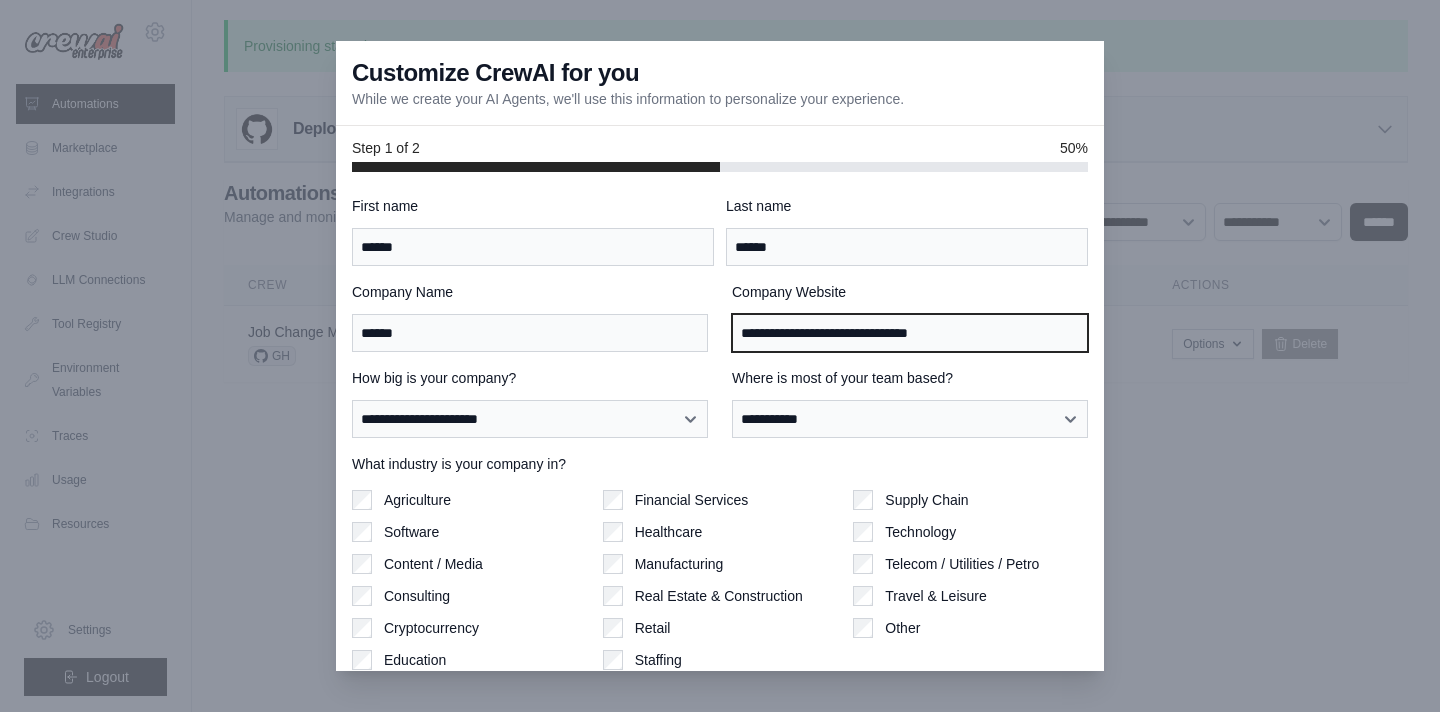 type on "**********" 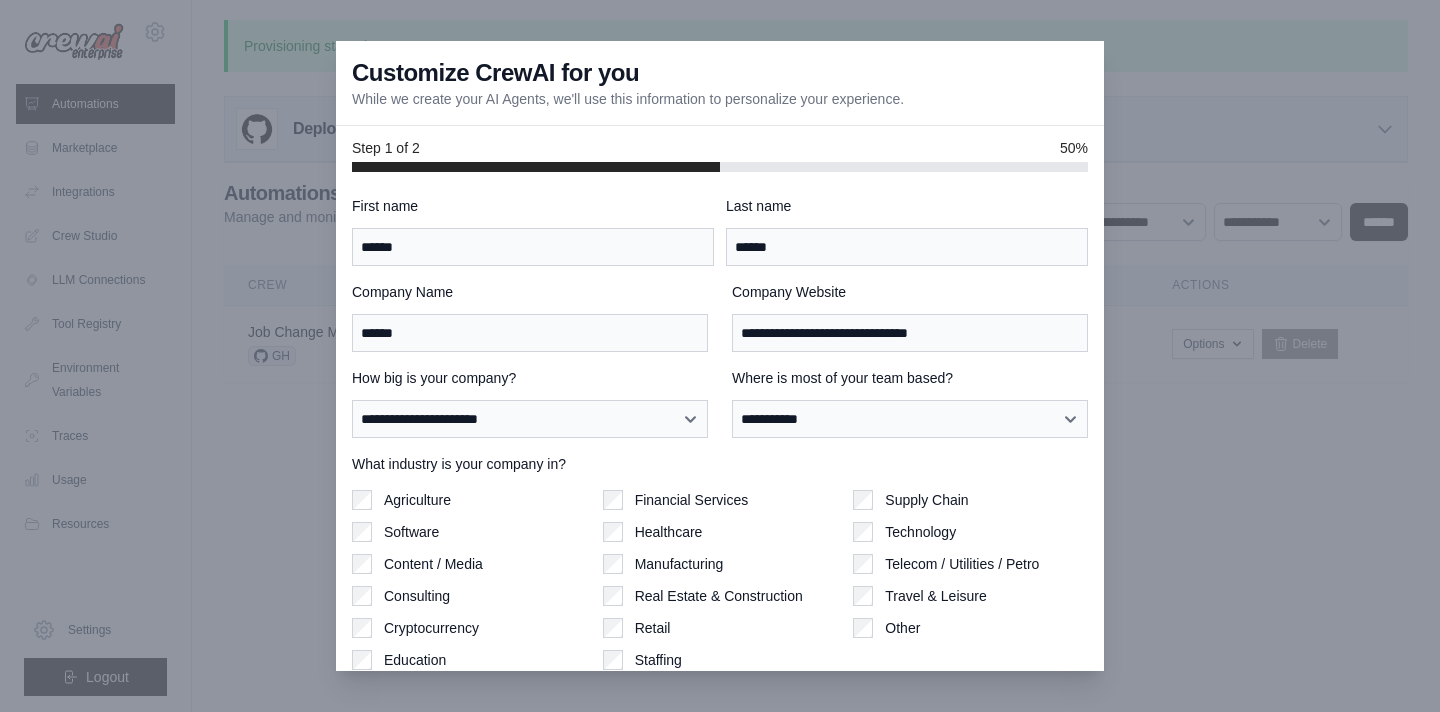 click on "**********" at bounding box center [720, 421] 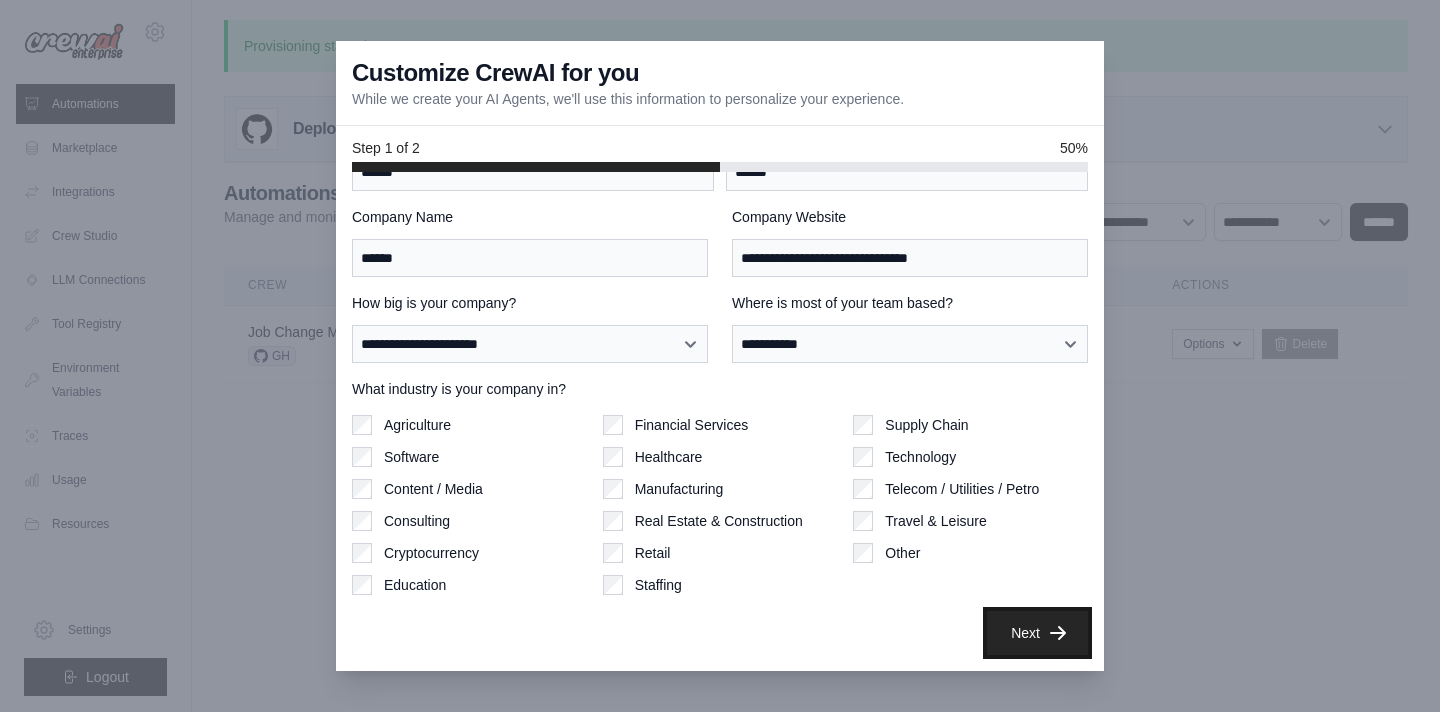 click on "Next" at bounding box center [1037, 633] 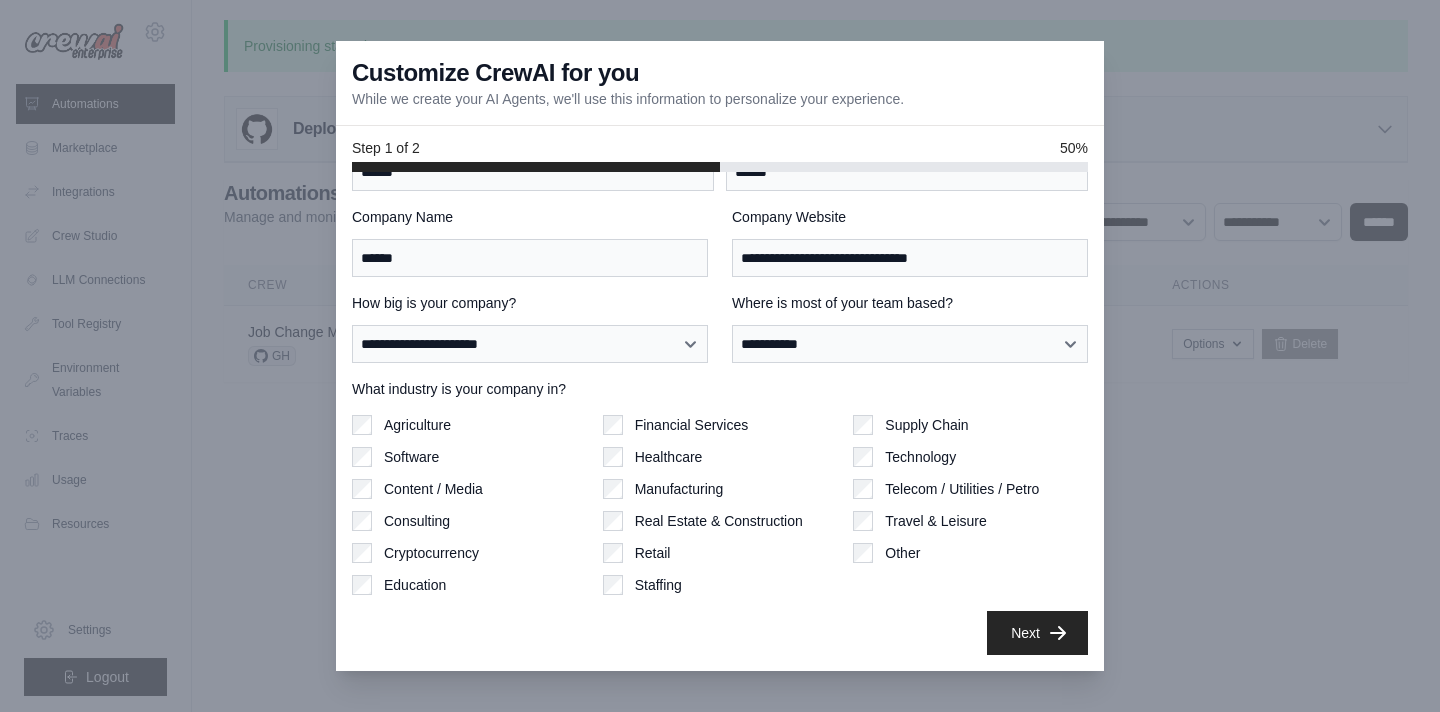 scroll, scrollTop: 0, scrollLeft: 0, axis: both 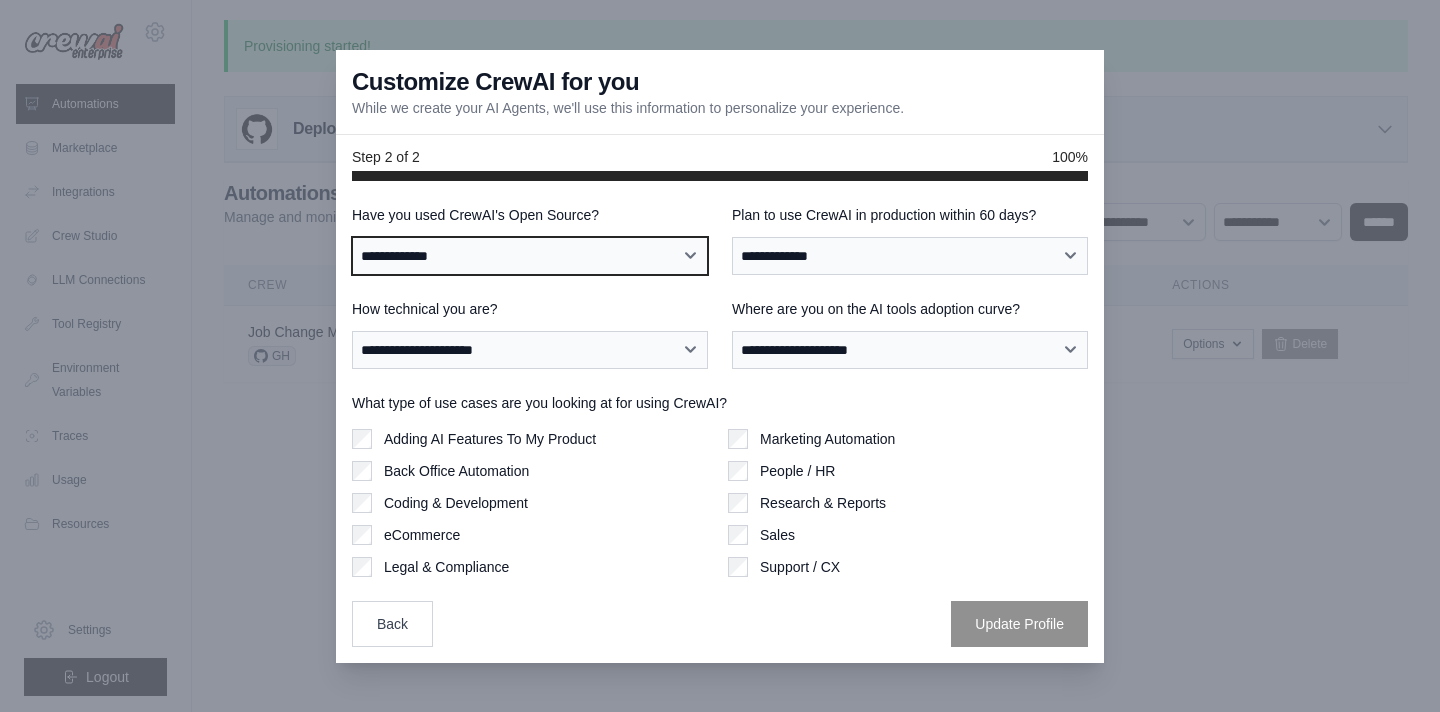 click on "**********" at bounding box center (530, 256) 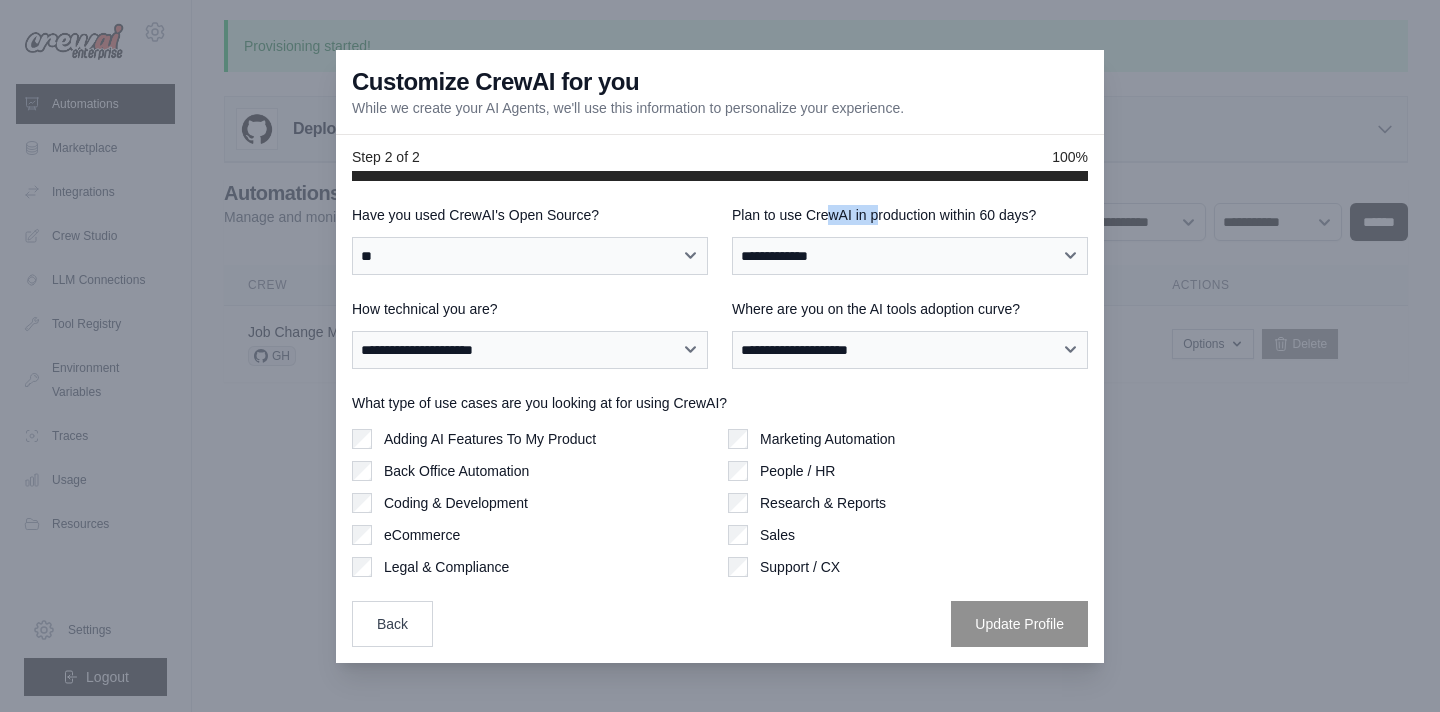 drag, startPoint x: 829, startPoint y: 217, endPoint x: 900, endPoint y: 220, distance: 71.063354 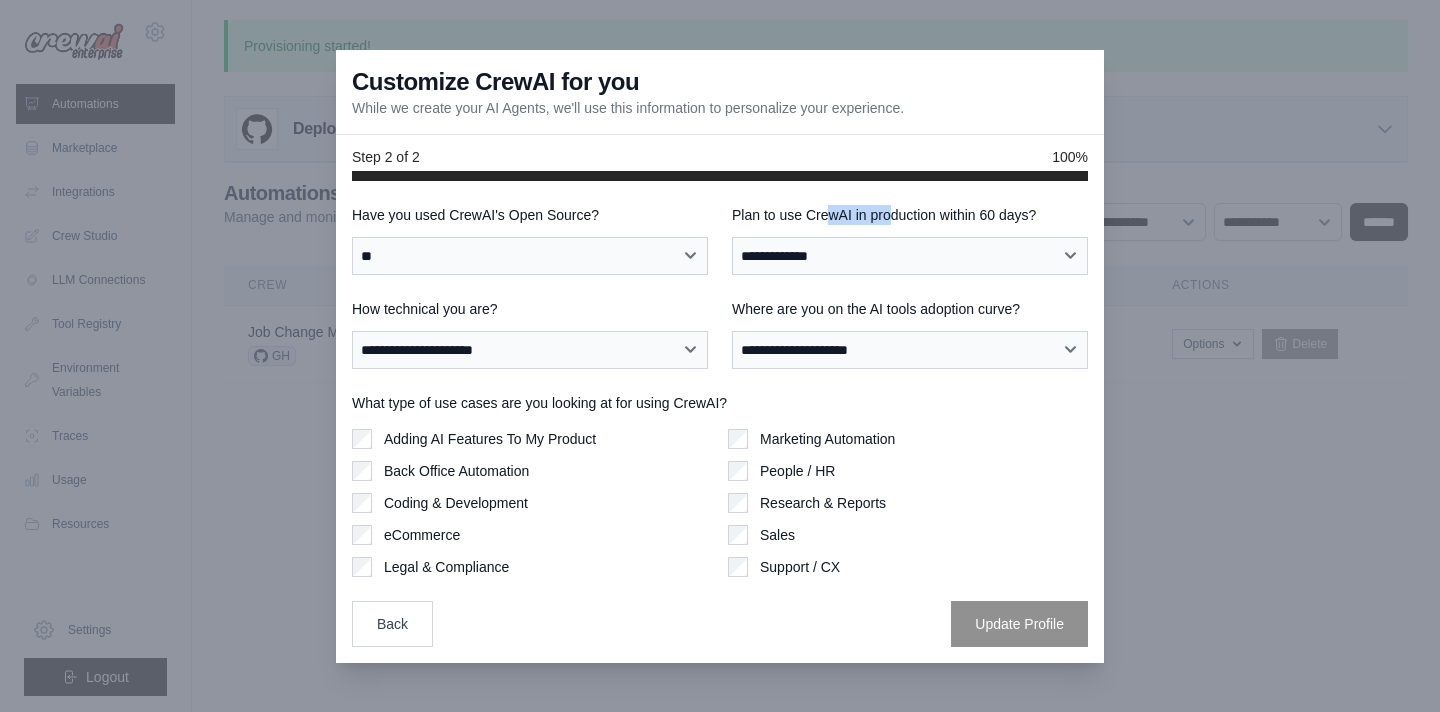 click on "Plan to use CrewAI in production within 60 days?" at bounding box center (910, 215) 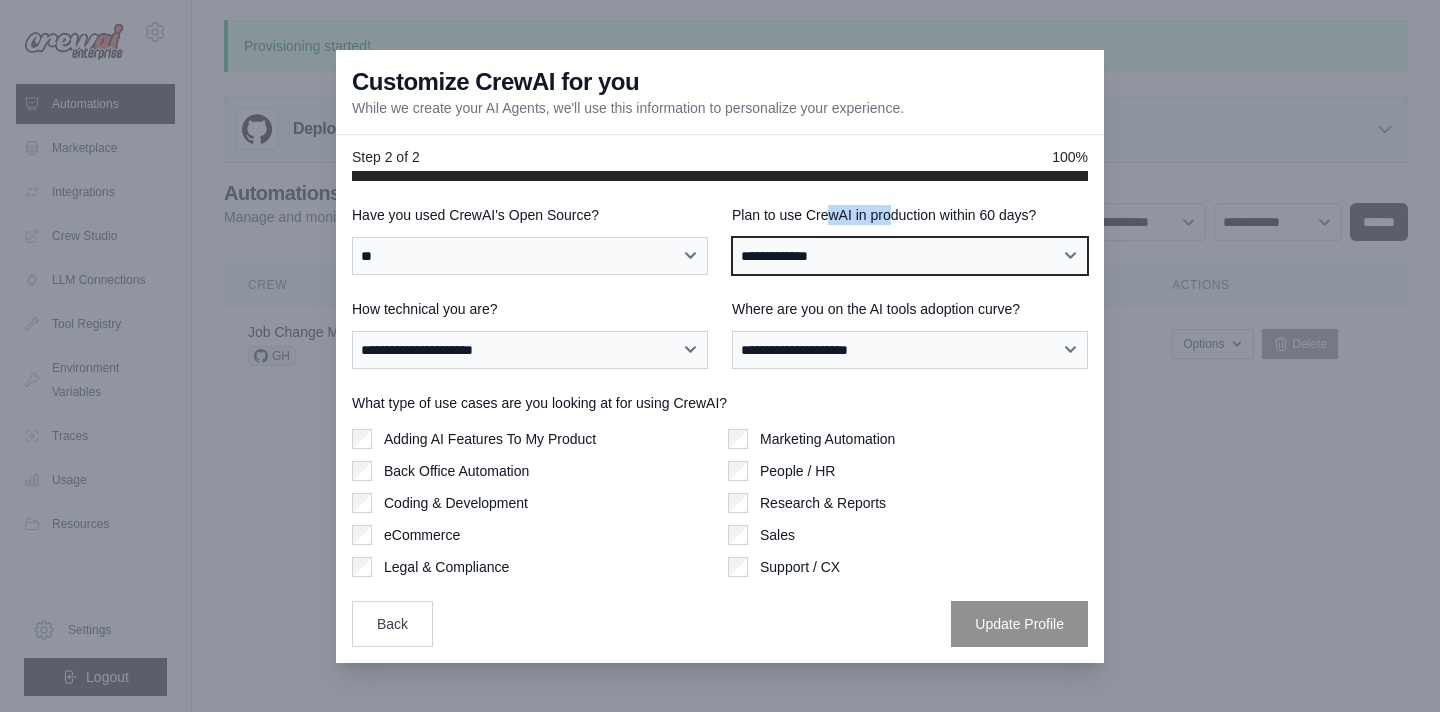 click on "**********" at bounding box center [910, 256] 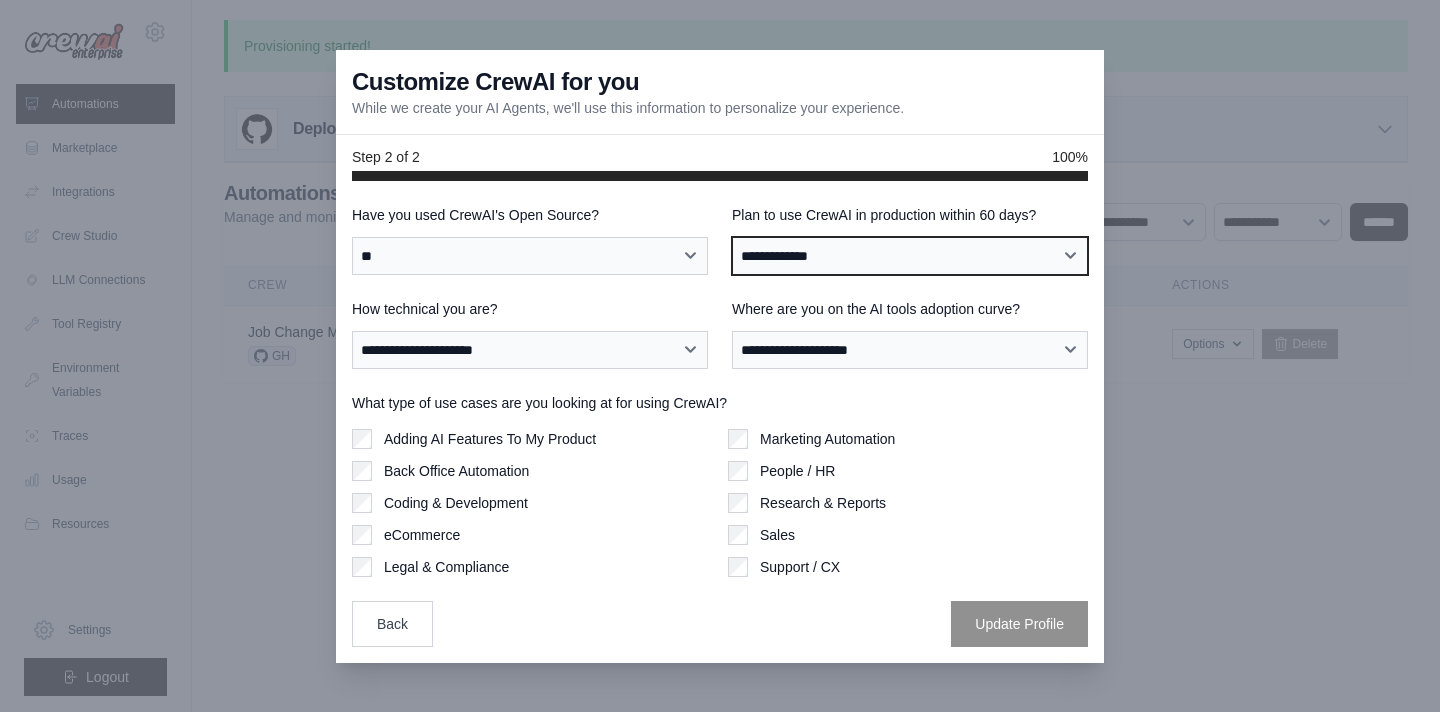 click on "**********" at bounding box center (910, 256) 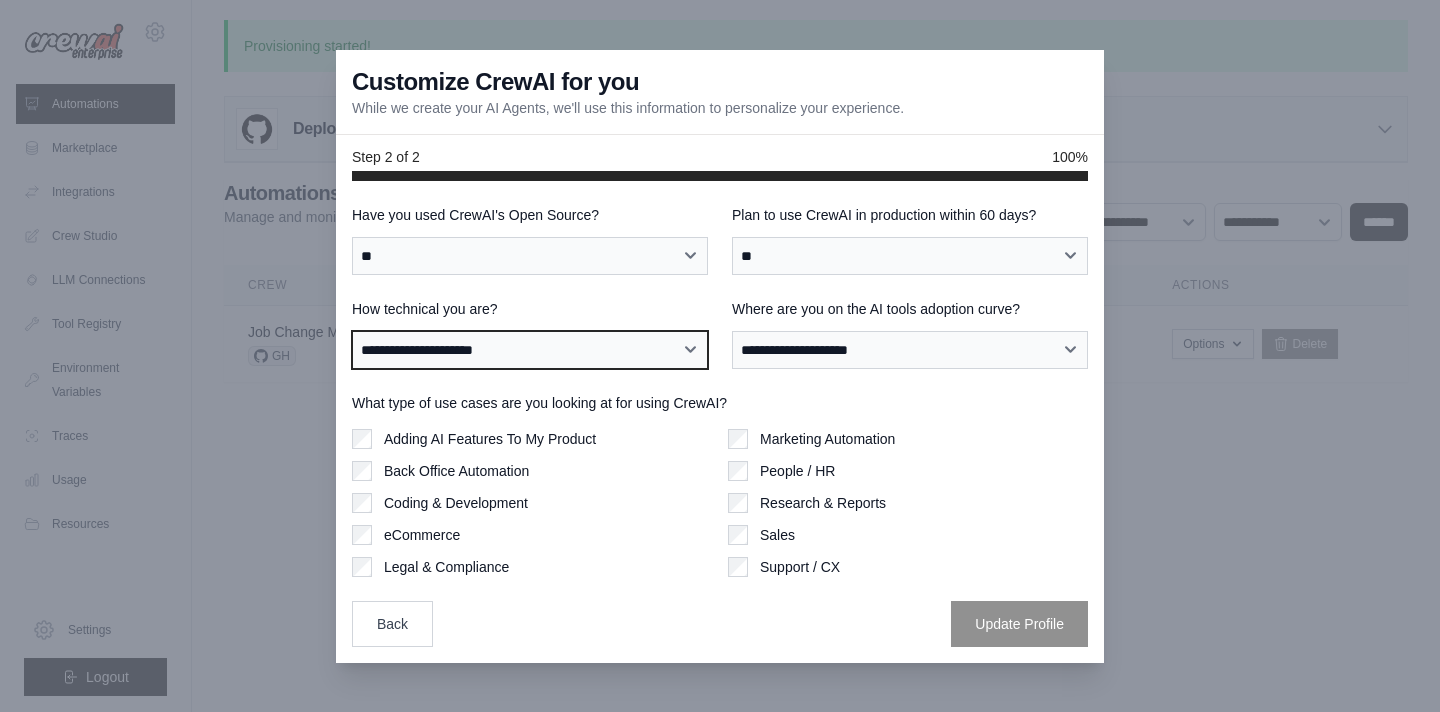 click on "**********" at bounding box center [530, 350] 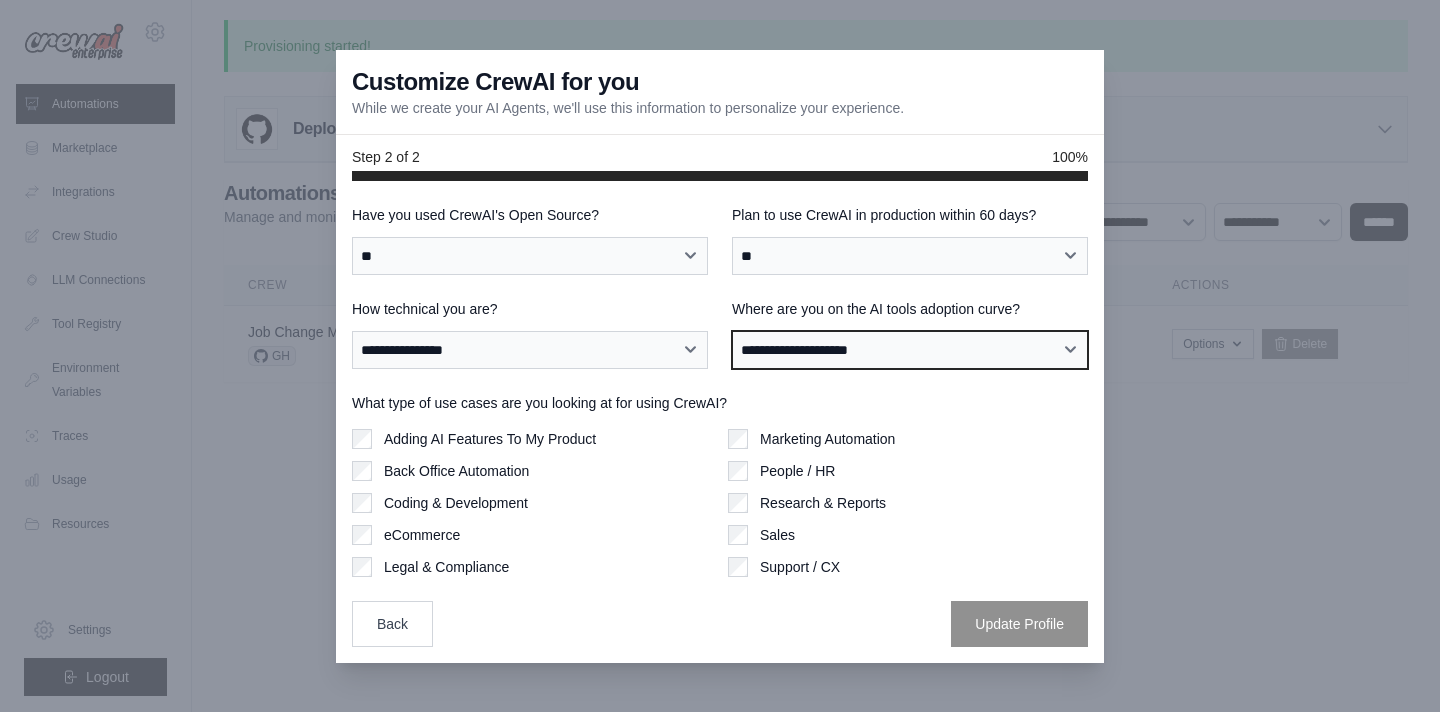 click on "**********" at bounding box center [910, 350] 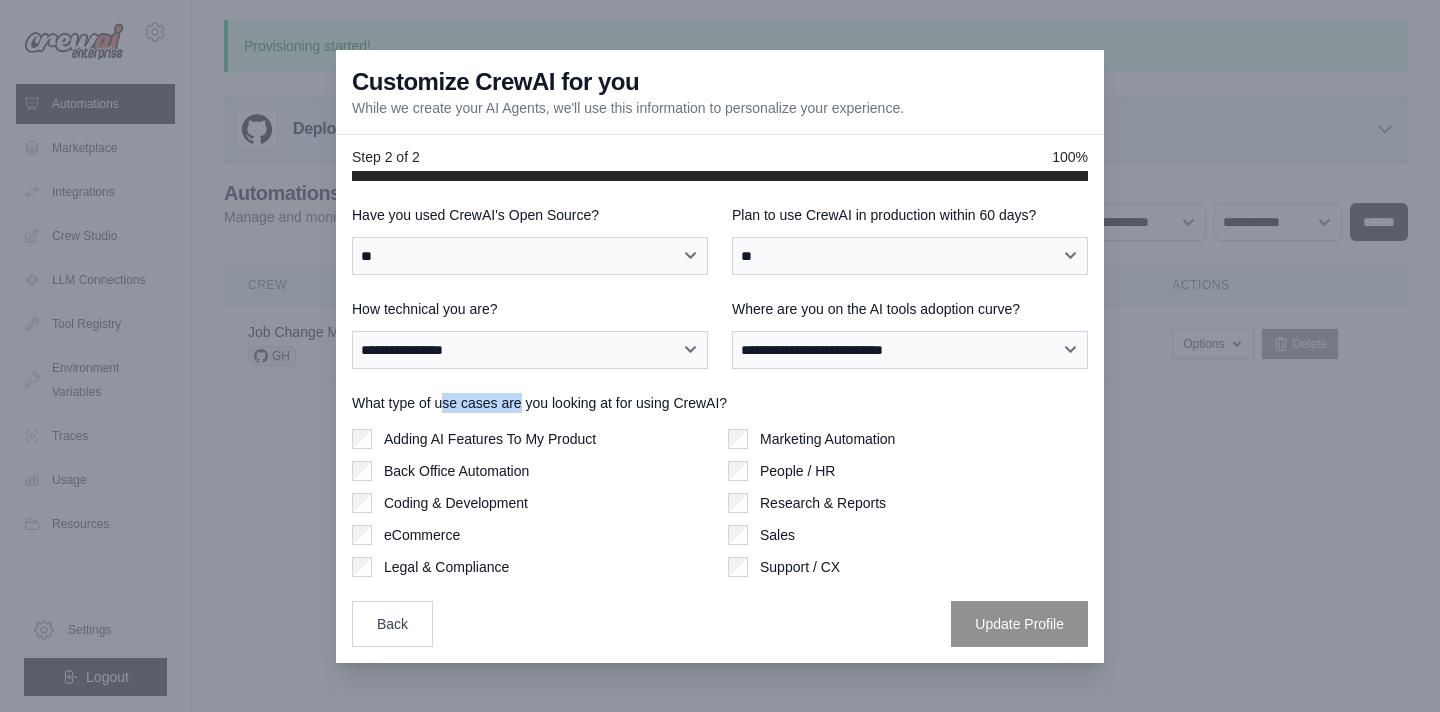 drag, startPoint x: 451, startPoint y: 396, endPoint x: 544, endPoint y: 400, distance: 93.08598 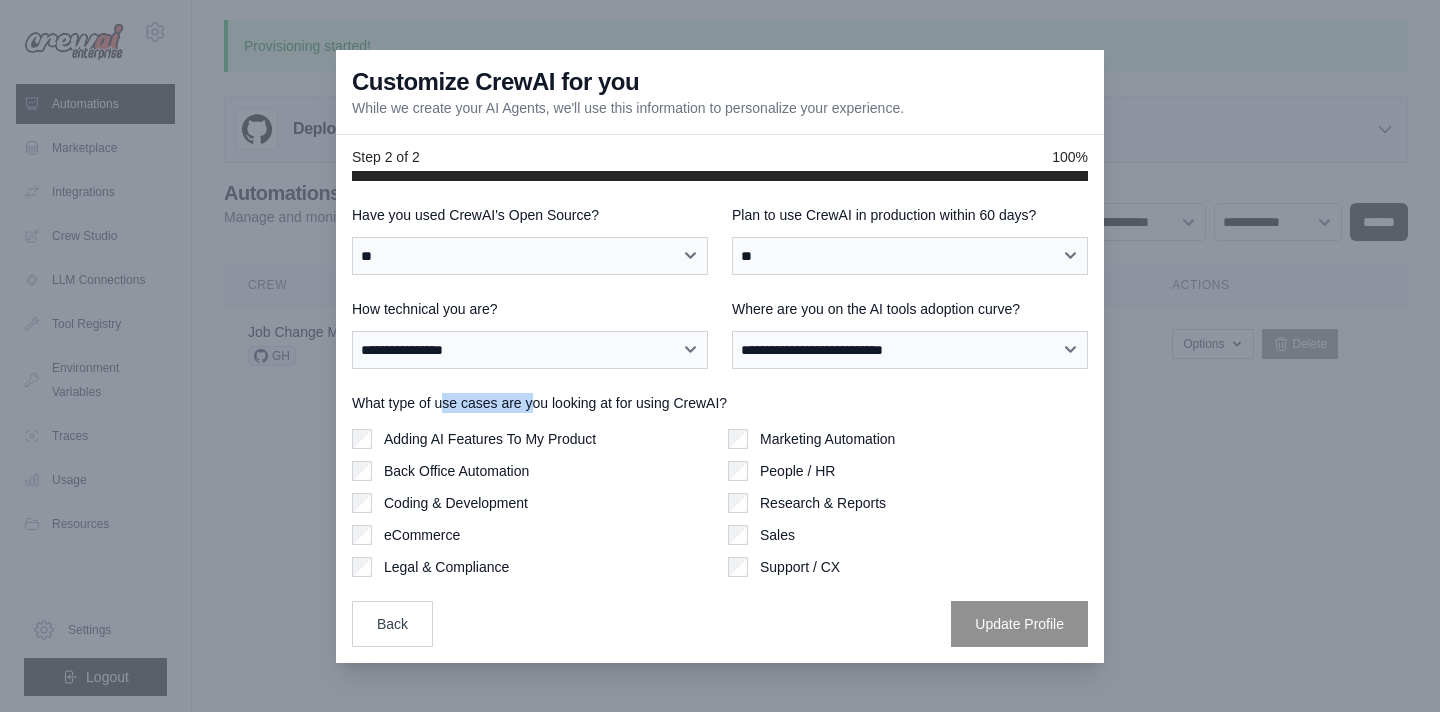 click on "What type of use cases are you looking at for using CrewAI?" at bounding box center [720, 403] 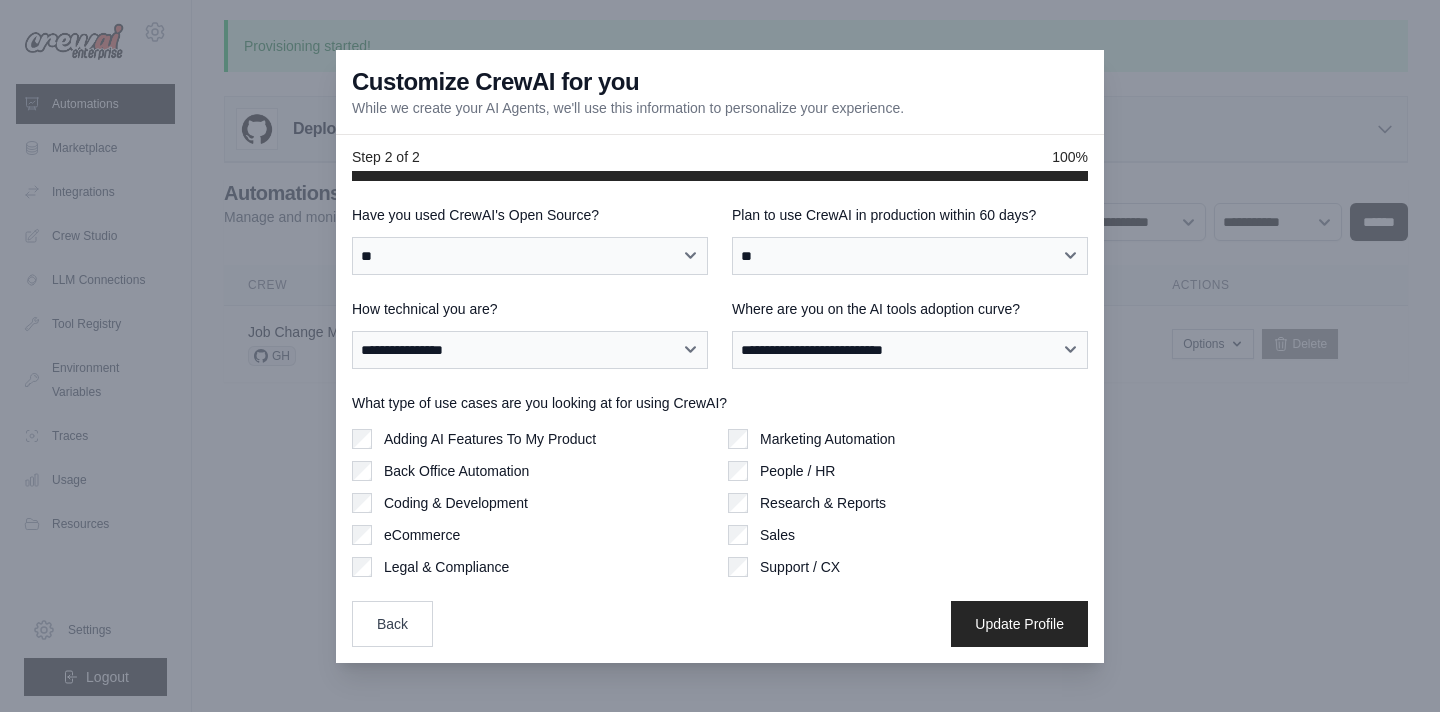 click on "Back Office Automation" at bounding box center (532, 471) 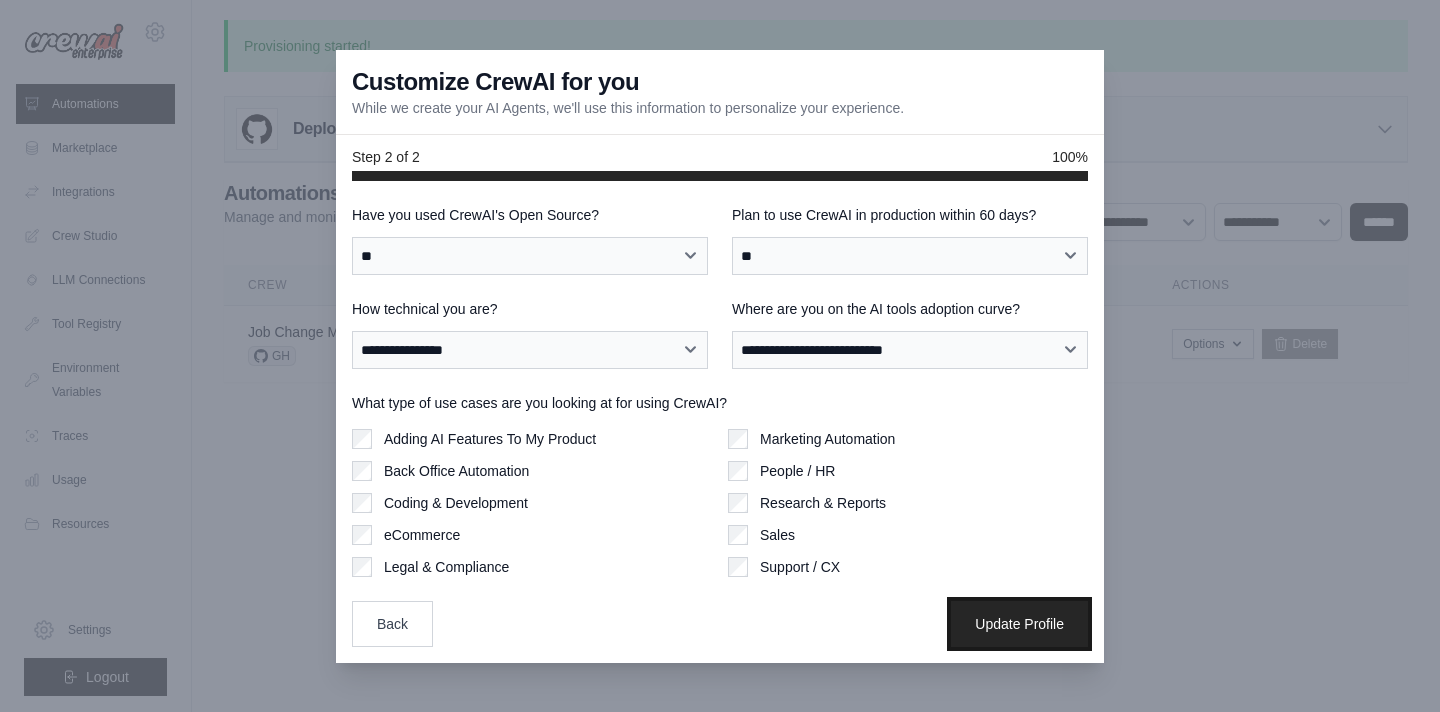 click on "Update Profile" at bounding box center (1019, 624) 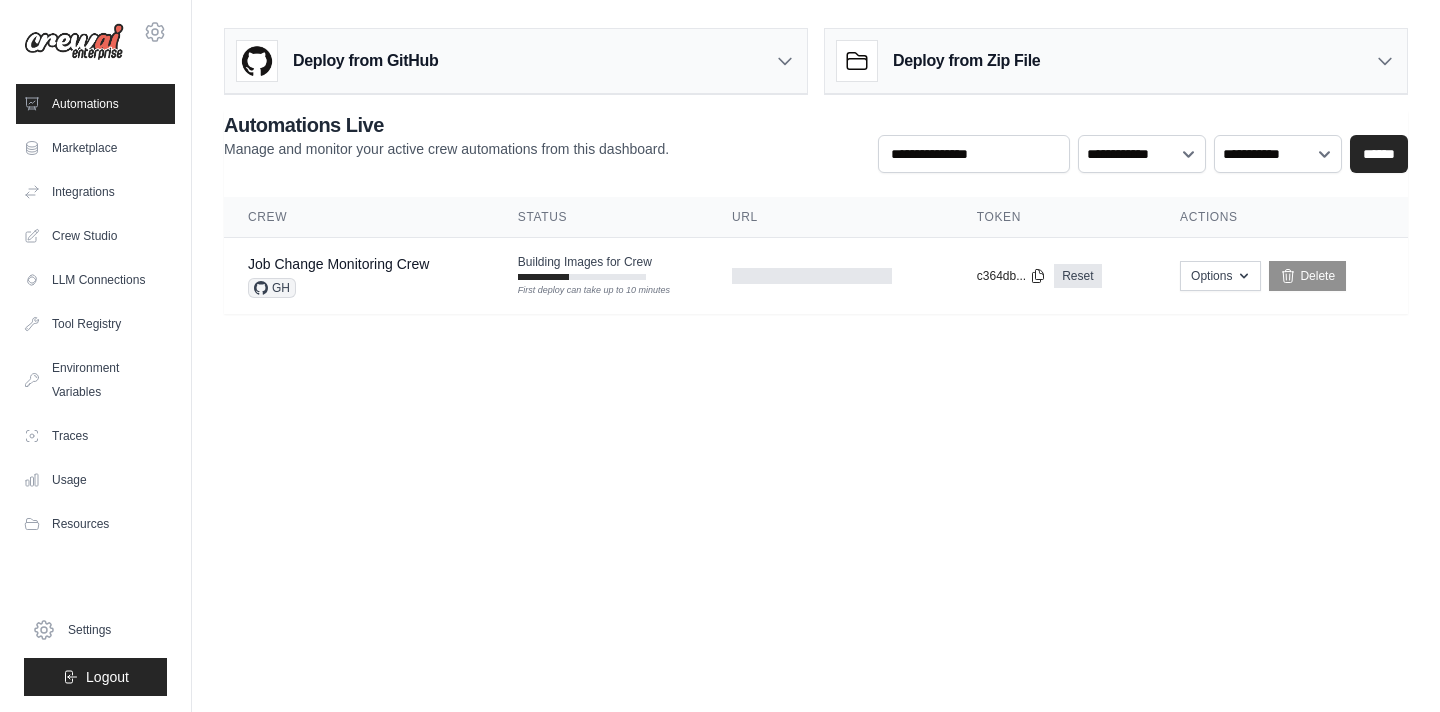 scroll, scrollTop: 0, scrollLeft: 0, axis: both 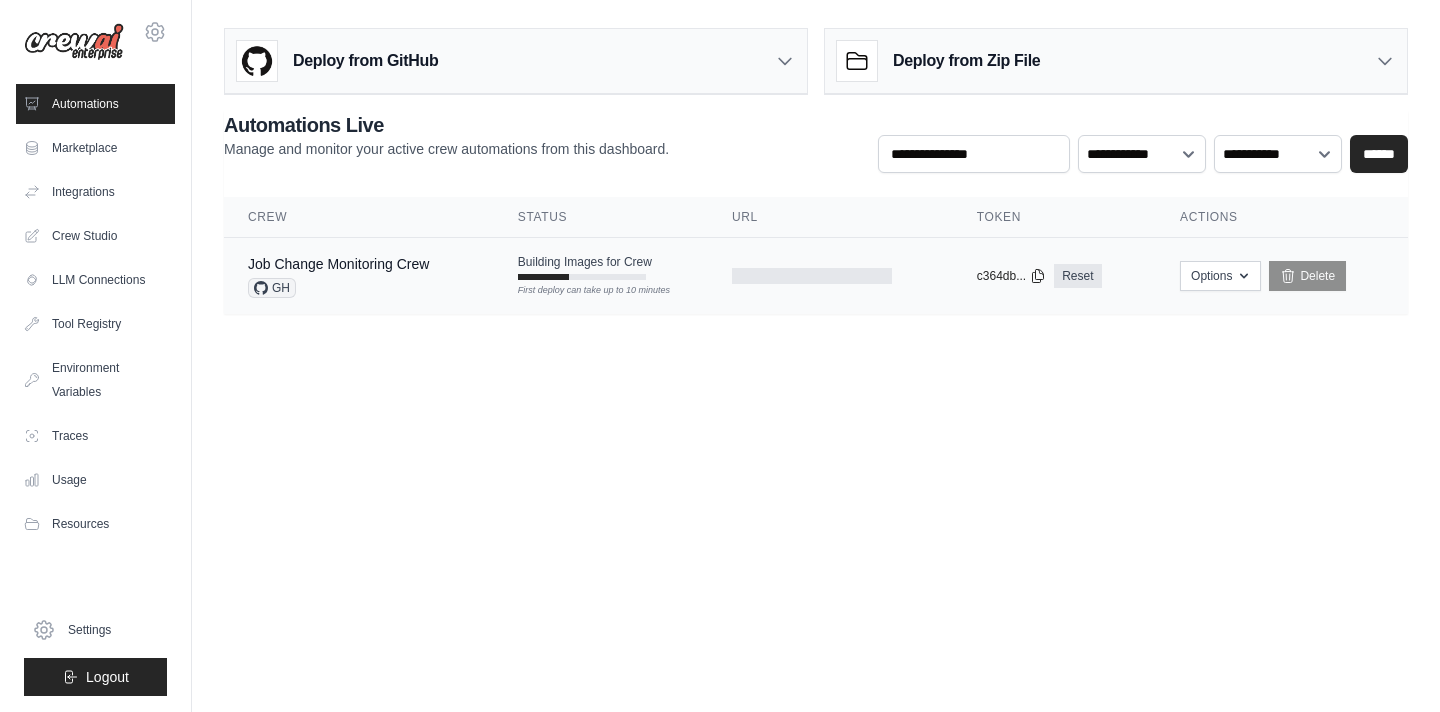click on "GH" at bounding box center (272, 288) 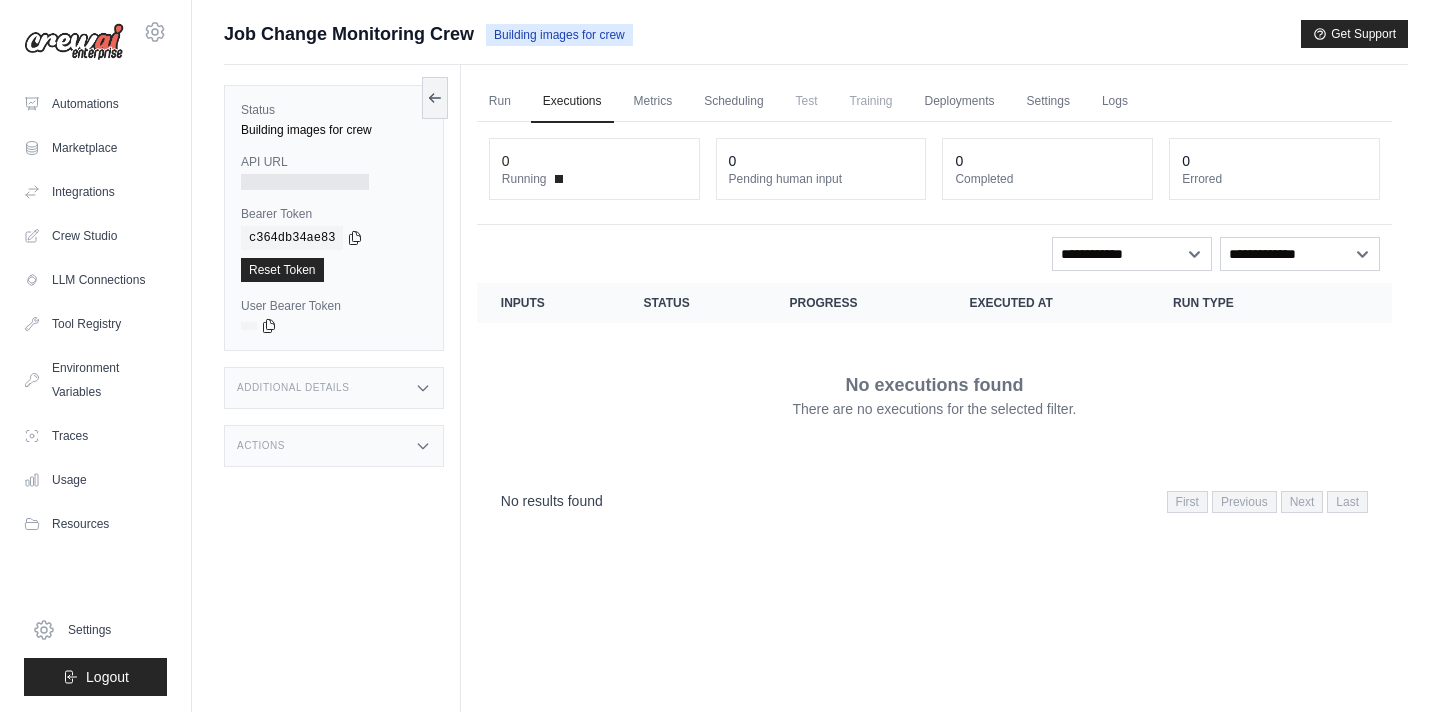 scroll, scrollTop: 0, scrollLeft: 0, axis: both 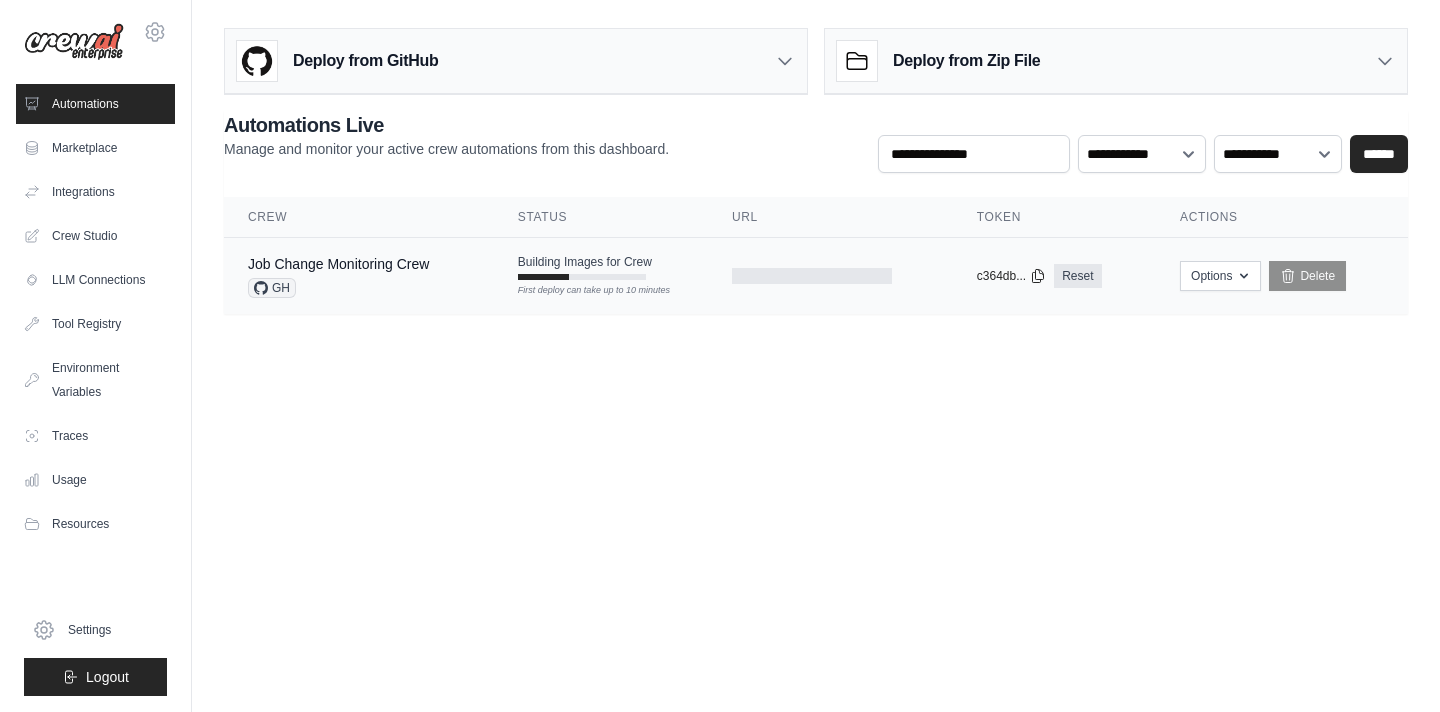 click on "Building Images for Crew" at bounding box center [585, 262] 